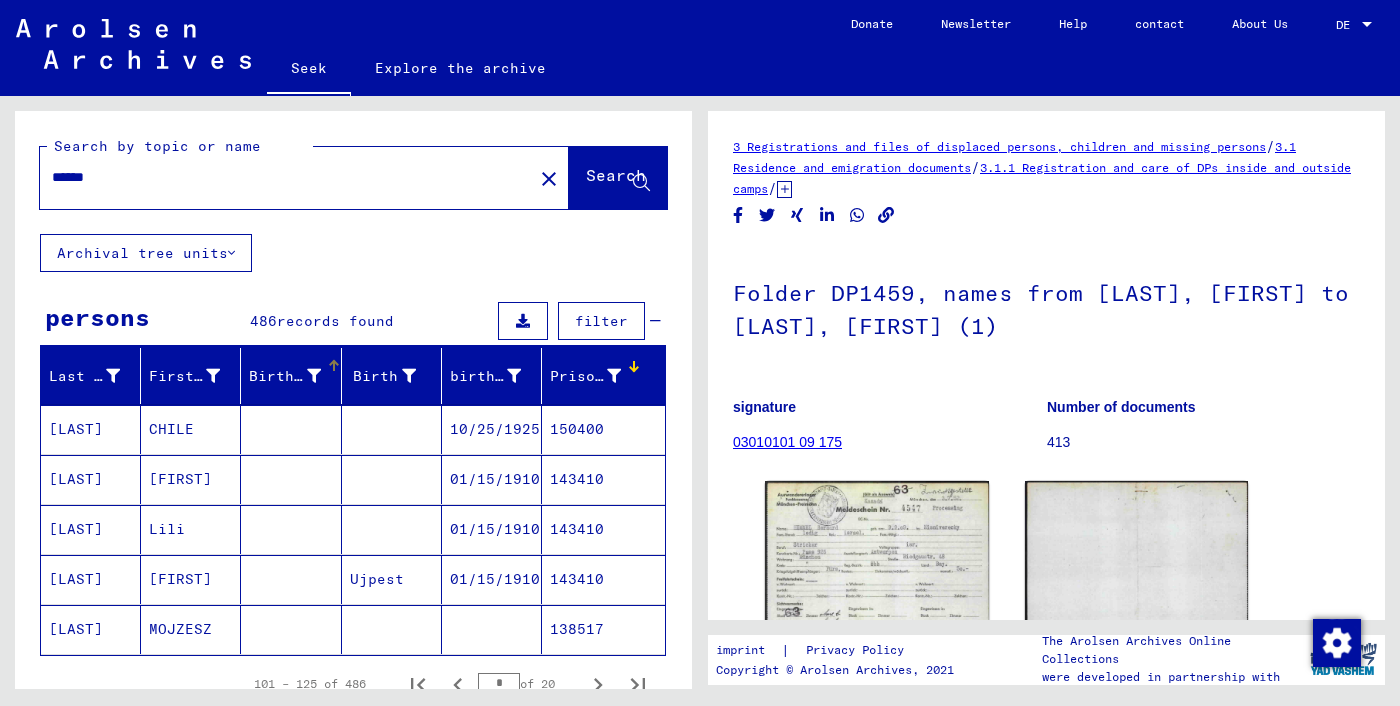 scroll, scrollTop: 0, scrollLeft: 0, axis: both 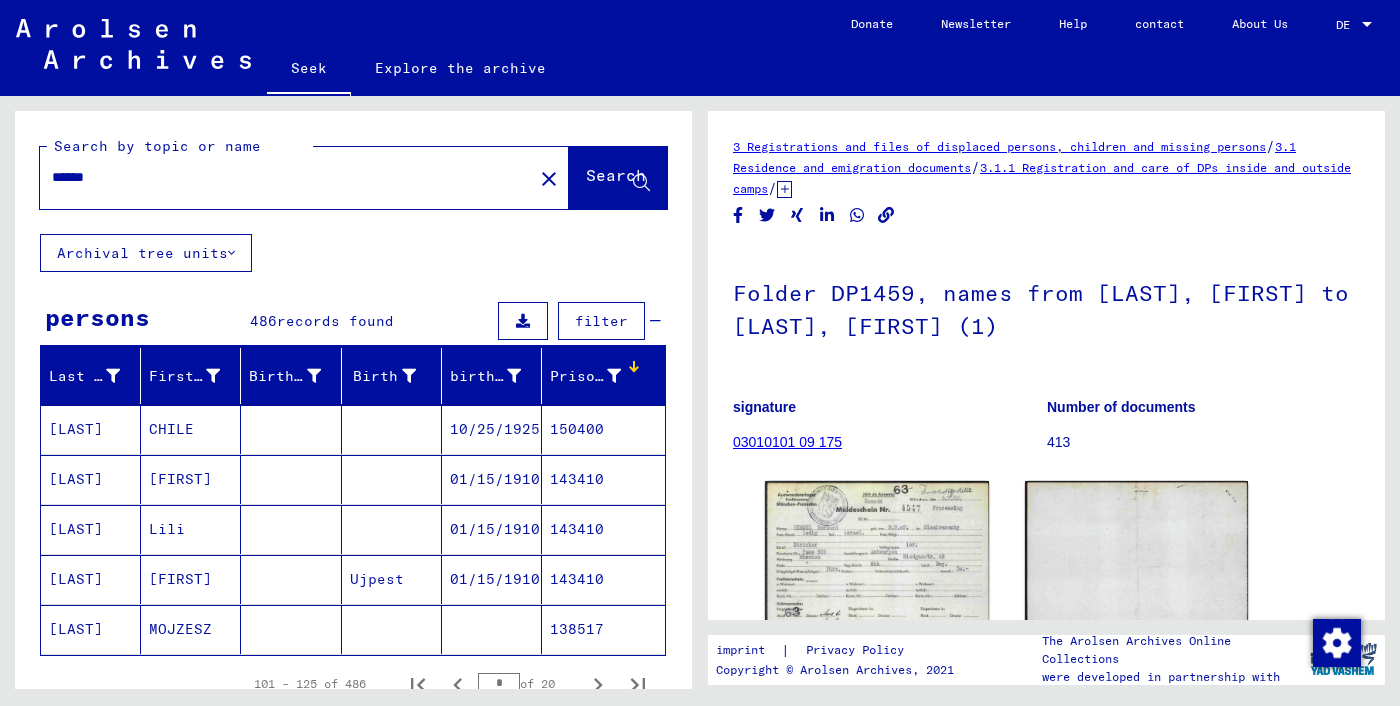 click on "[FIRST]" at bounding box center (191, 629) 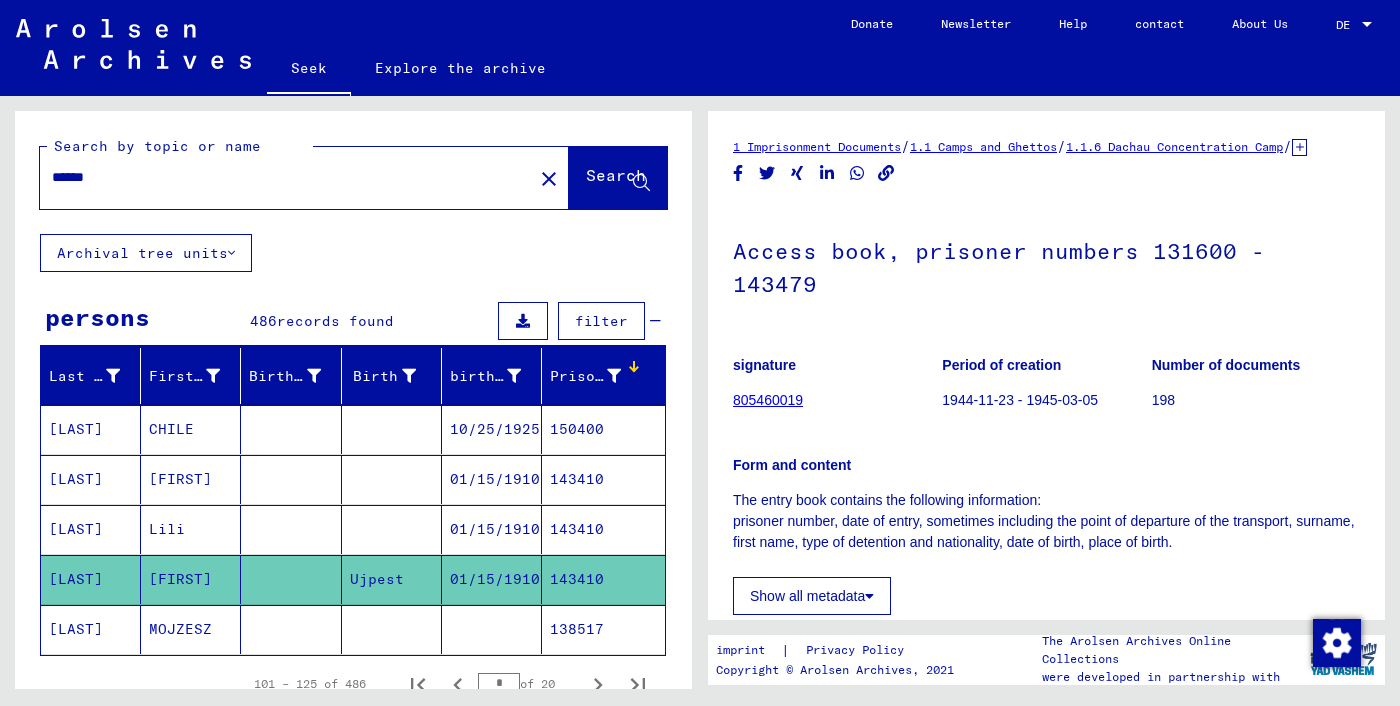 scroll, scrollTop: 342, scrollLeft: 0, axis: vertical 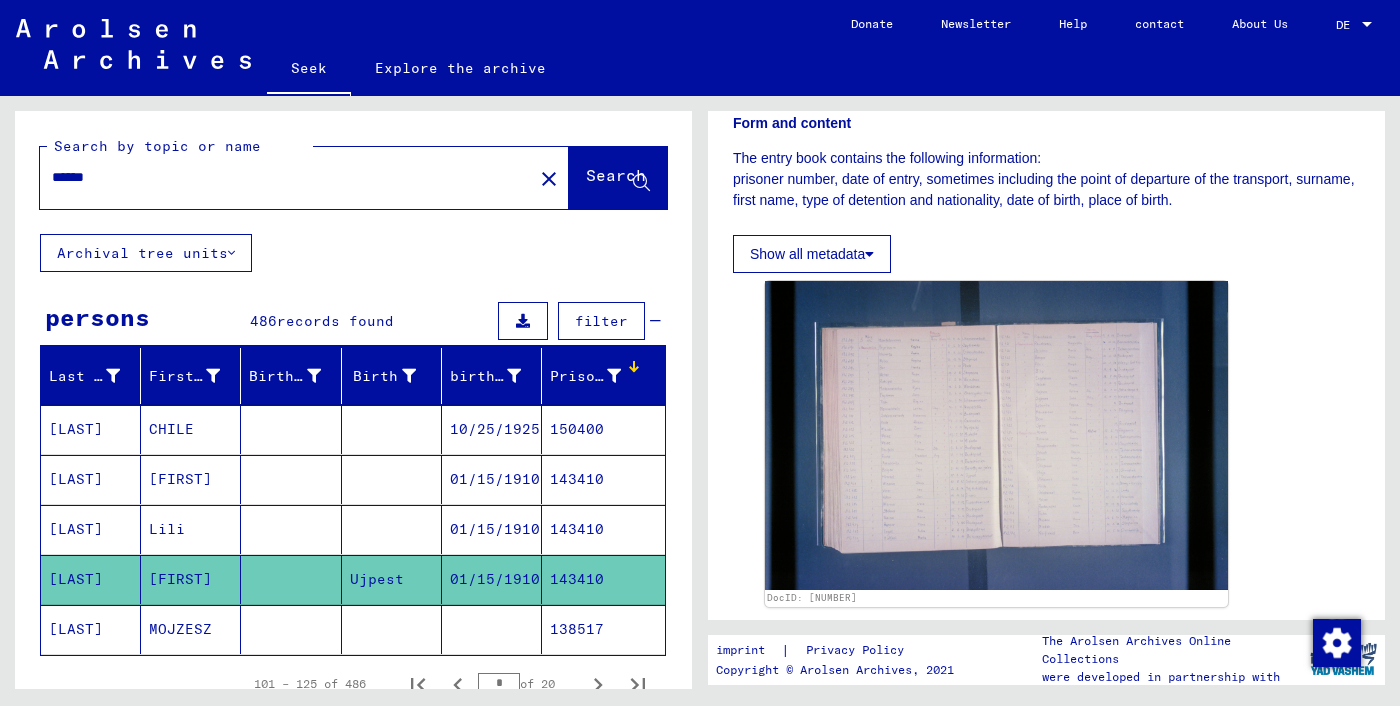 click on "filter" at bounding box center [577, 321] 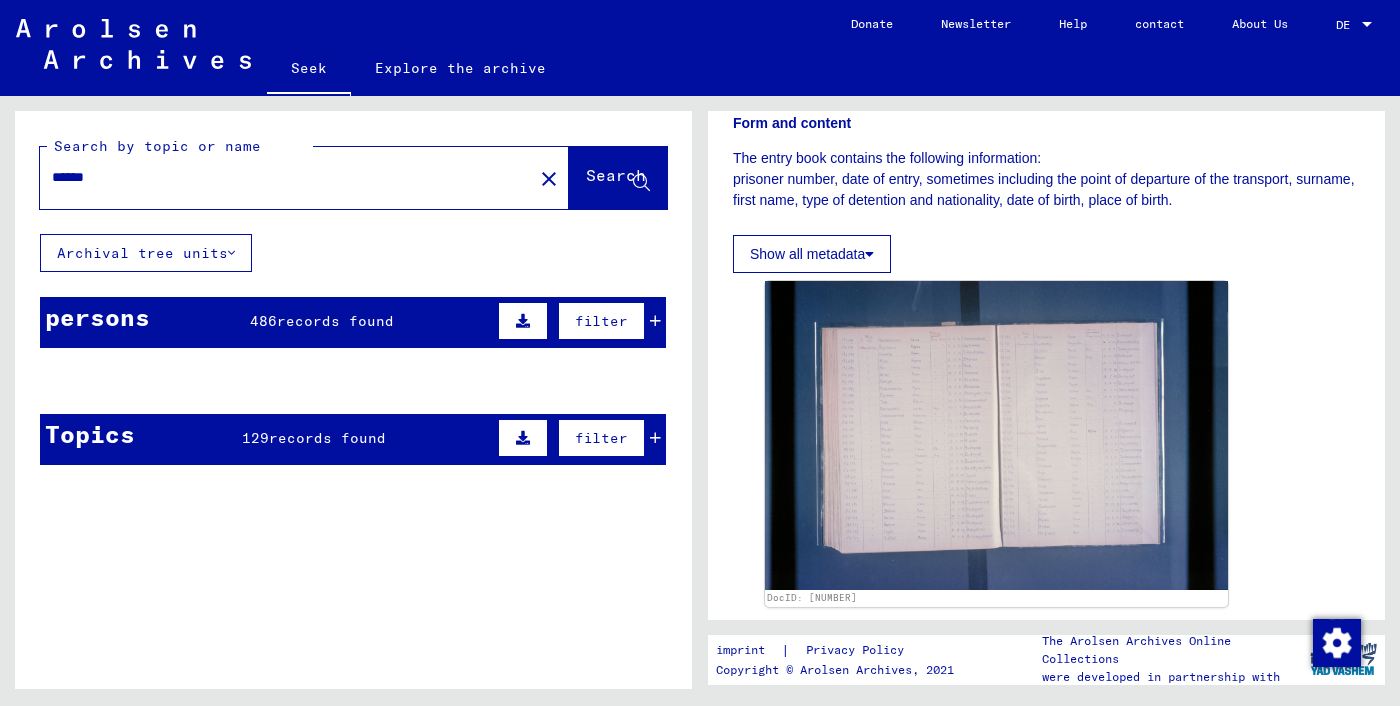 click on "filter" at bounding box center (577, 321) 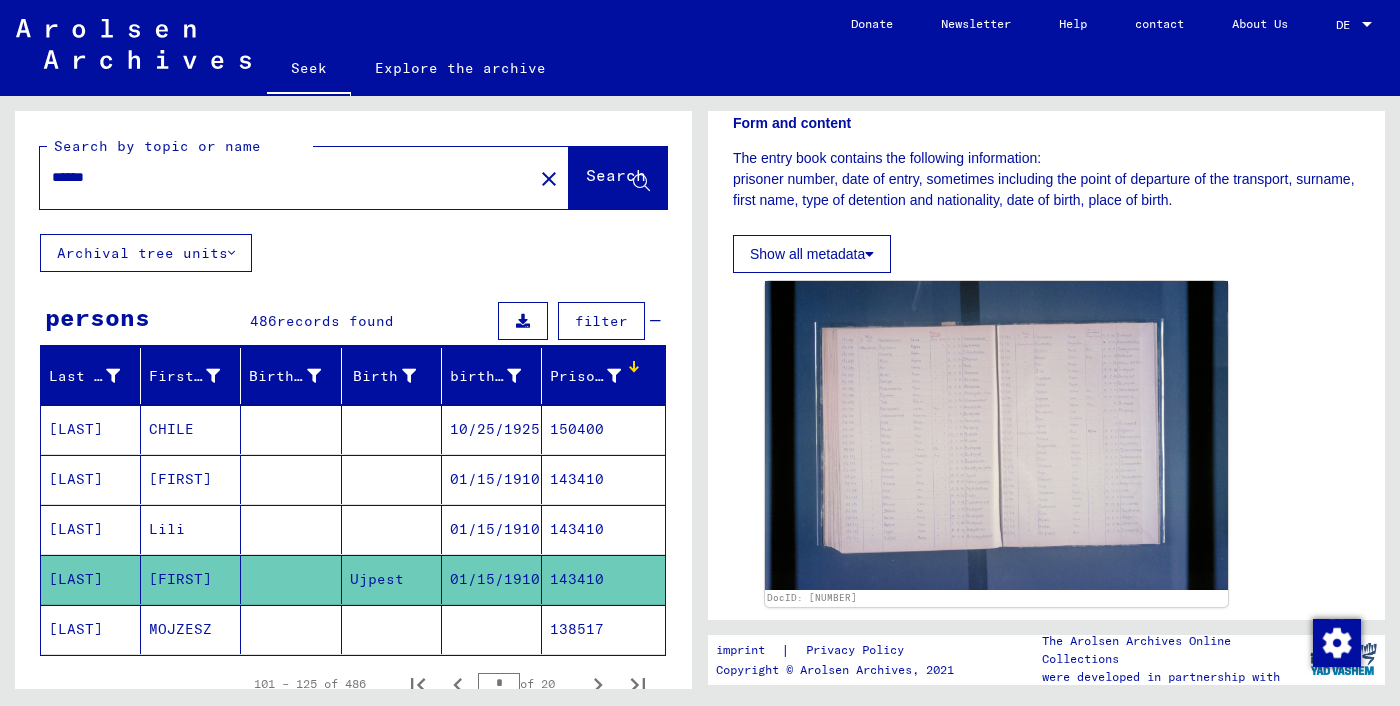 click on "Prisoner #" at bounding box center [598, 376] 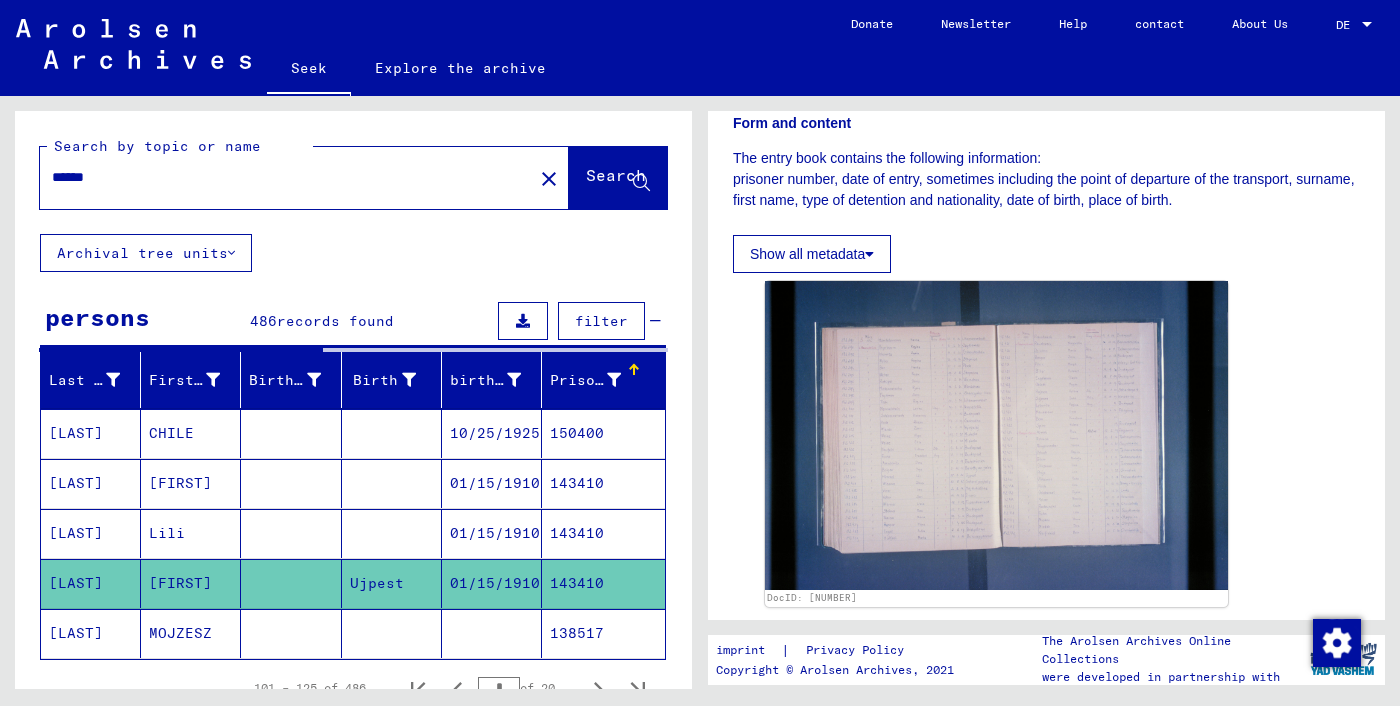 click at bounding box center (634, 370) 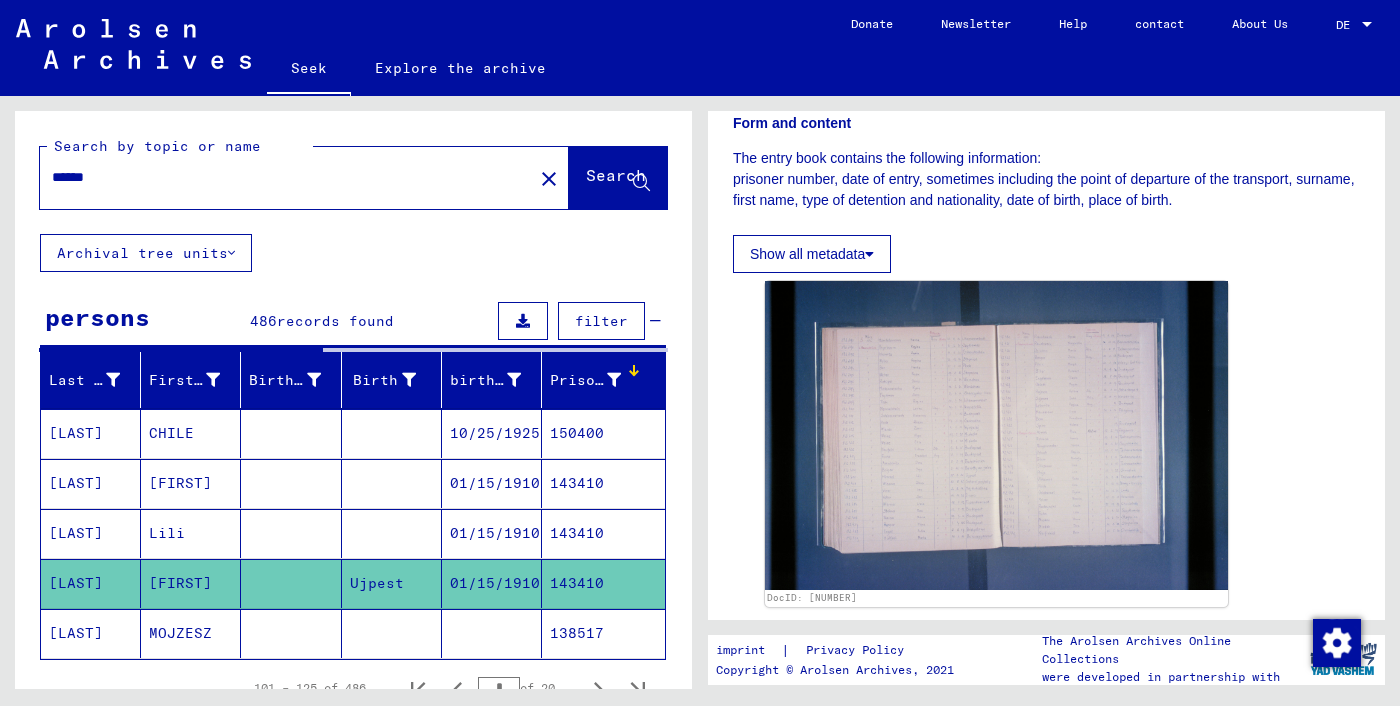 click on "Prisoner #" at bounding box center (595, 380) 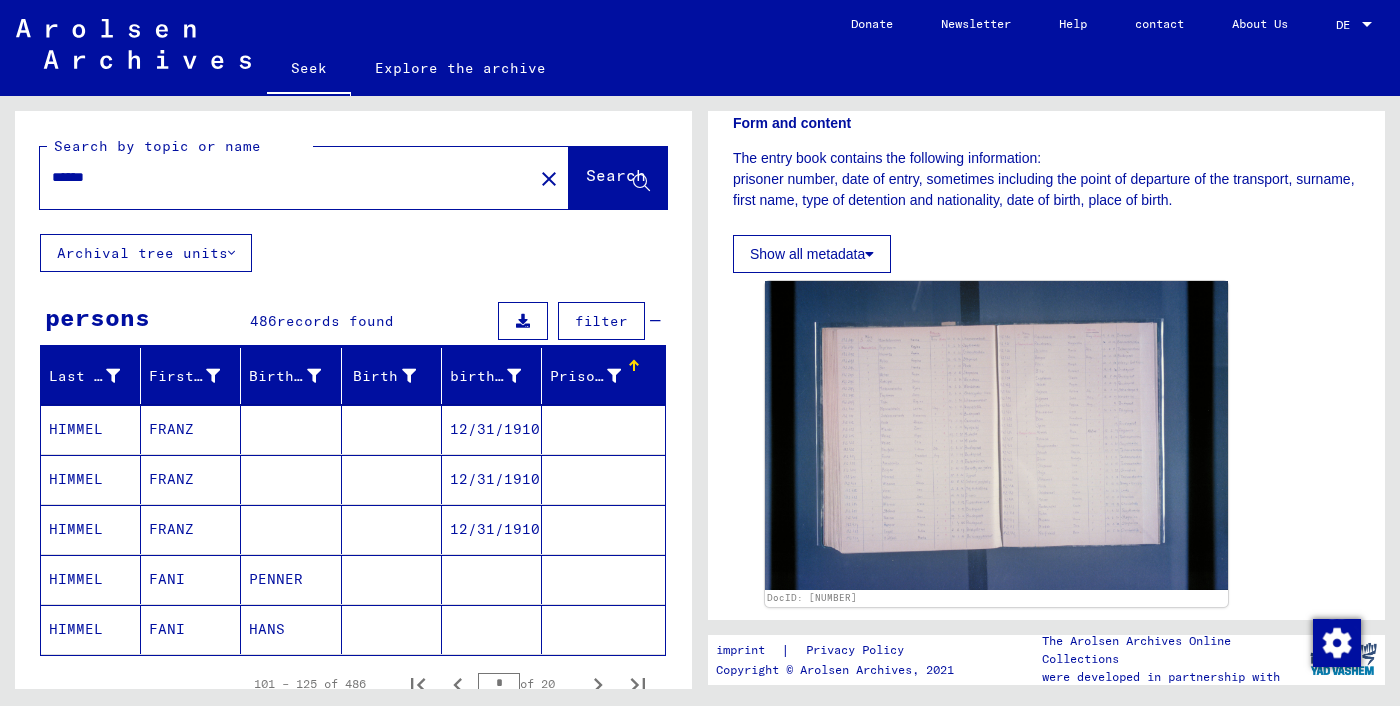 click on "Archival tree units" 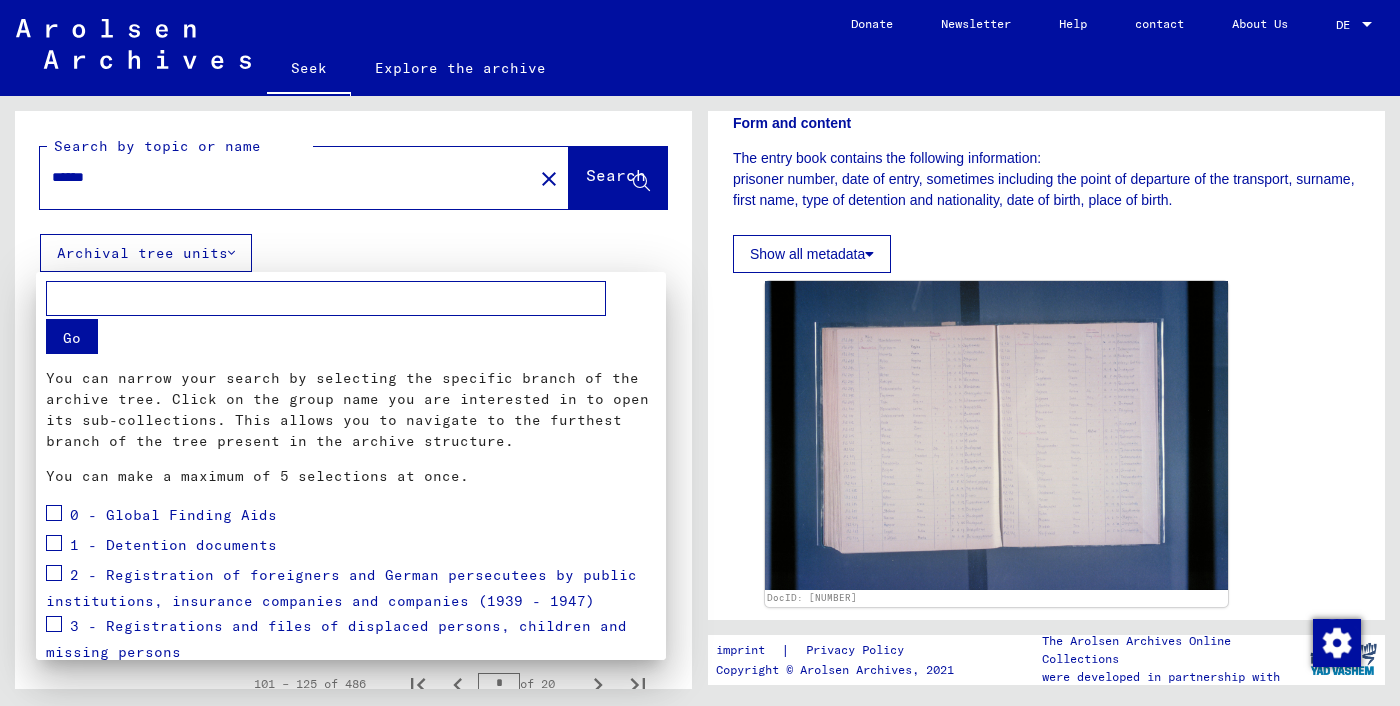 click at bounding box center [326, 298] 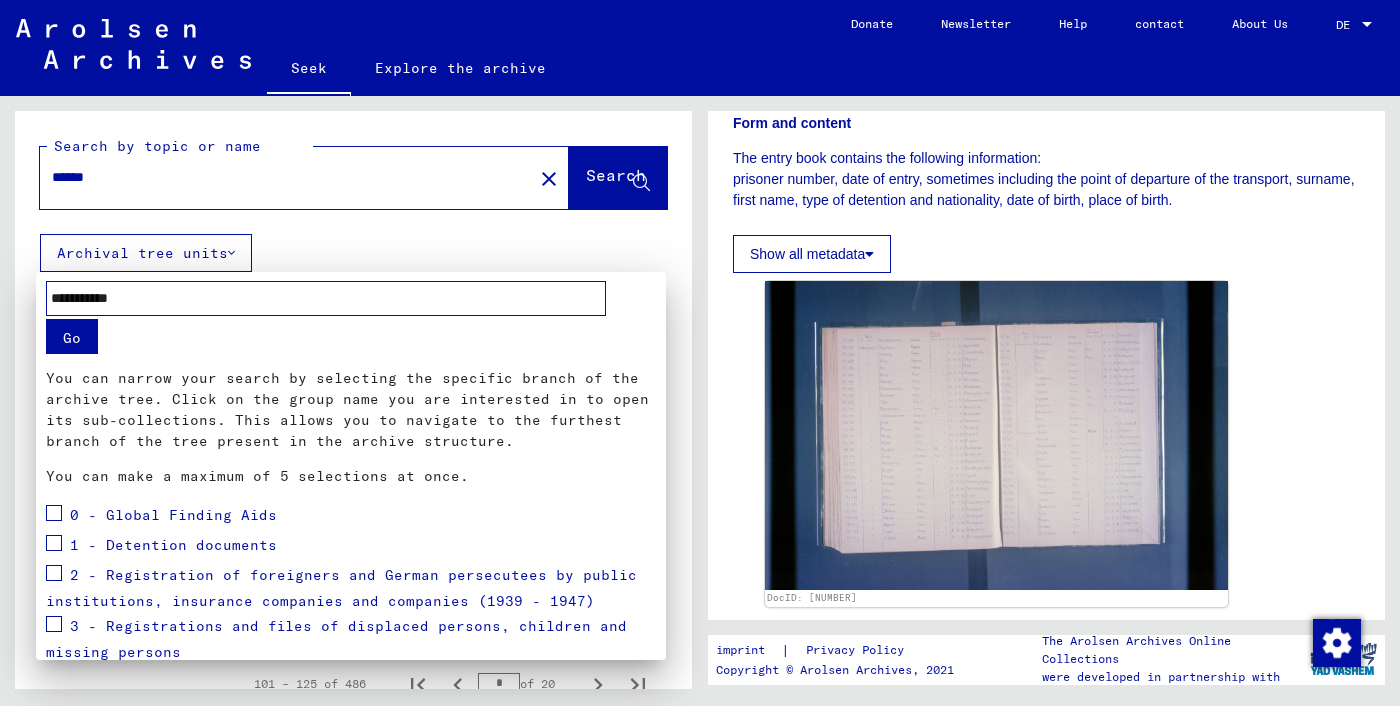 click on "**********" at bounding box center [326, 298] 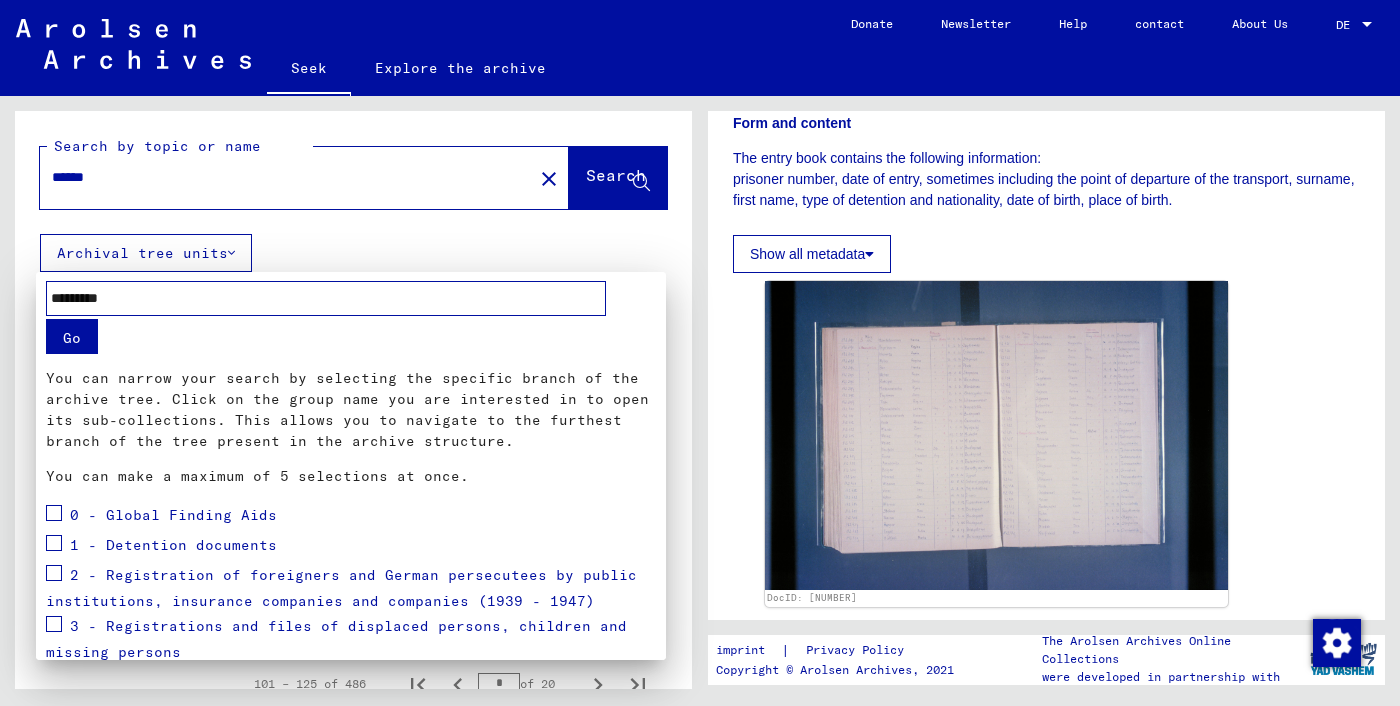 type on "*********" 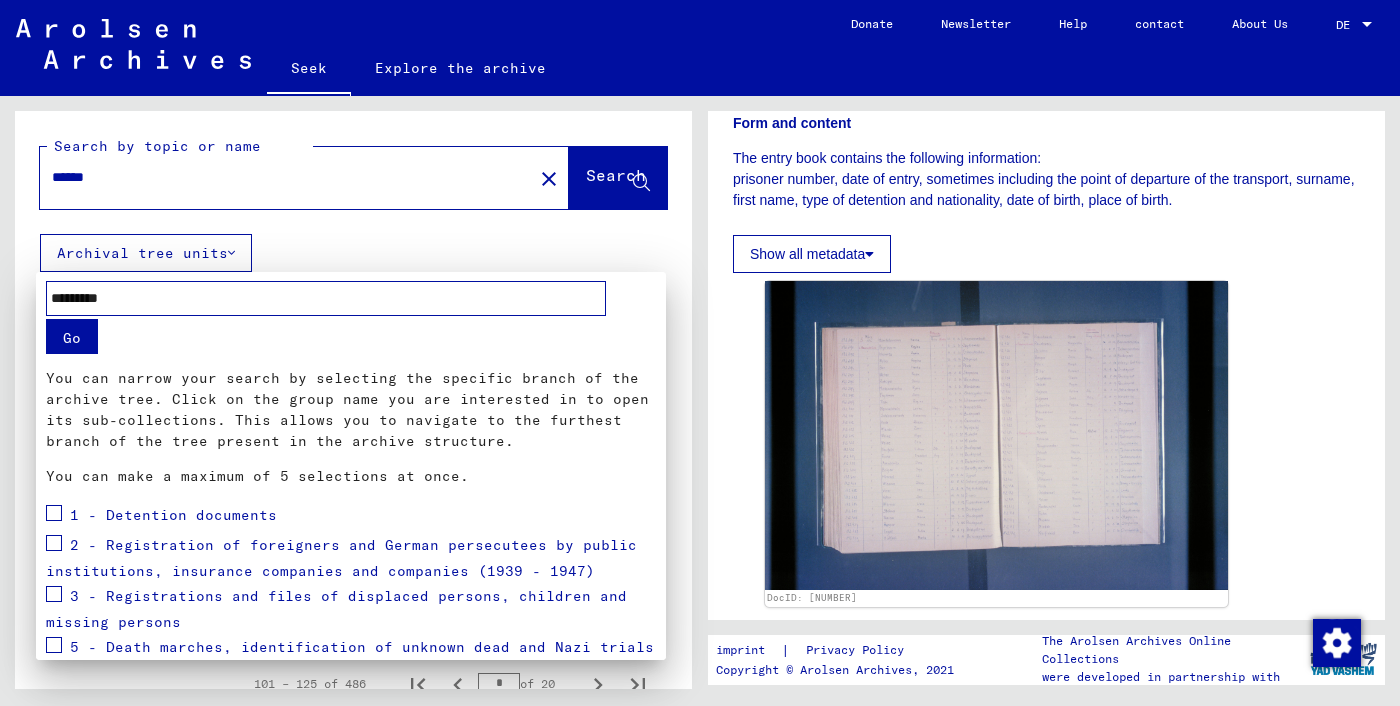 click on "*********" at bounding box center (326, 298) 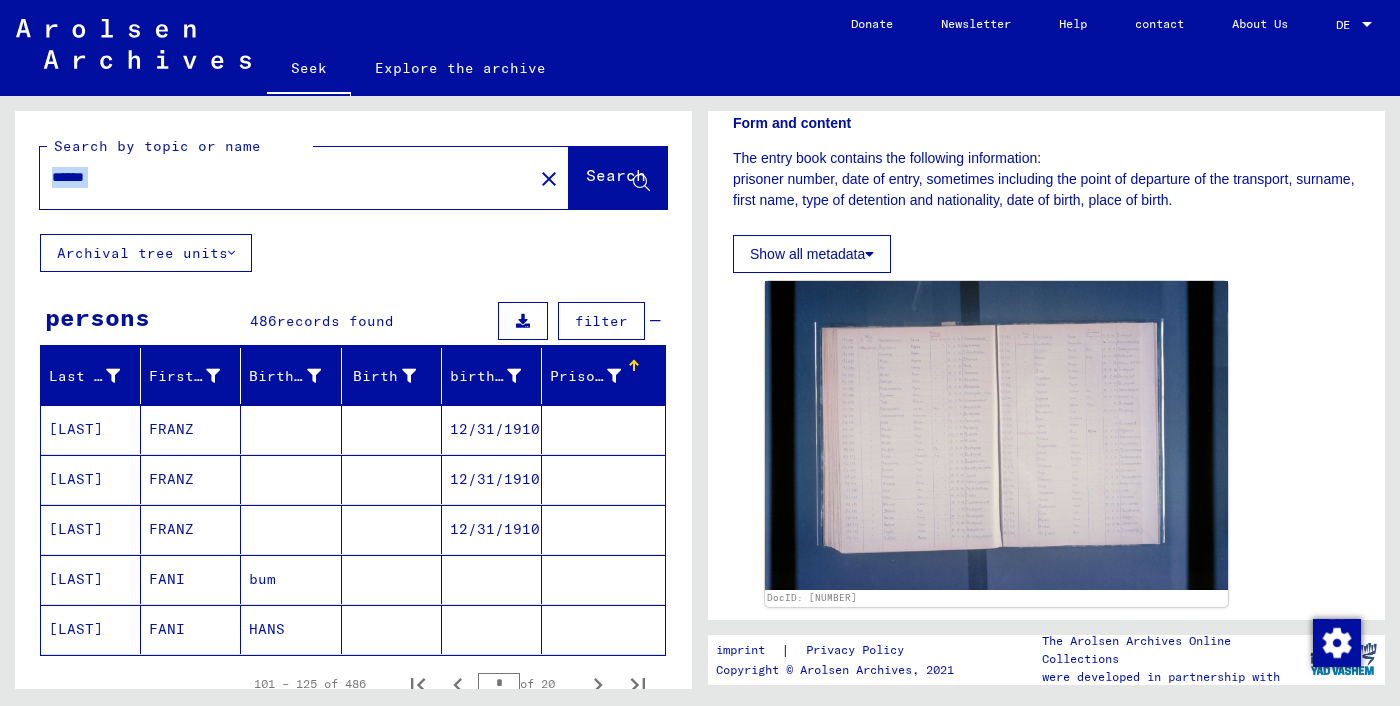 click on "******" 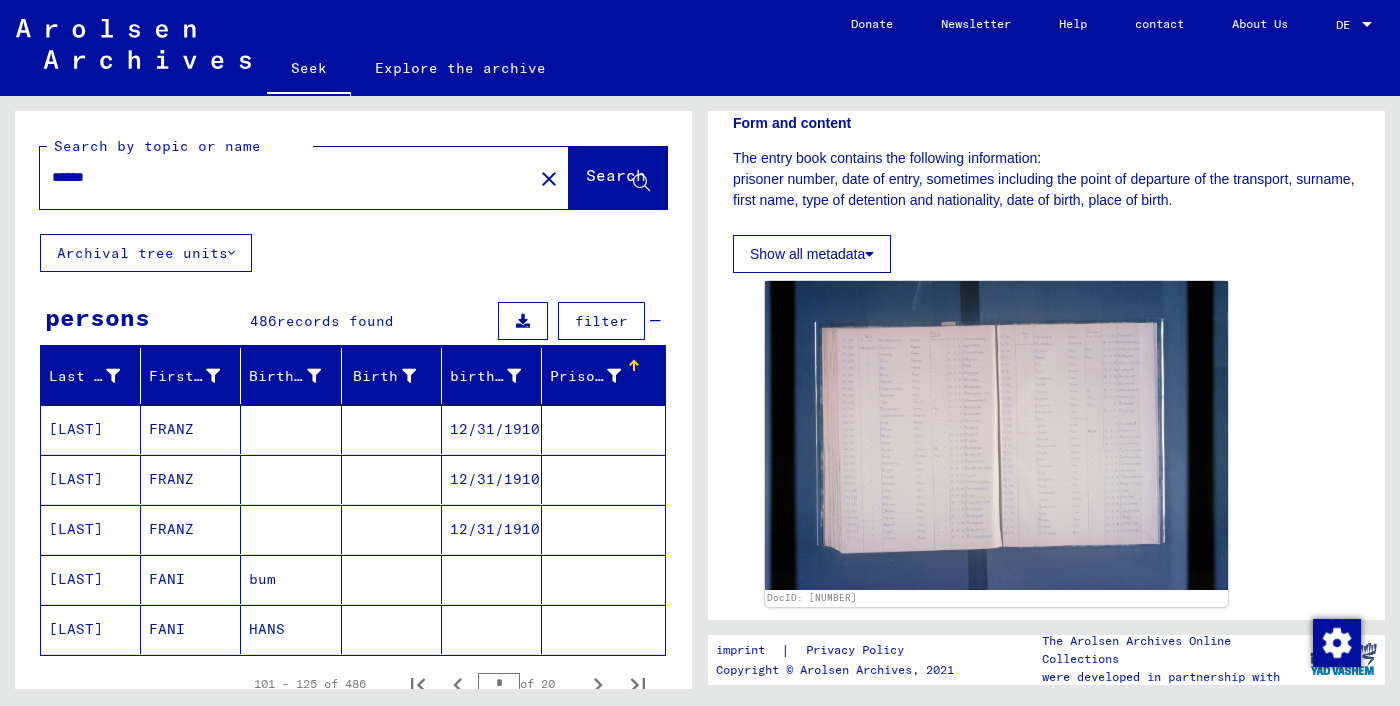 click on "Search by topic or name ****** close Search    Archival tree units persons 486  records found filter Last name First name Birth name Birth birth date Prisoner # HEAVEN FRANZ       [DATE]    HEAVEN FRANZ       [DATE]    HEAVEN FRANZ       [DATE]    HEAVEN FANI bum          HEAVEN FANI HANS          101 – 125 of 486 * of 20 Show all results Signature Nachname Vorname Geburtsname Geburt‏ Geburtsdatum Prisoner # Vater (Adoptivvater) Mutter (Adoptivmutter) Religion Nationalität Beruf Haftstätte Sterbedatum Letzter Wohnort Letzter Wohnort (Land) Haftstätte Letzter Wohnort (Provinz) Letzter Wohnort (Ort) Letzter Wohnort (Stadtteil) Letzter Wohnort (Straße) Letzter Wohnort (Hausnummer) 1.1.38.1 - Index cards and name lists of prisoners who died or are considered missing in KL Sachsenhausen HEAVEN FRANZ [DATE] 1.1.38.1 - Index cards and name lists of prisoners who died or are considered missing in KL Sachsenhausen HEAVEN FRANZ [DATE] HEAVEN FRANZ [DATE] HEAVEN FANI bum HEAVEN FANI HANS" 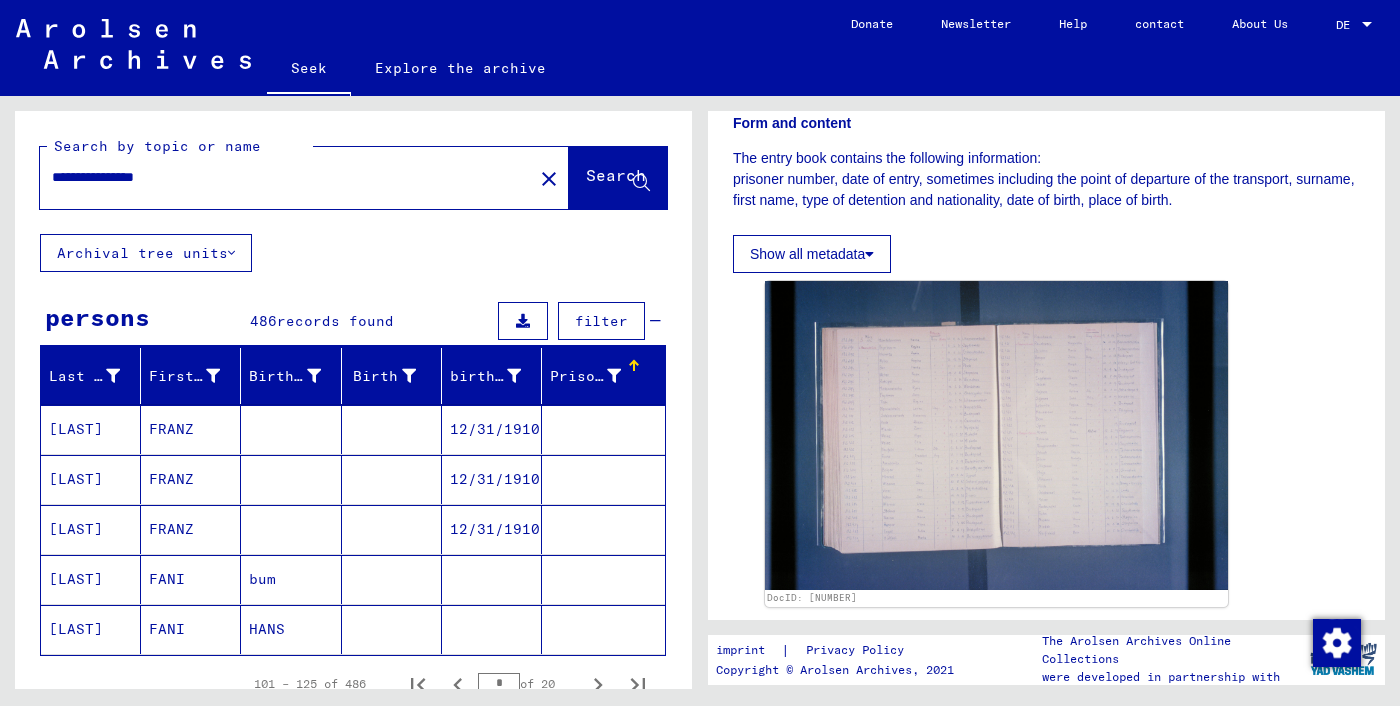 scroll, scrollTop: 0, scrollLeft: 0, axis: both 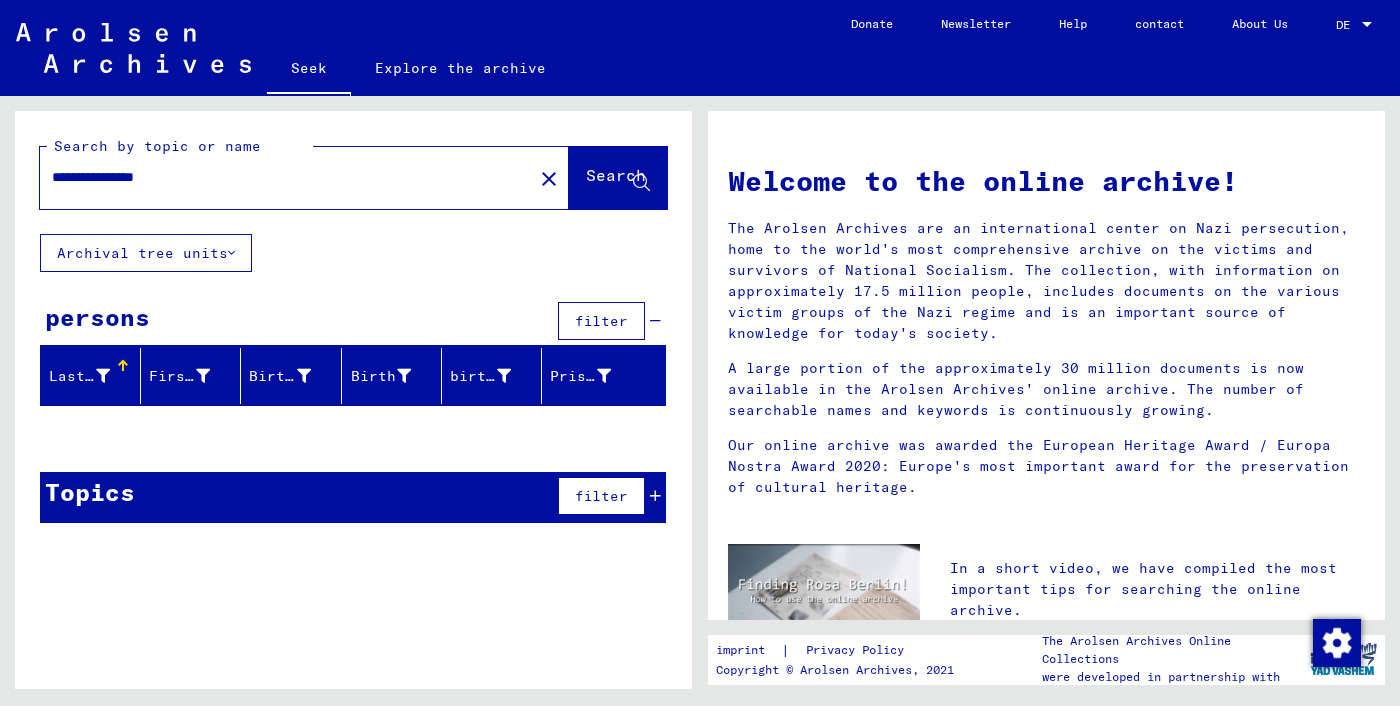 click on "**********" 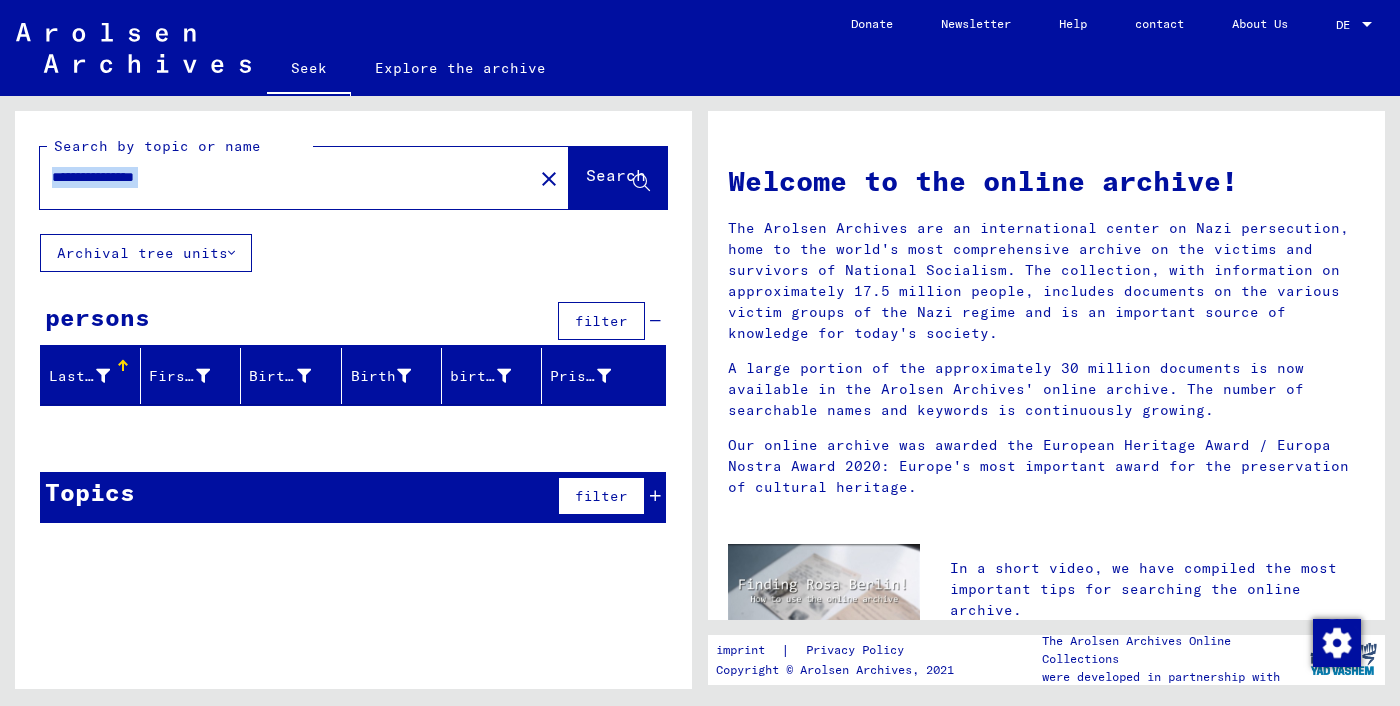 click on "**********" 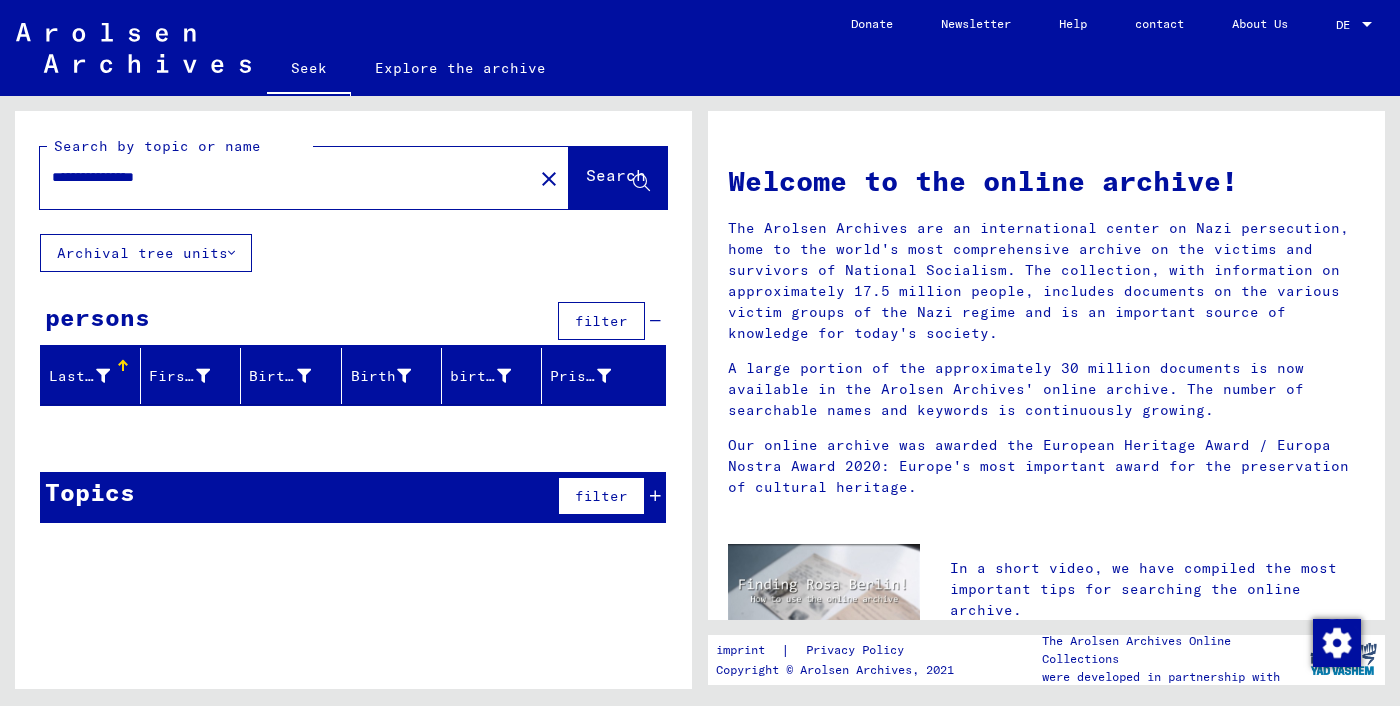 click on "**********" at bounding box center (280, 177) 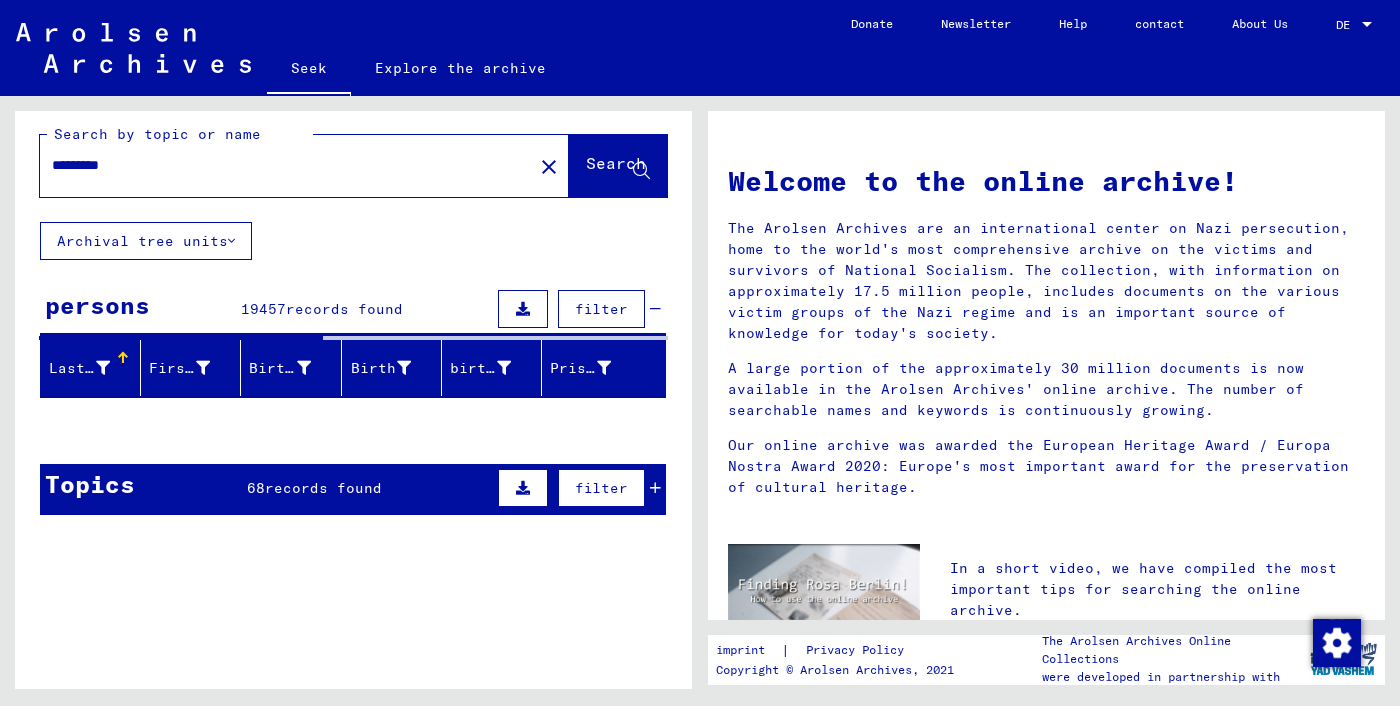 scroll, scrollTop: 0, scrollLeft: 0, axis: both 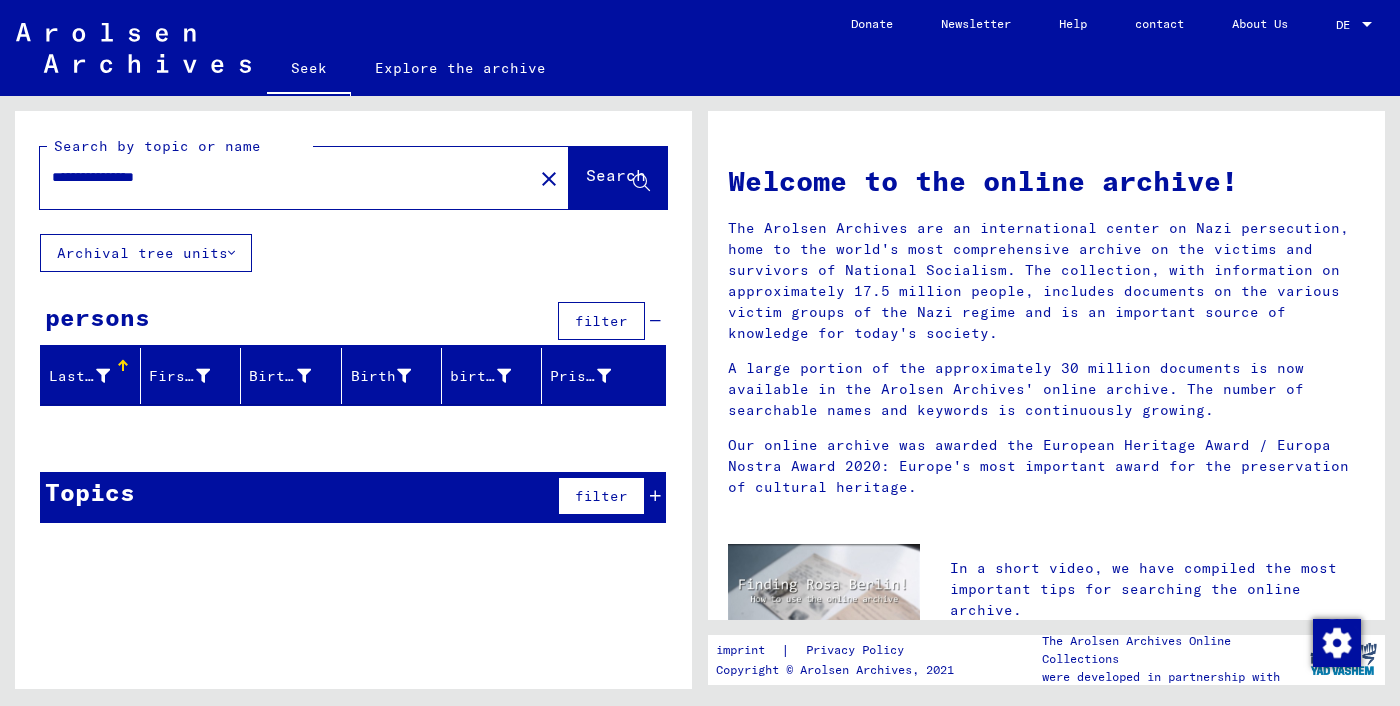 click on "**********" at bounding box center (280, 177) 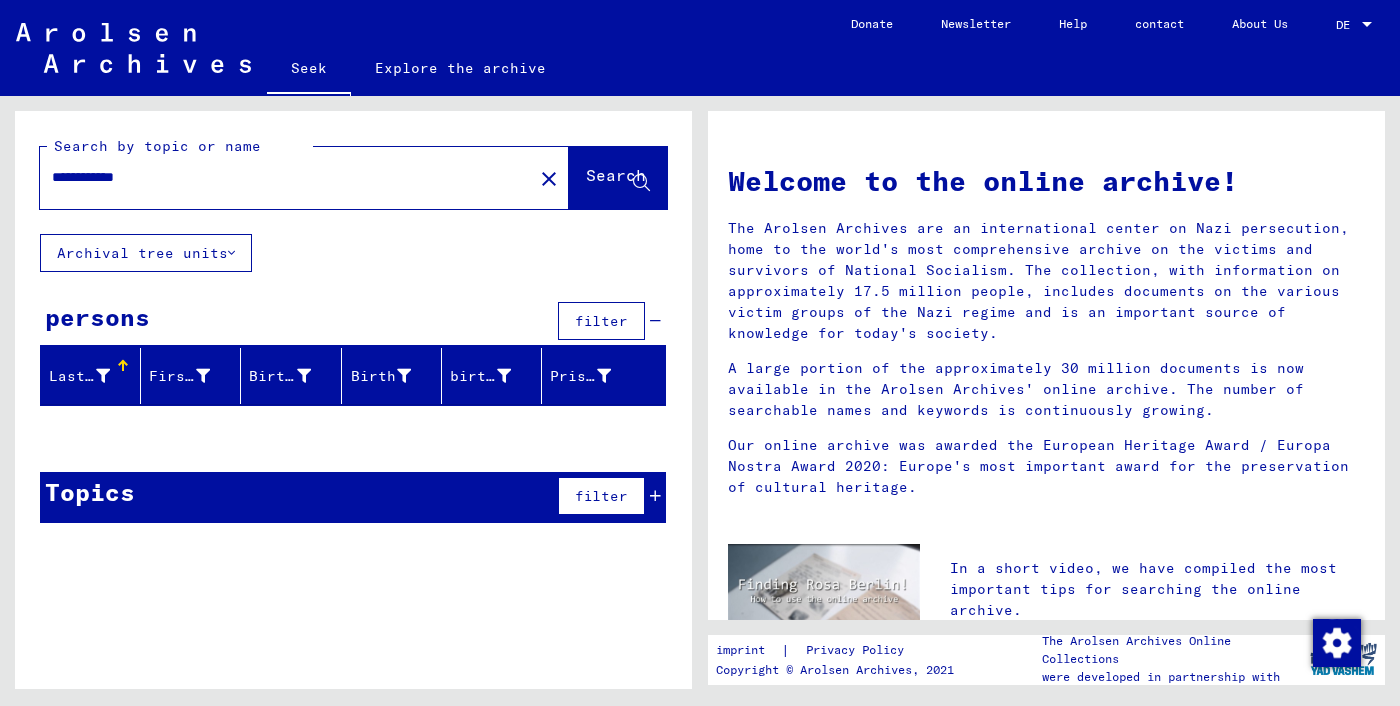 click on "**********" at bounding box center (280, 177) 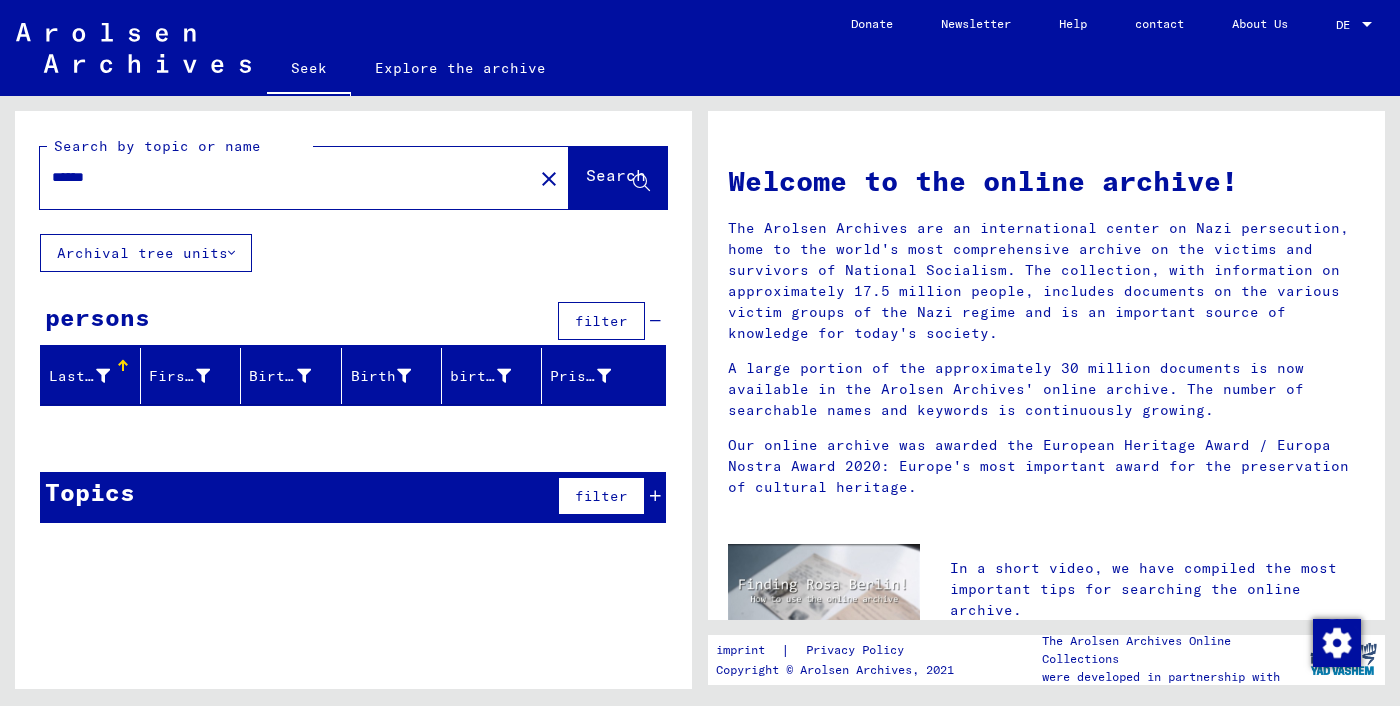 type on "******" 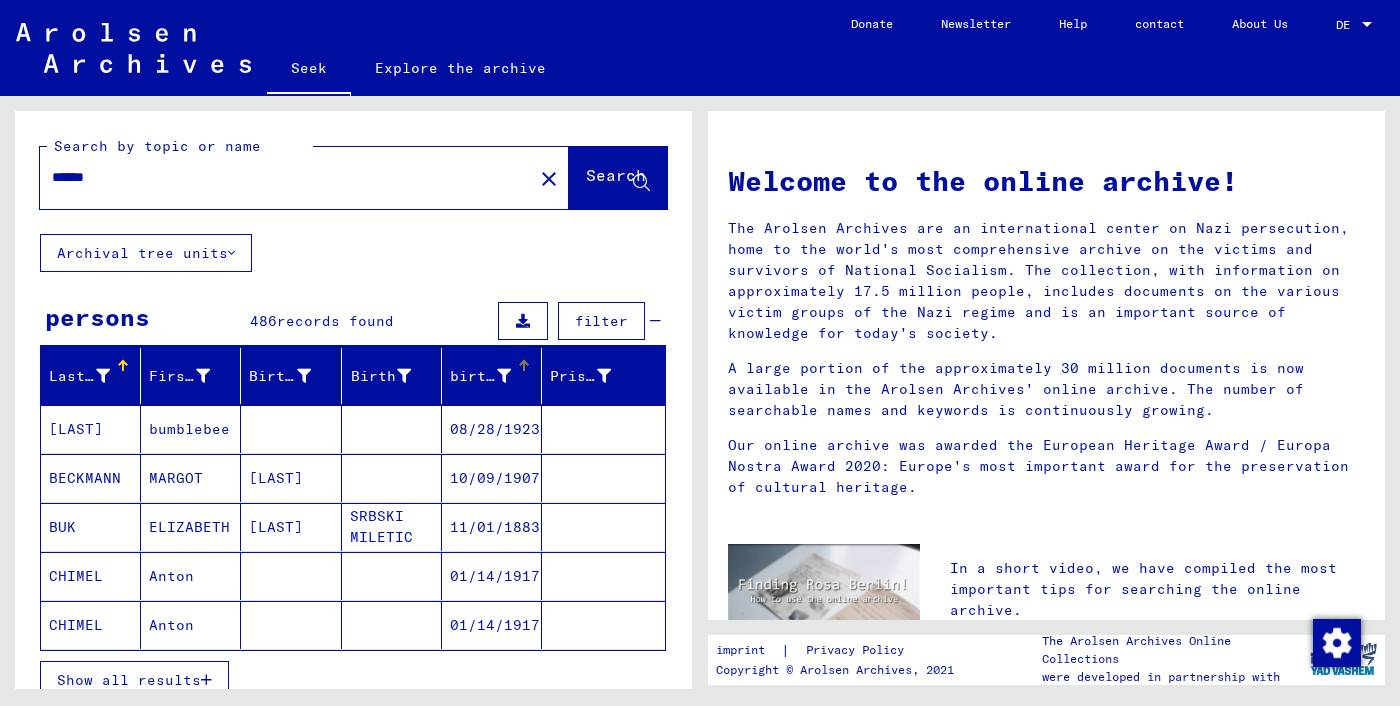 click on "birth date" at bounding box center [495, 376] 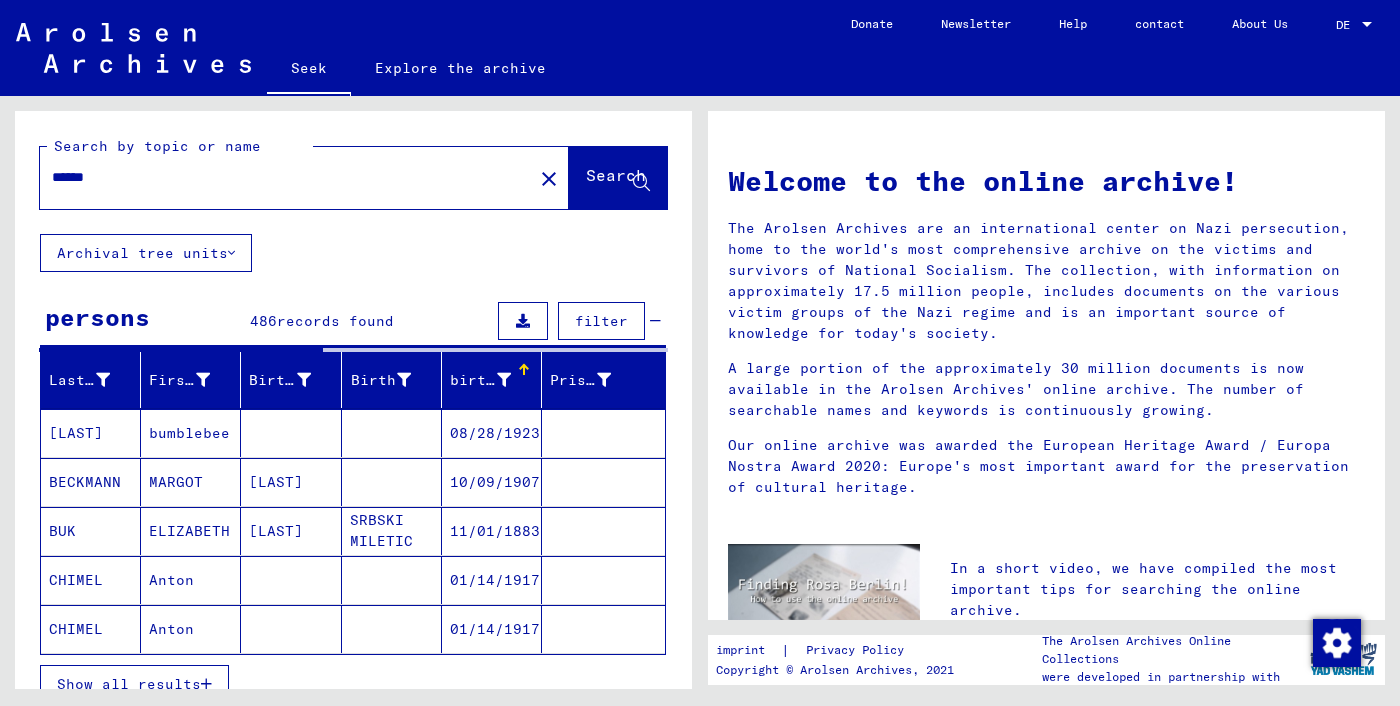 click on "birth date" at bounding box center (495, 380) 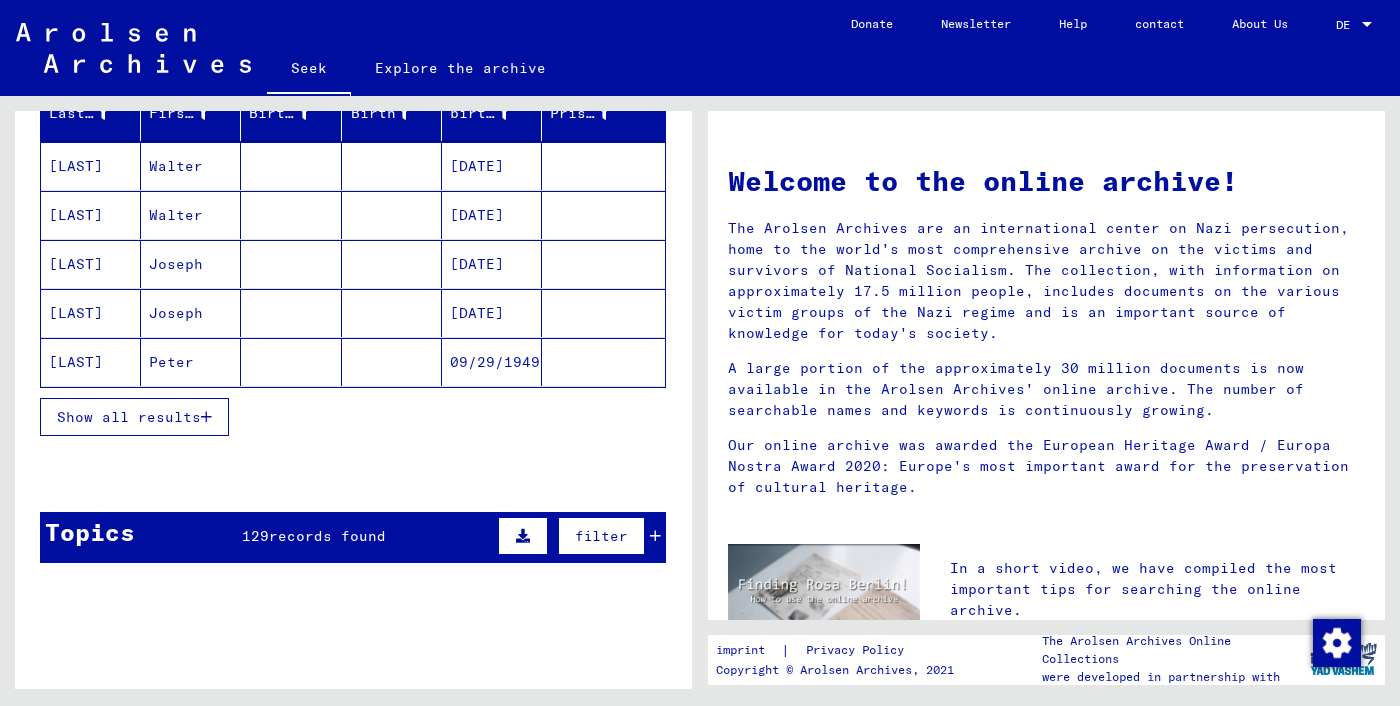 scroll, scrollTop: 262, scrollLeft: 0, axis: vertical 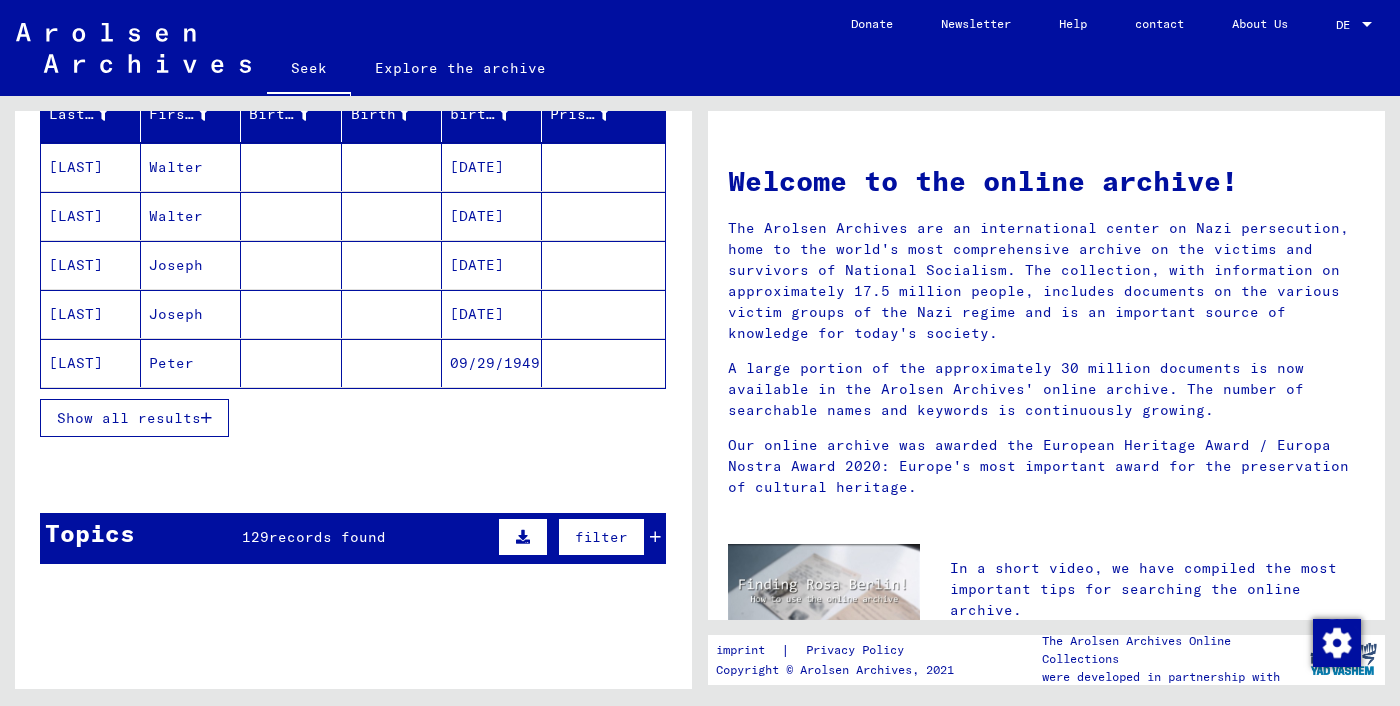 click on "Show all results" at bounding box center (129, 418) 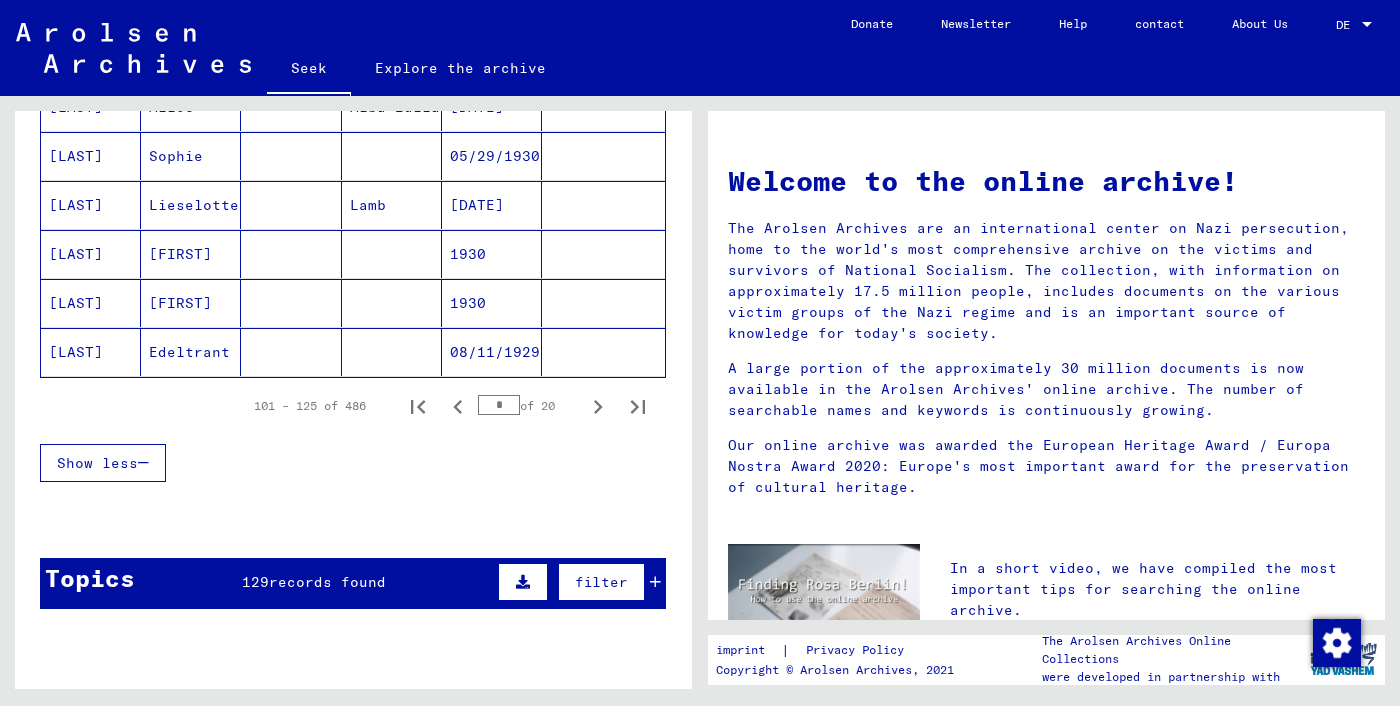 scroll, scrollTop: 1254, scrollLeft: 0, axis: vertical 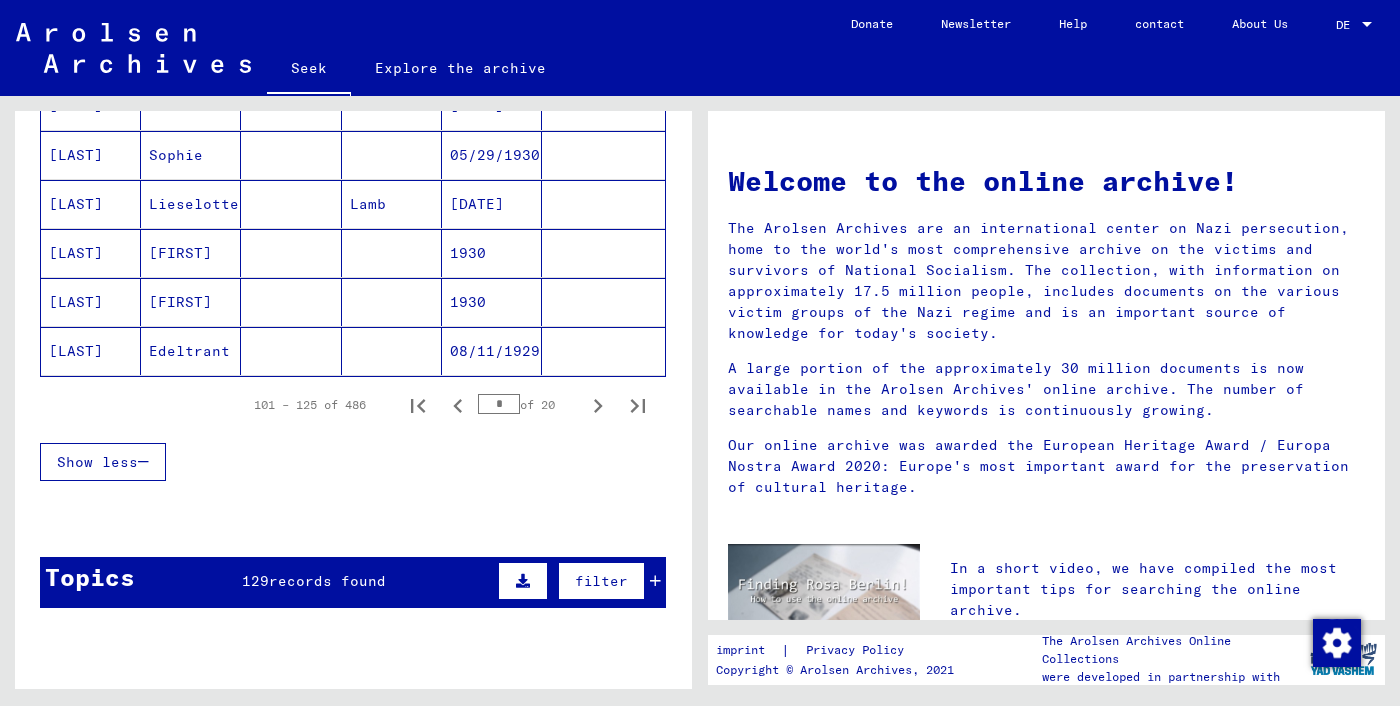 click on "Edeltrant" 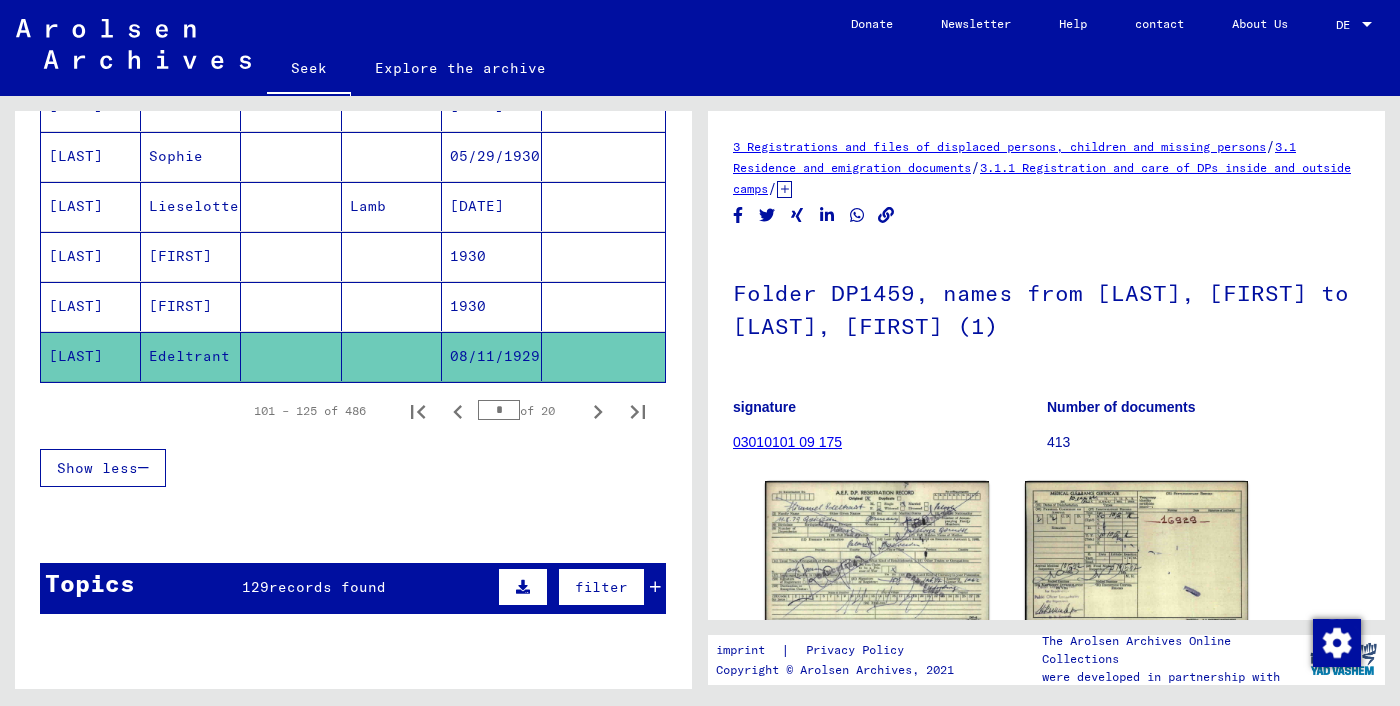 scroll, scrollTop: 0, scrollLeft: 0, axis: both 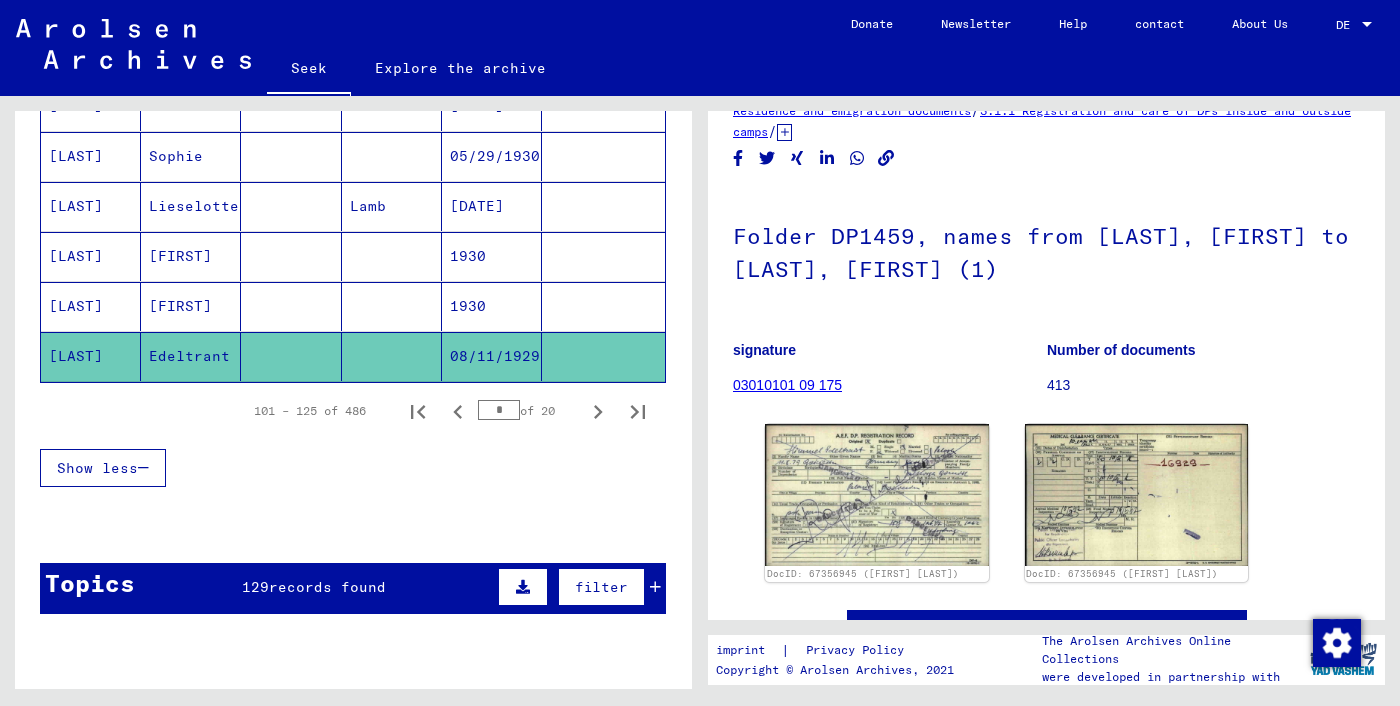 click at bounding box center [392, 356] 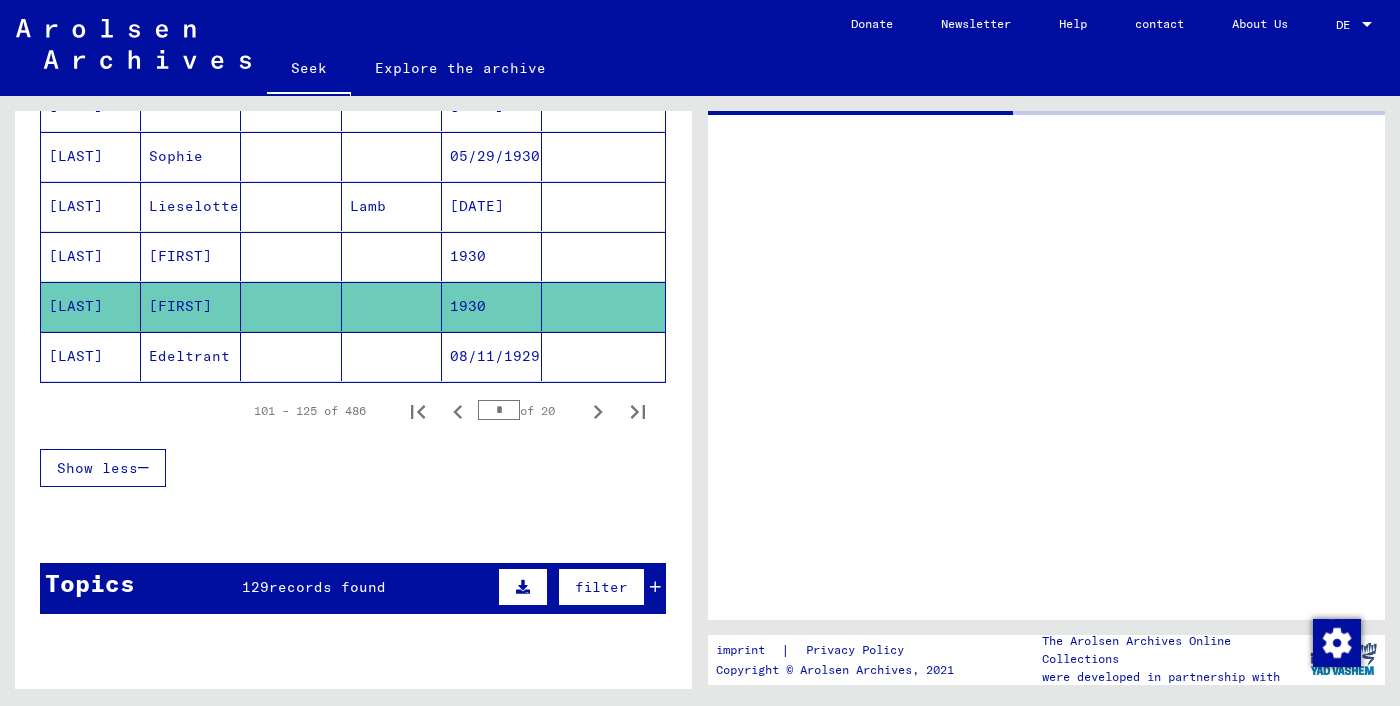 scroll, scrollTop: 0, scrollLeft: 0, axis: both 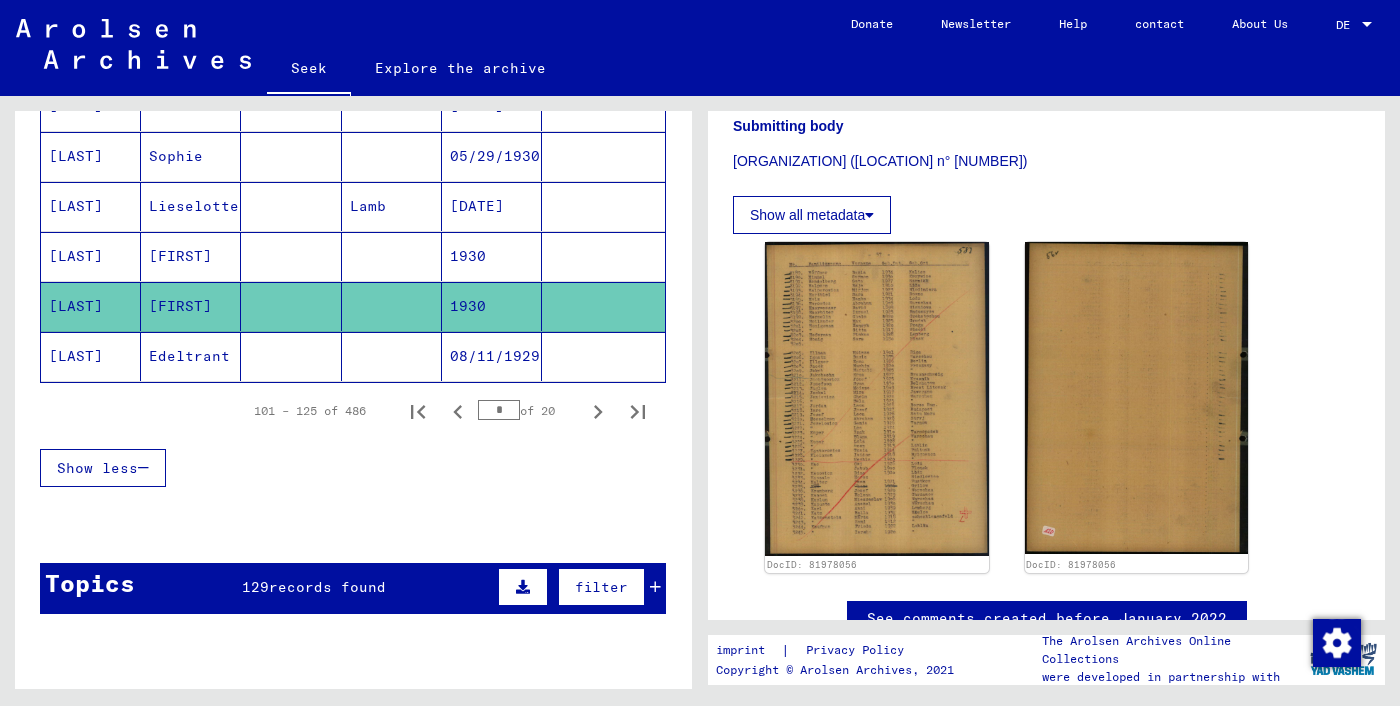 click at bounding box center (603, 256) 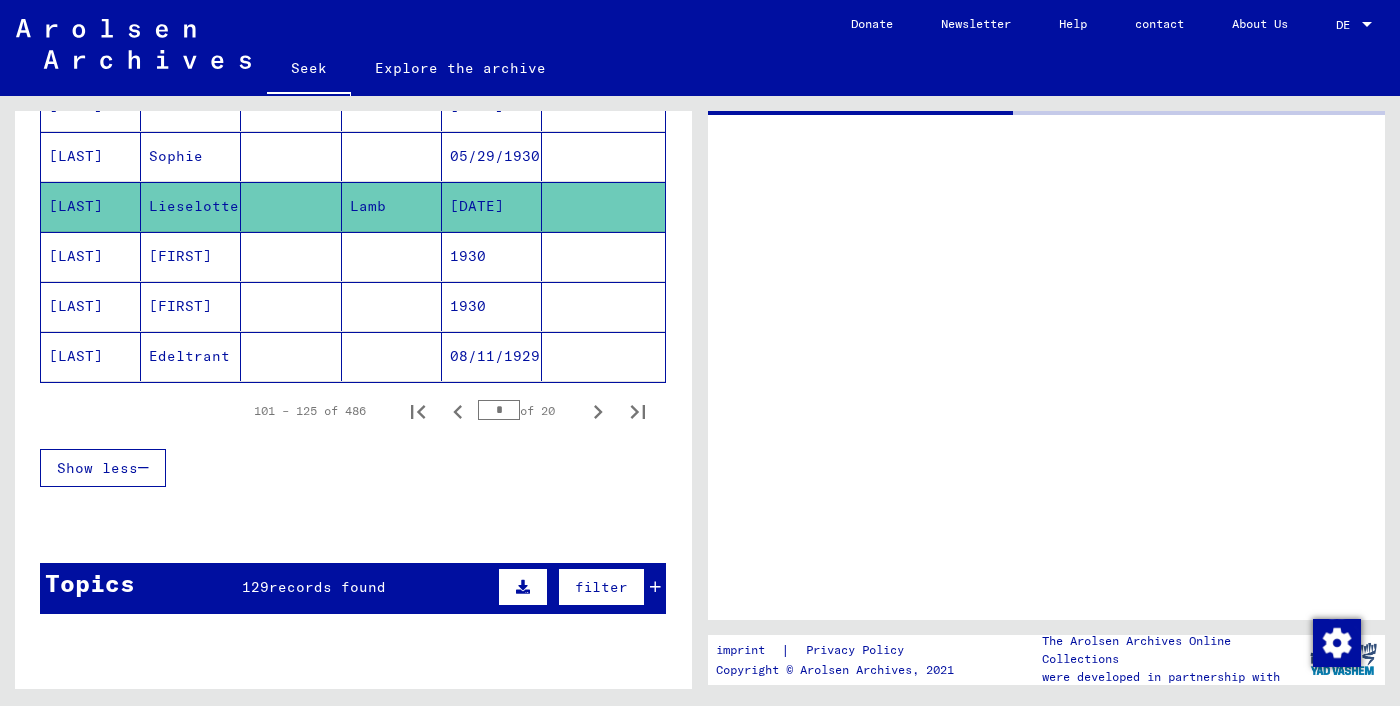 scroll, scrollTop: 0, scrollLeft: 0, axis: both 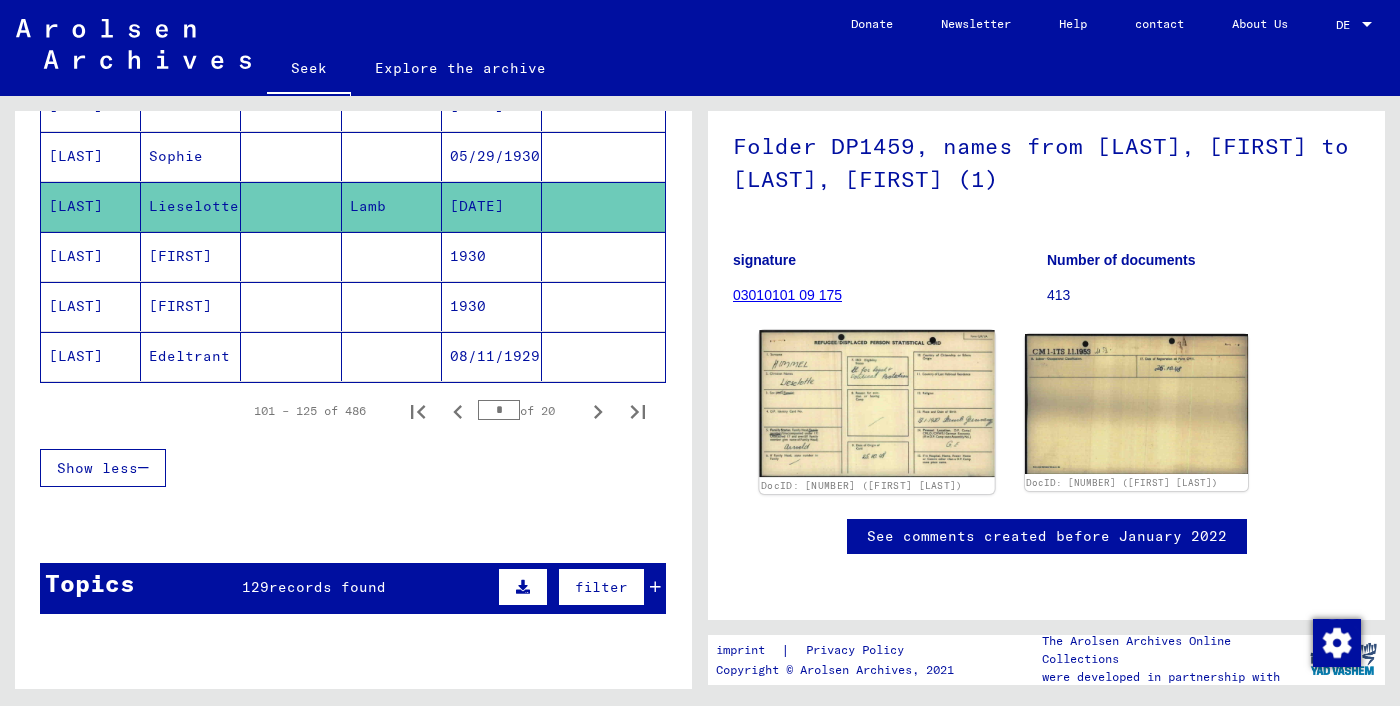 click 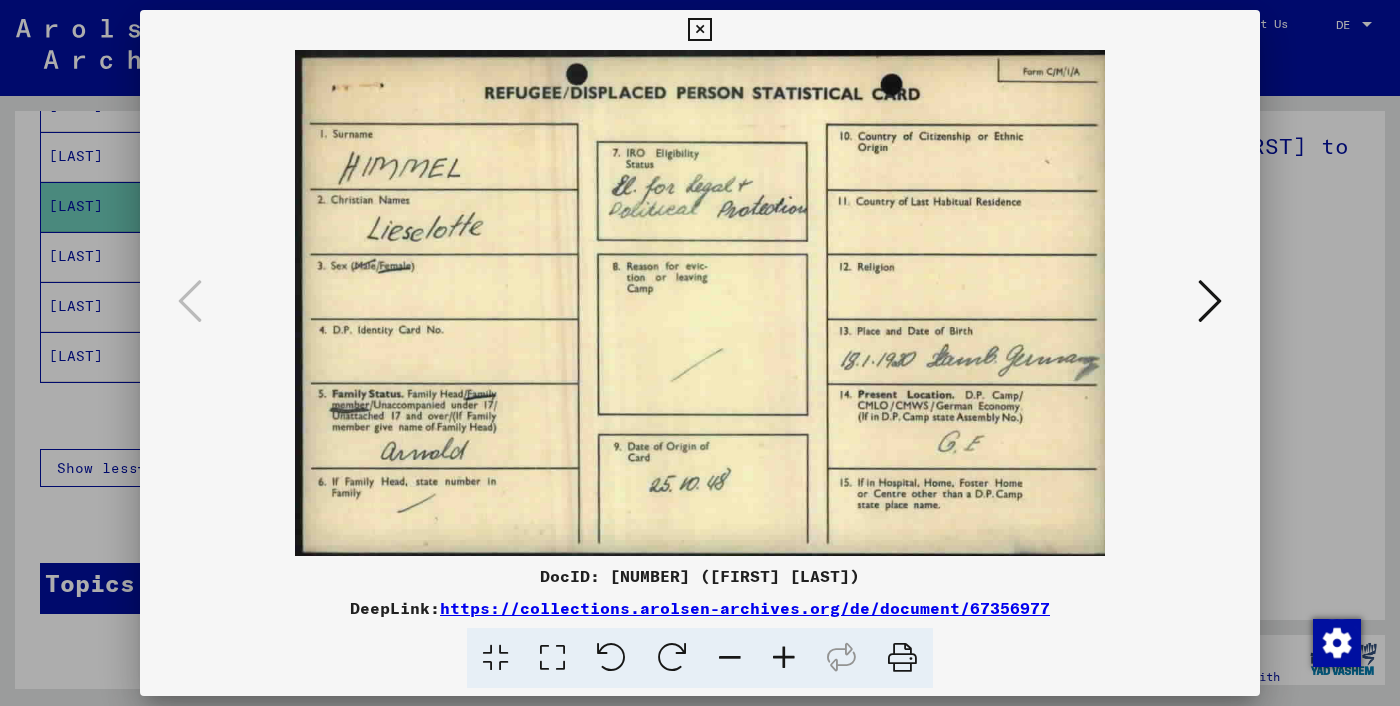 click at bounding box center [700, 353] 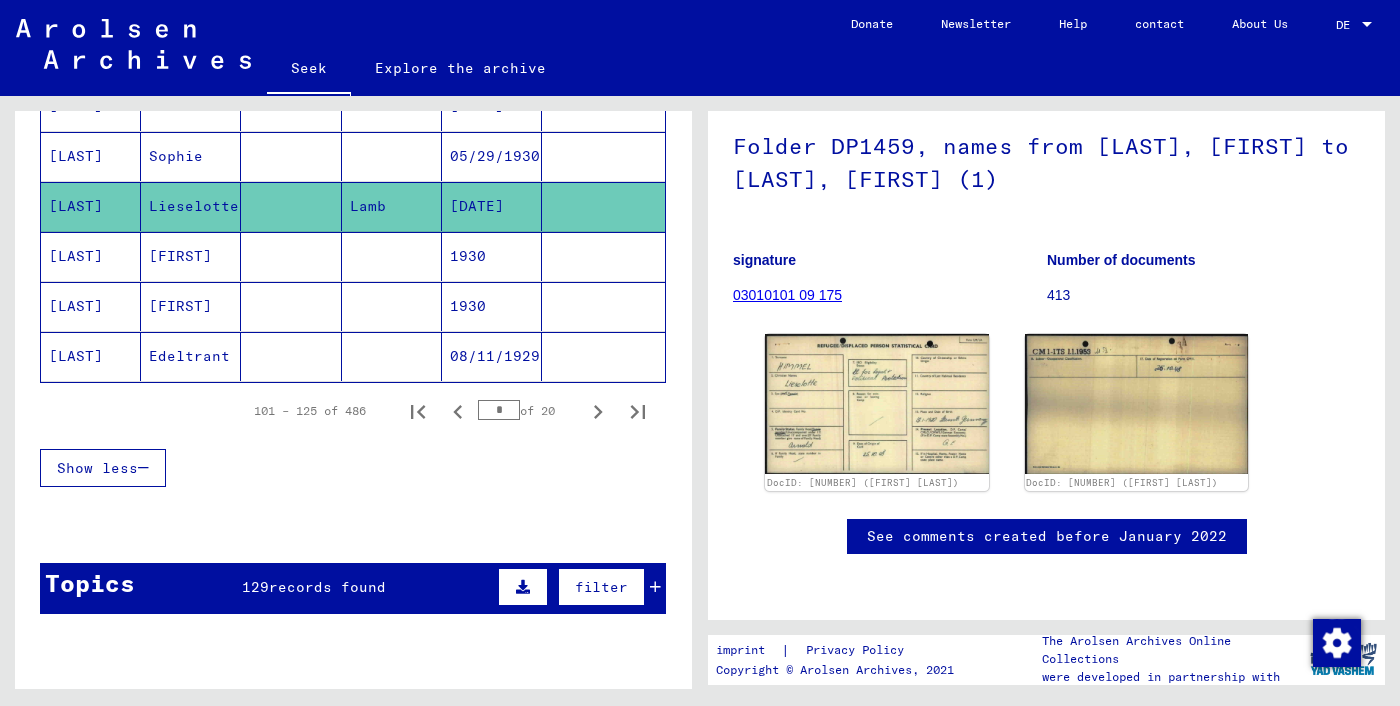click at bounding box center (392, 306) 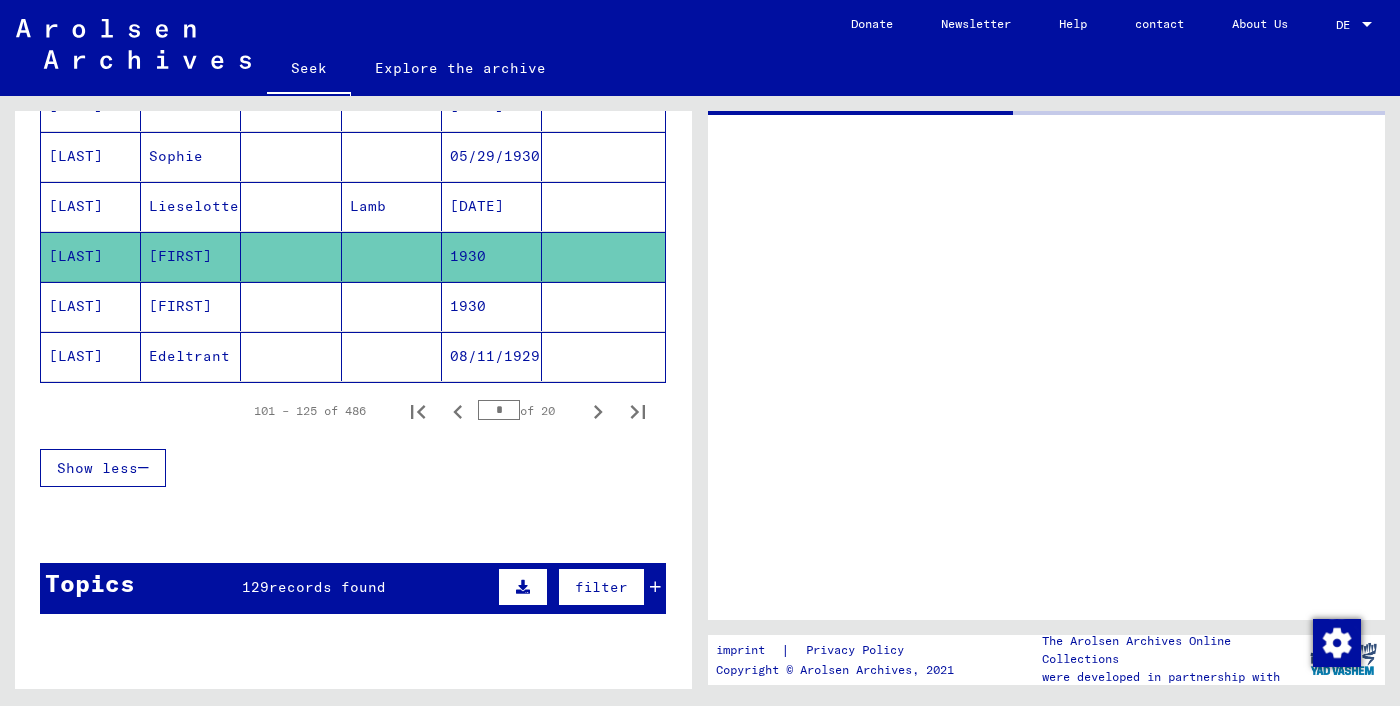 scroll, scrollTop: 0, scrollLeft: 0, axis: both 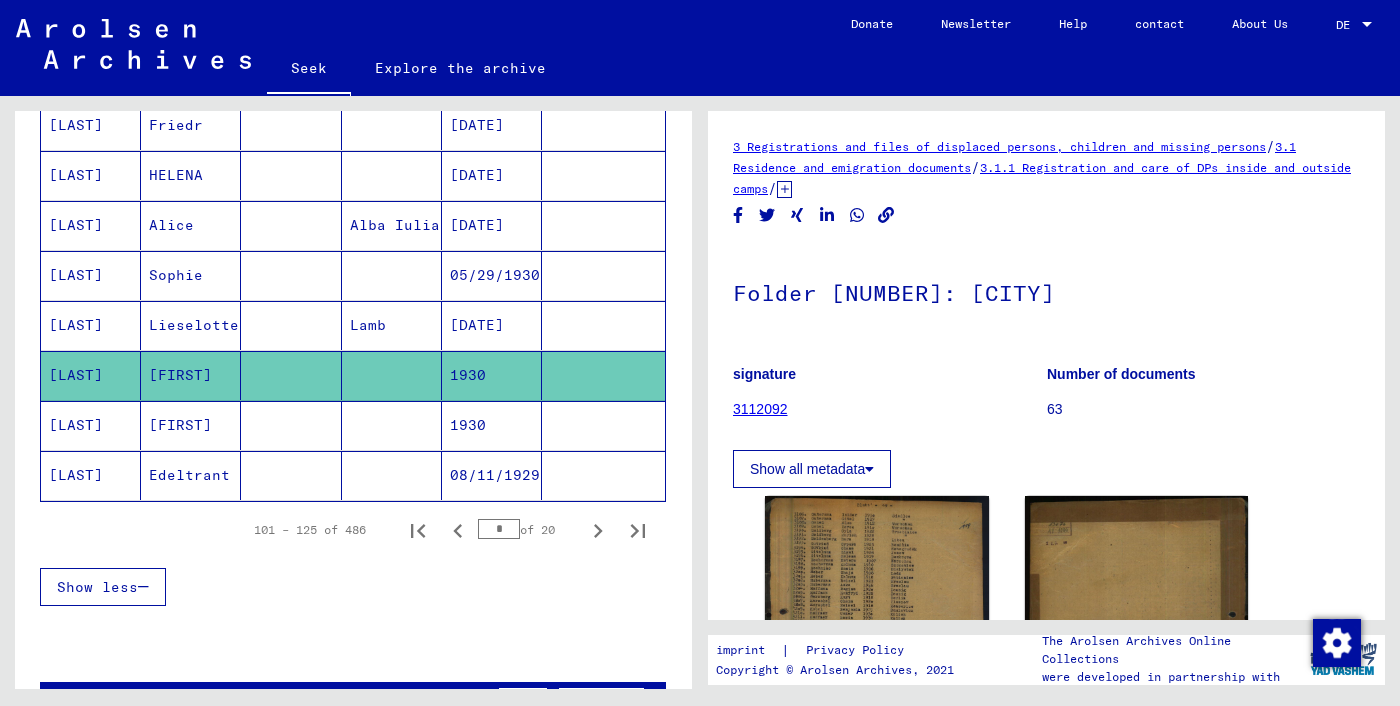 click on "05/29/1930" at bounding box center [492, 325] 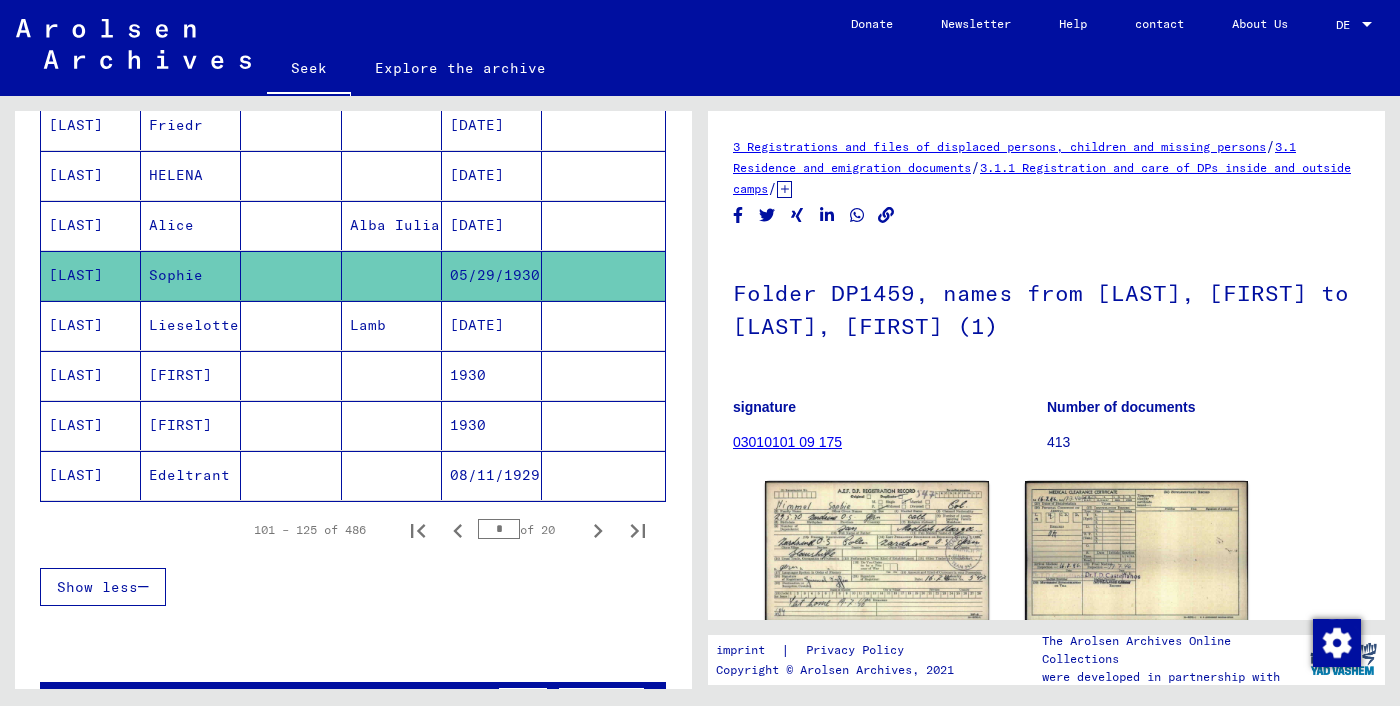 scroll, scrollTop: 0, scrollLeft: 0, axis: both 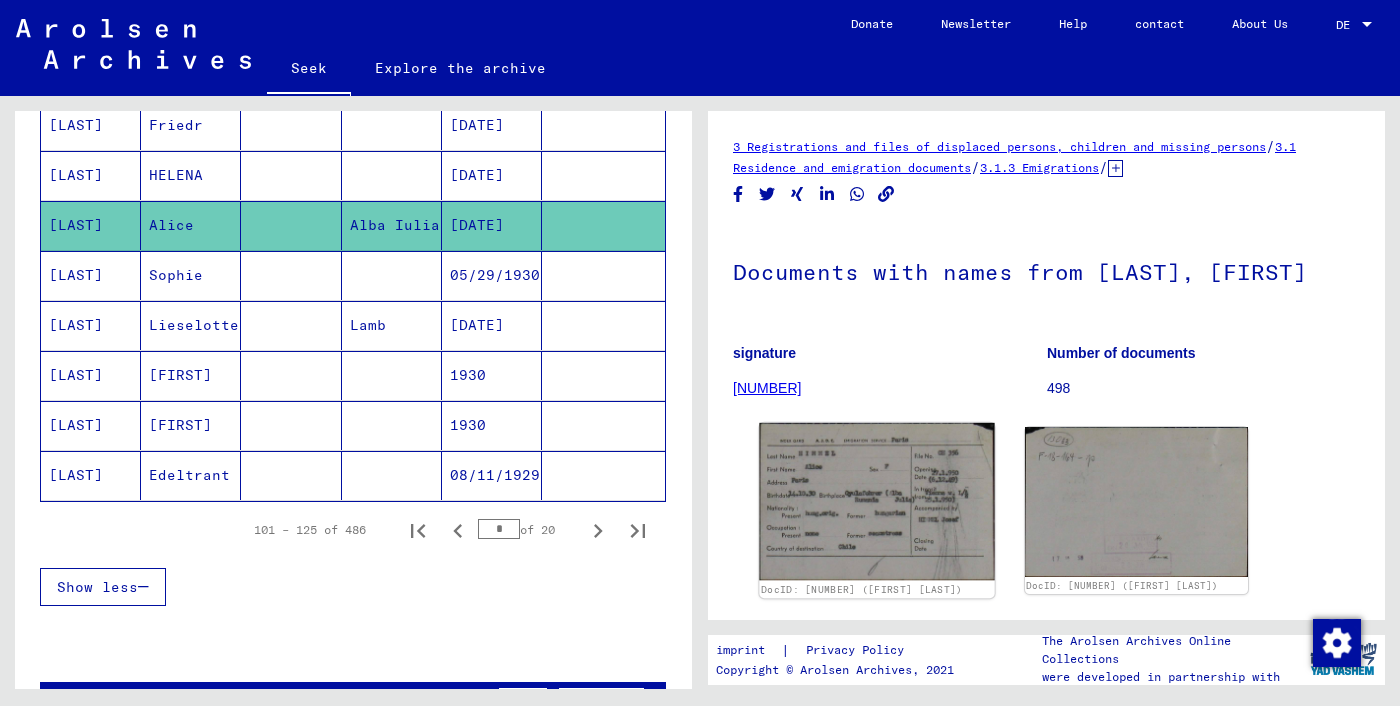 click 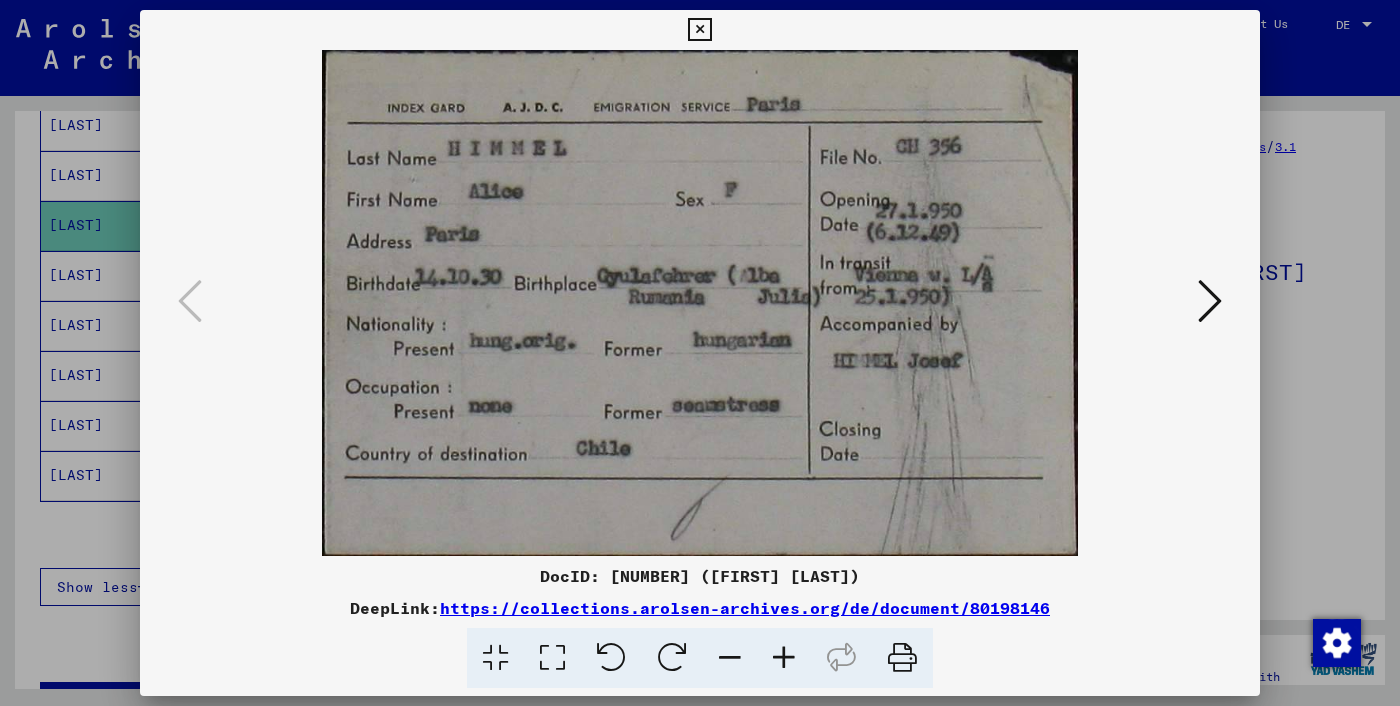 click at bounding box center [700, 303] 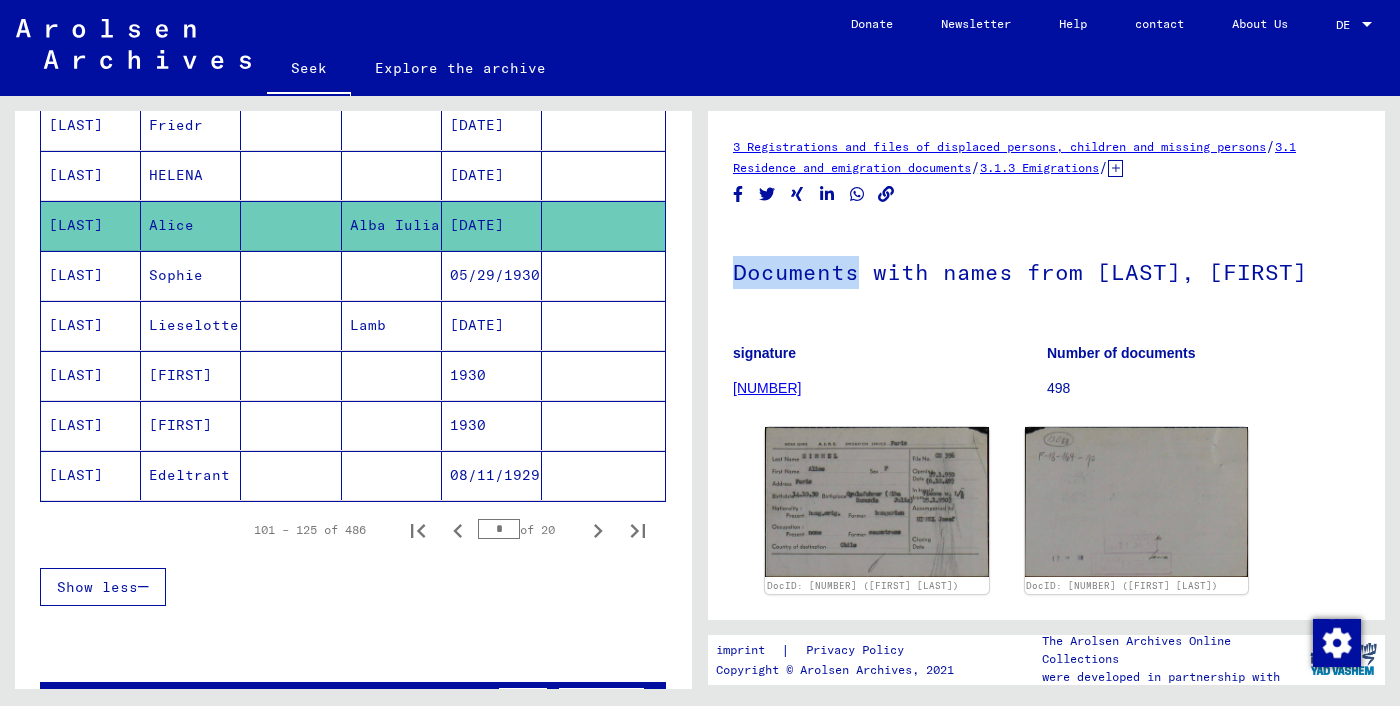 click on "Registrations and files of displaced persons, children and missing persons / Residence and emigration documents / Emigrations / AJDC Paris Emigration File / Documents without an assigned signature / Documents with names from [LAST], [FIRST] signature [NUMBER] Number of documents [NUMBER] DocID: [NUMBER] ([FIRST] [LAST]) DocID: [NUMBER] ([FIRST] [LAST]) See comments created before January 2022" 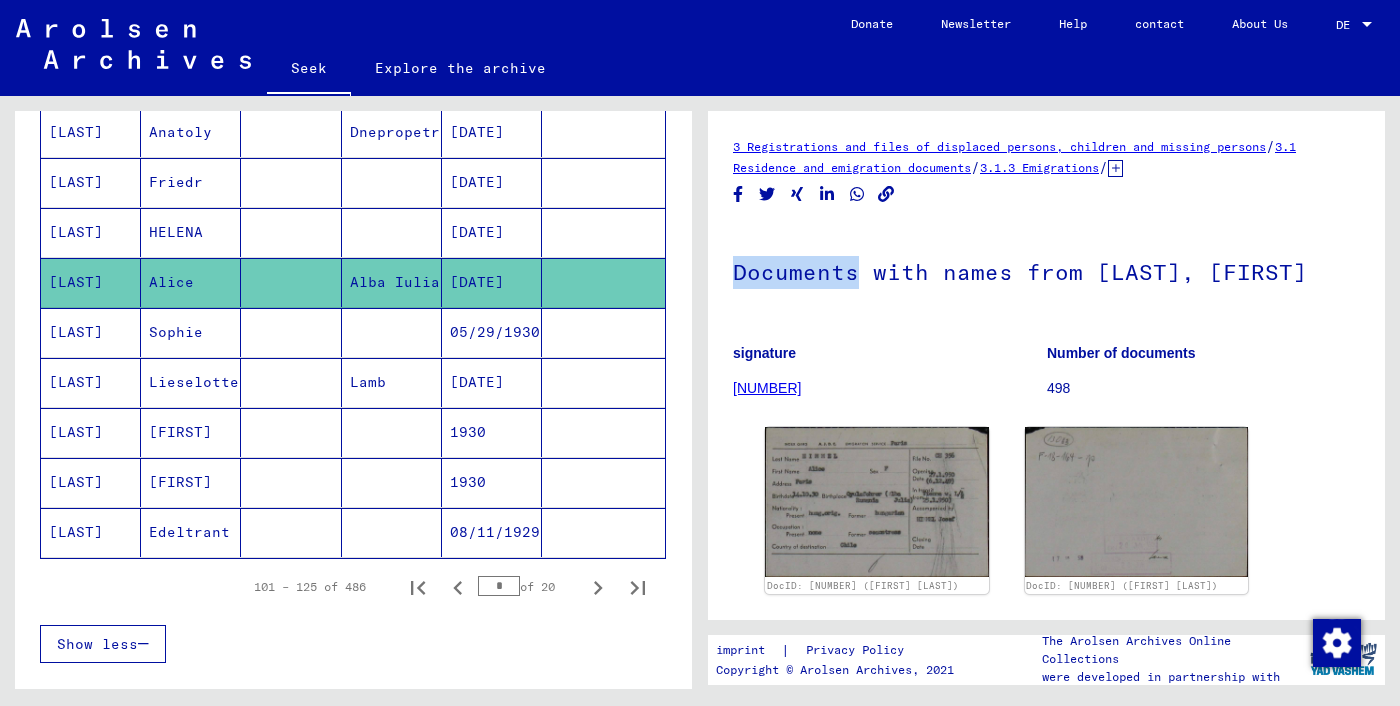 scroll, scrollTop: 1095, scrollLeft: 0, axis: vertical 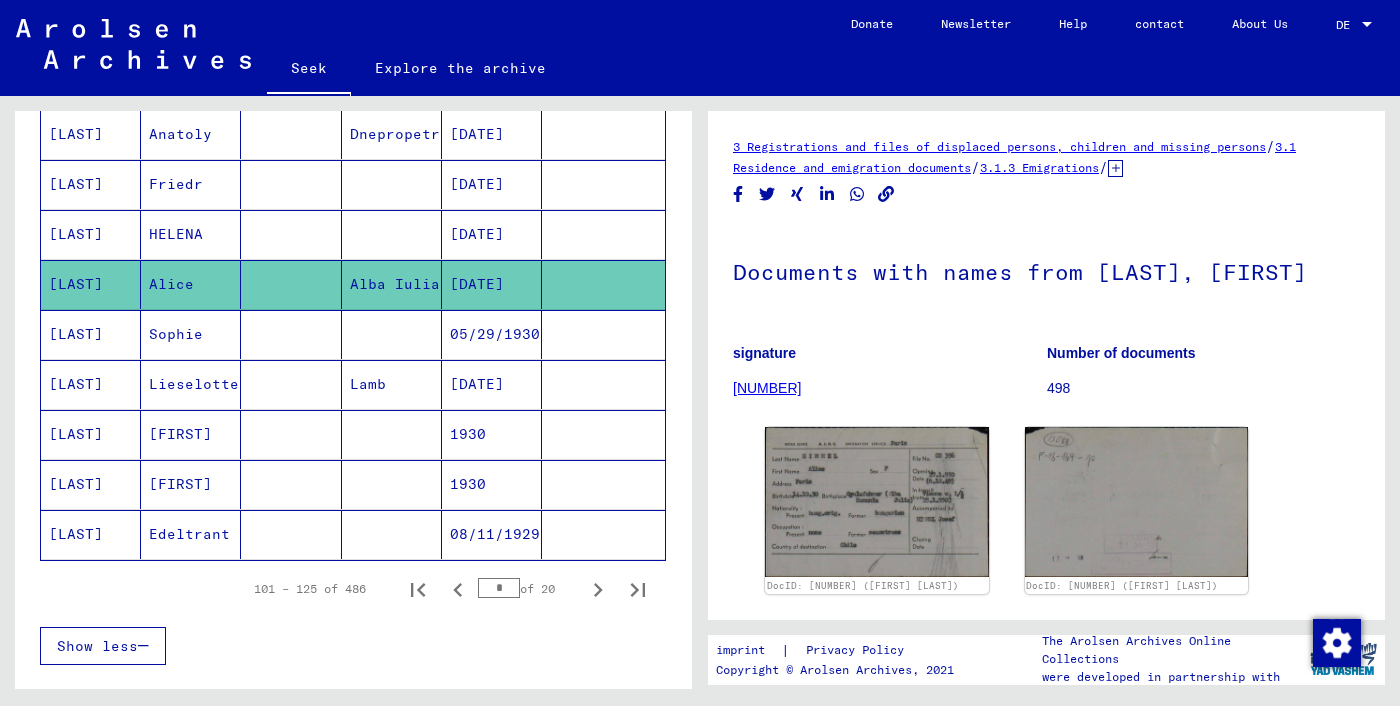 click at bounding box center [291, 284] 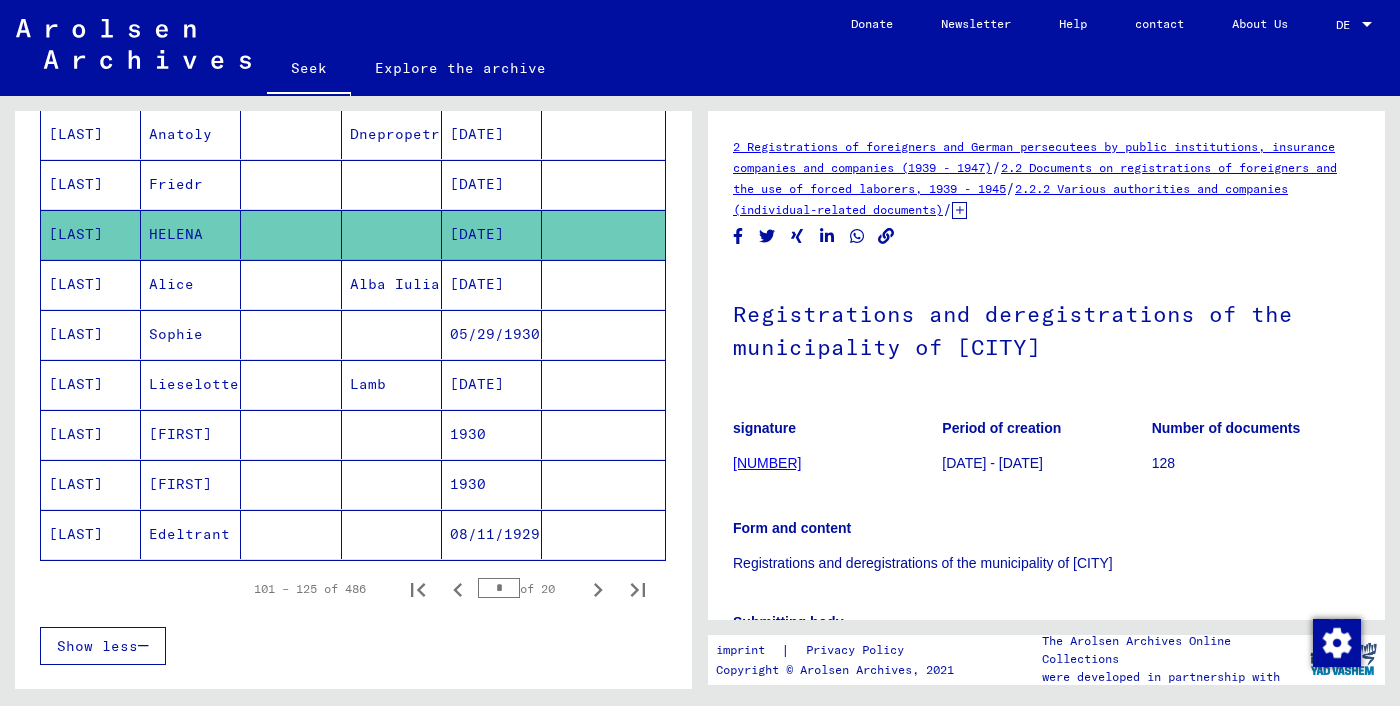 scroll, scrollTop: 0, scrollLeft: 0, axis: both 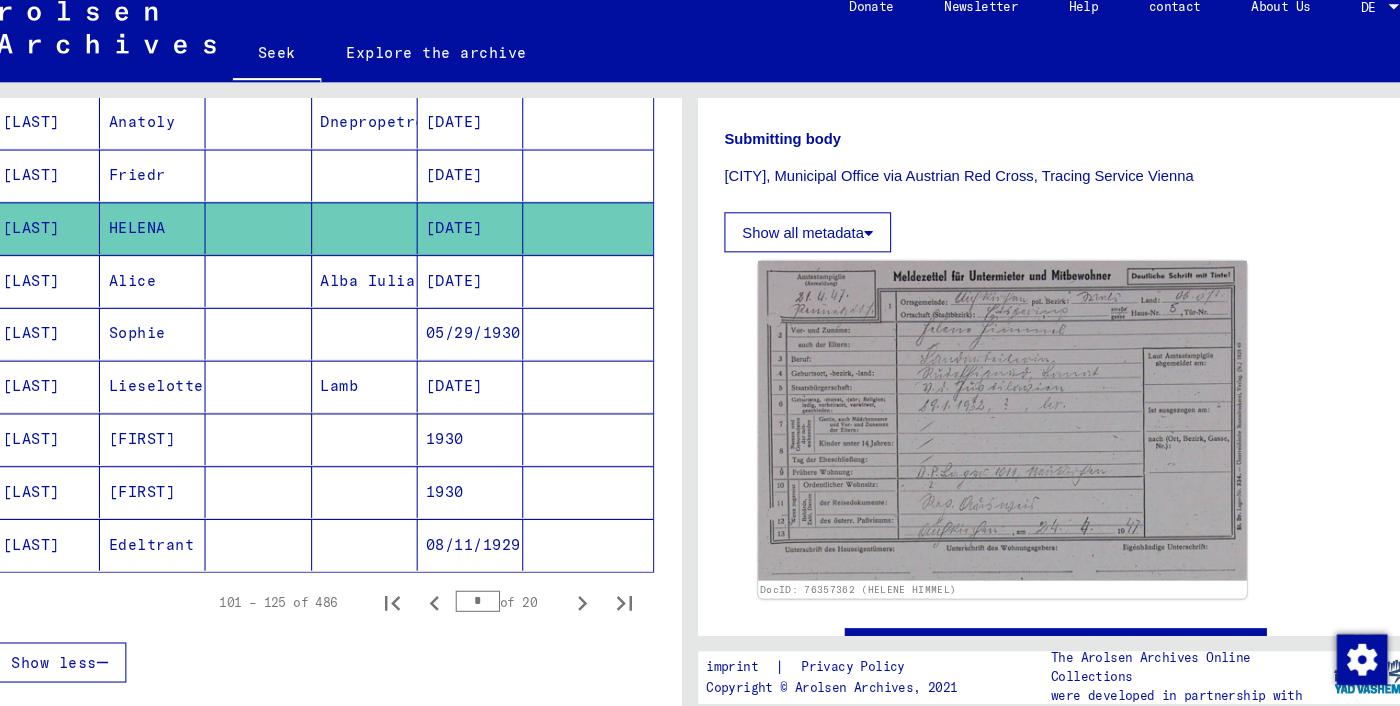 click at bounding box center [392, 234] 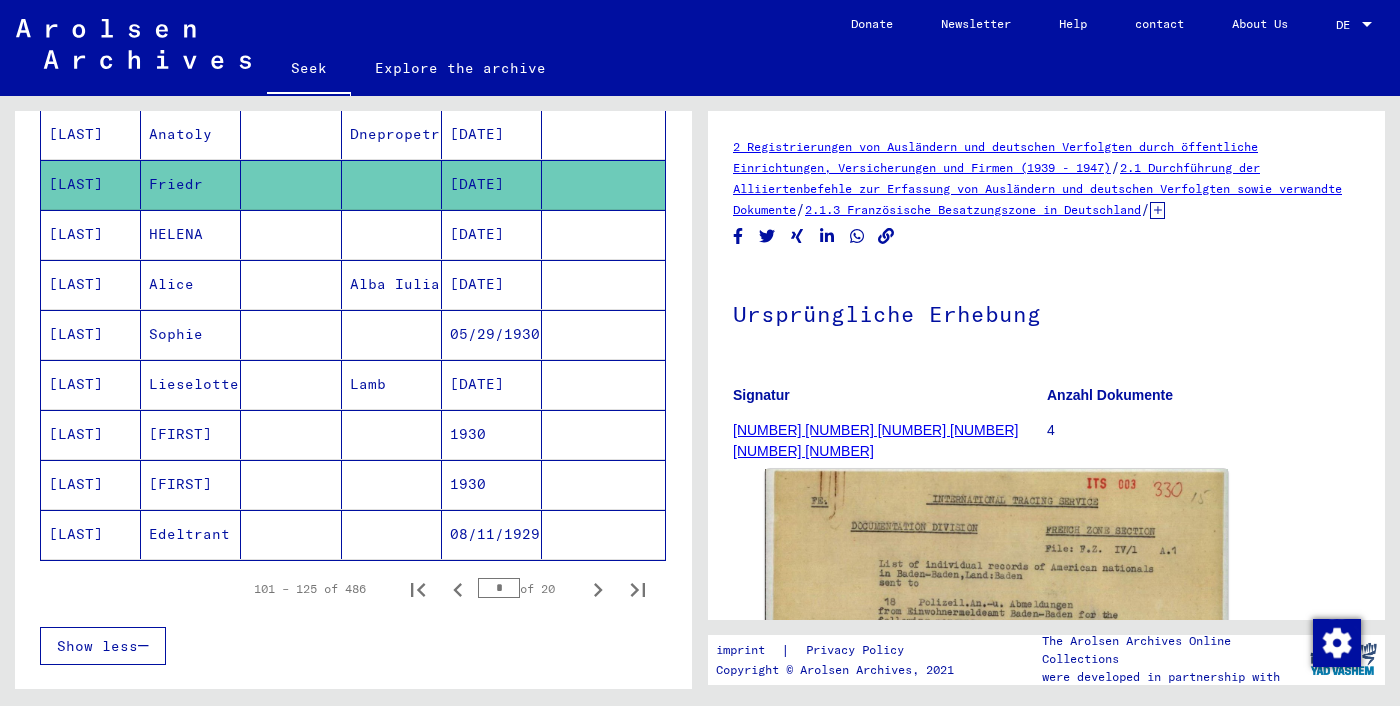 scroll, scrollTop: 0, scrollLeft: 0, axis: both 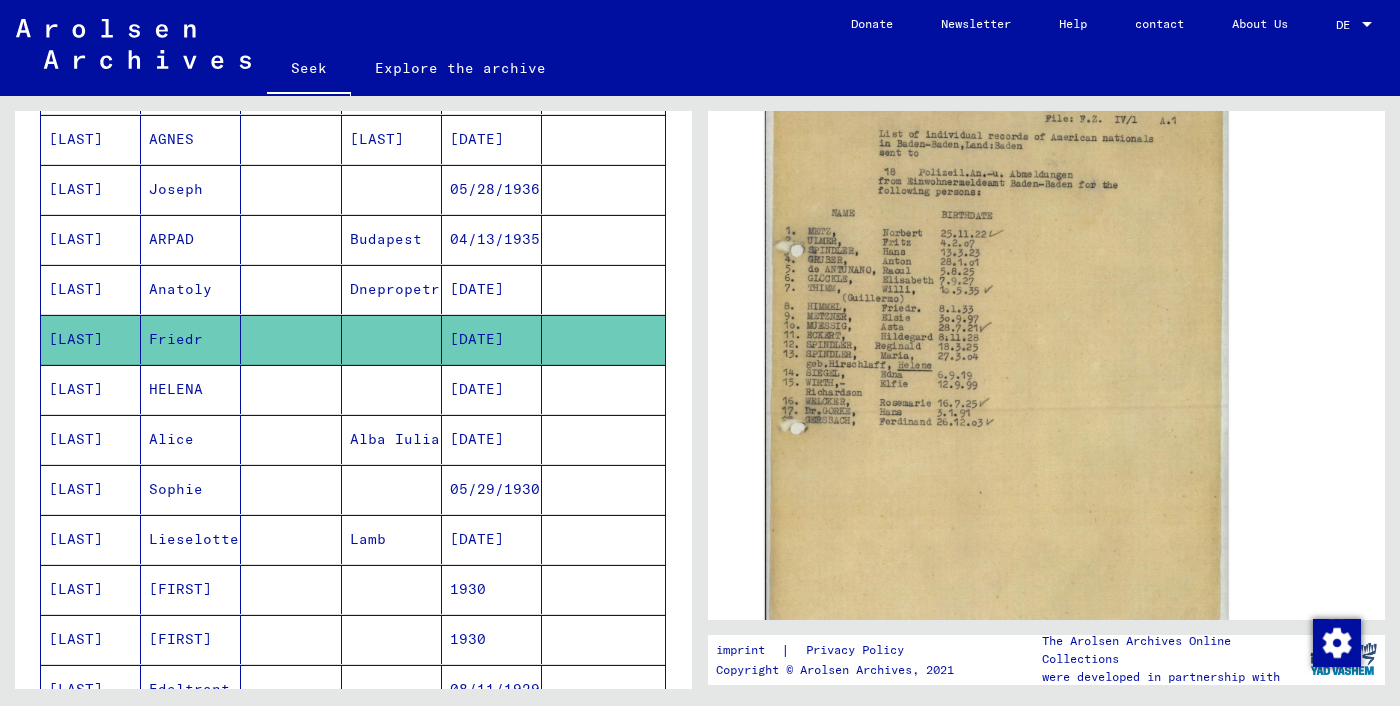 click on "Dnepropetrovsk" 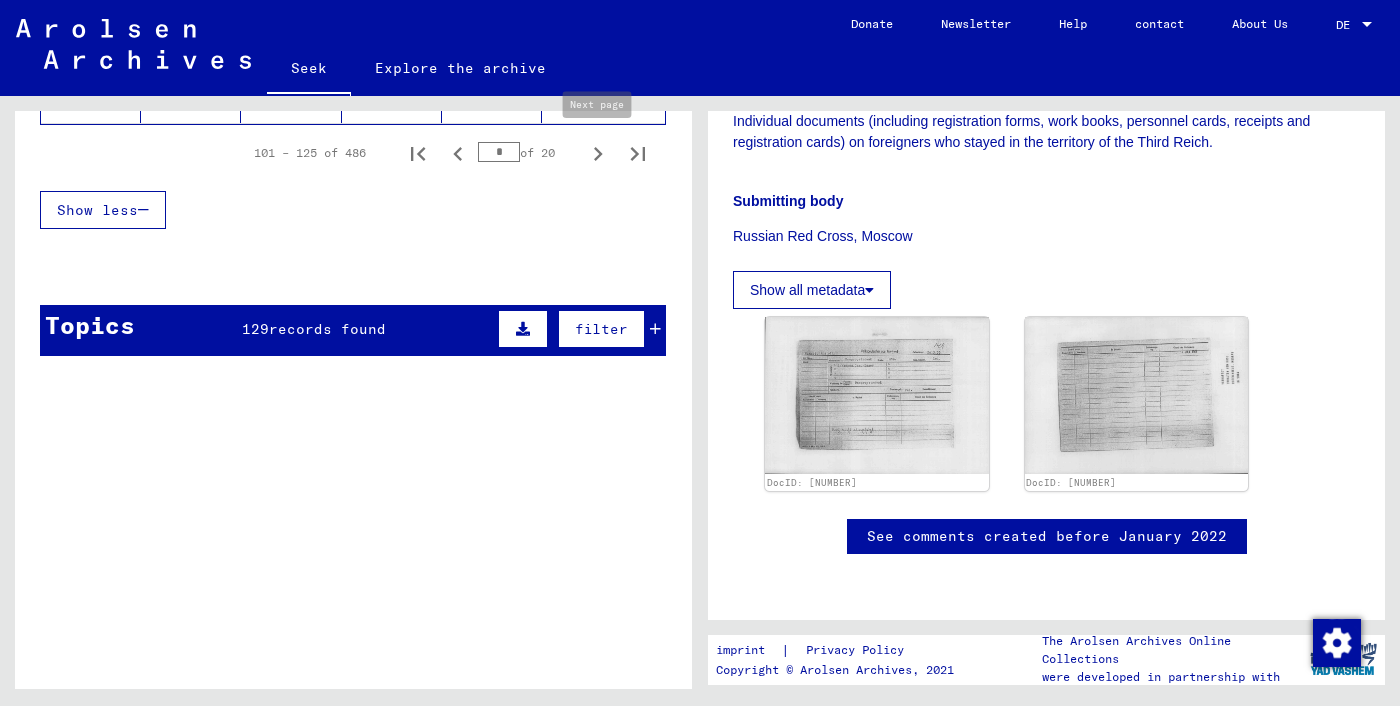 click 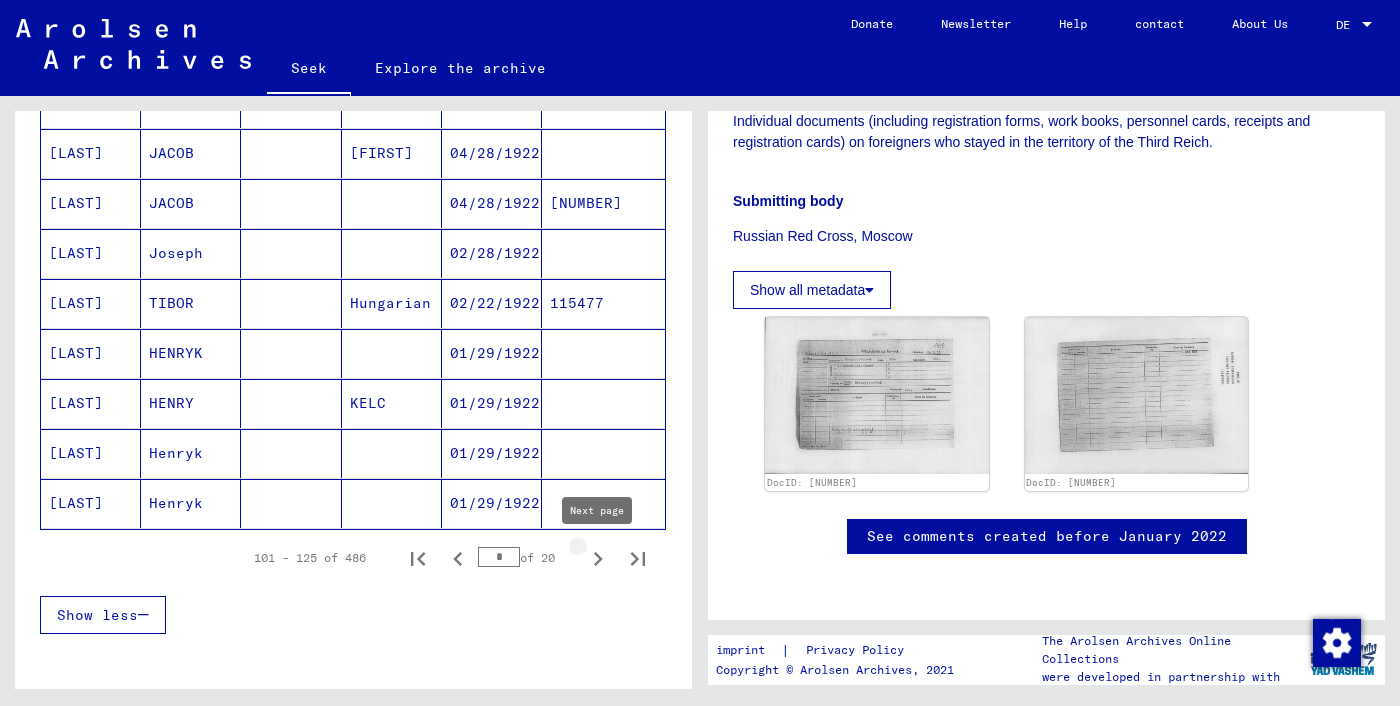 click 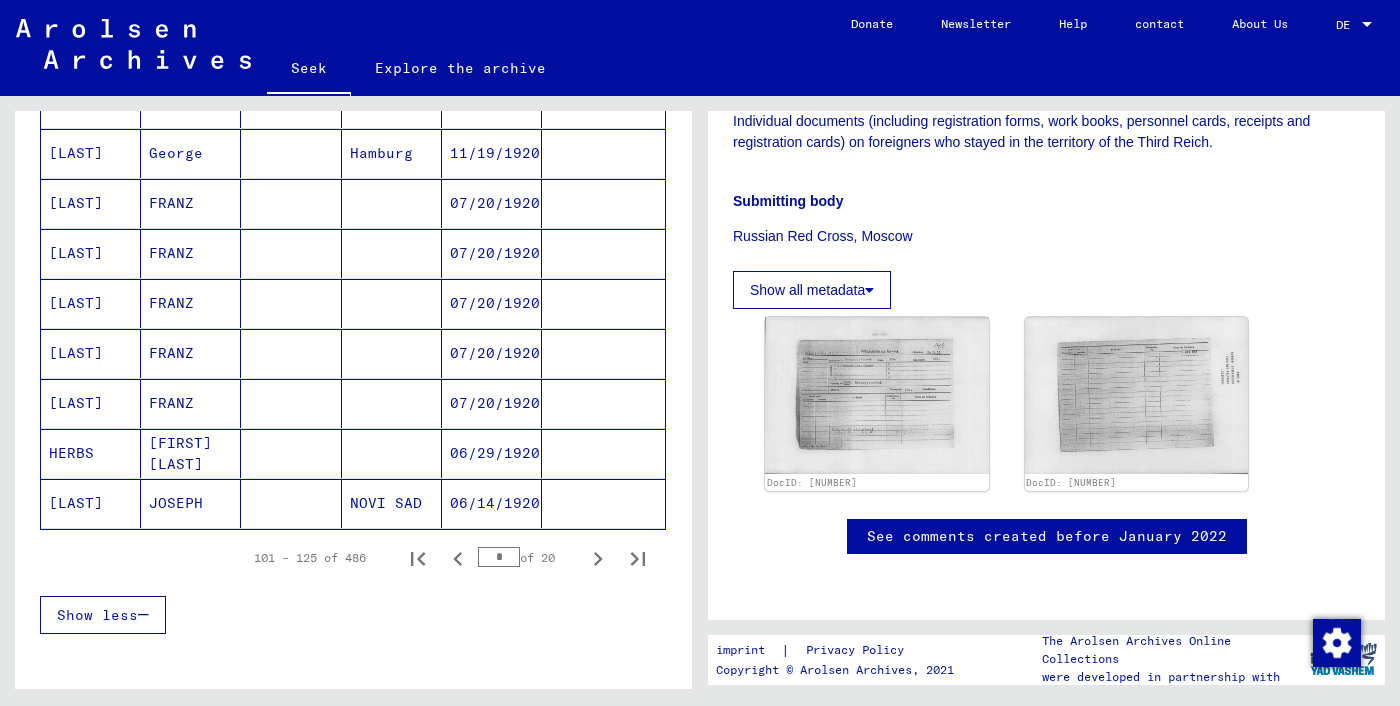 click 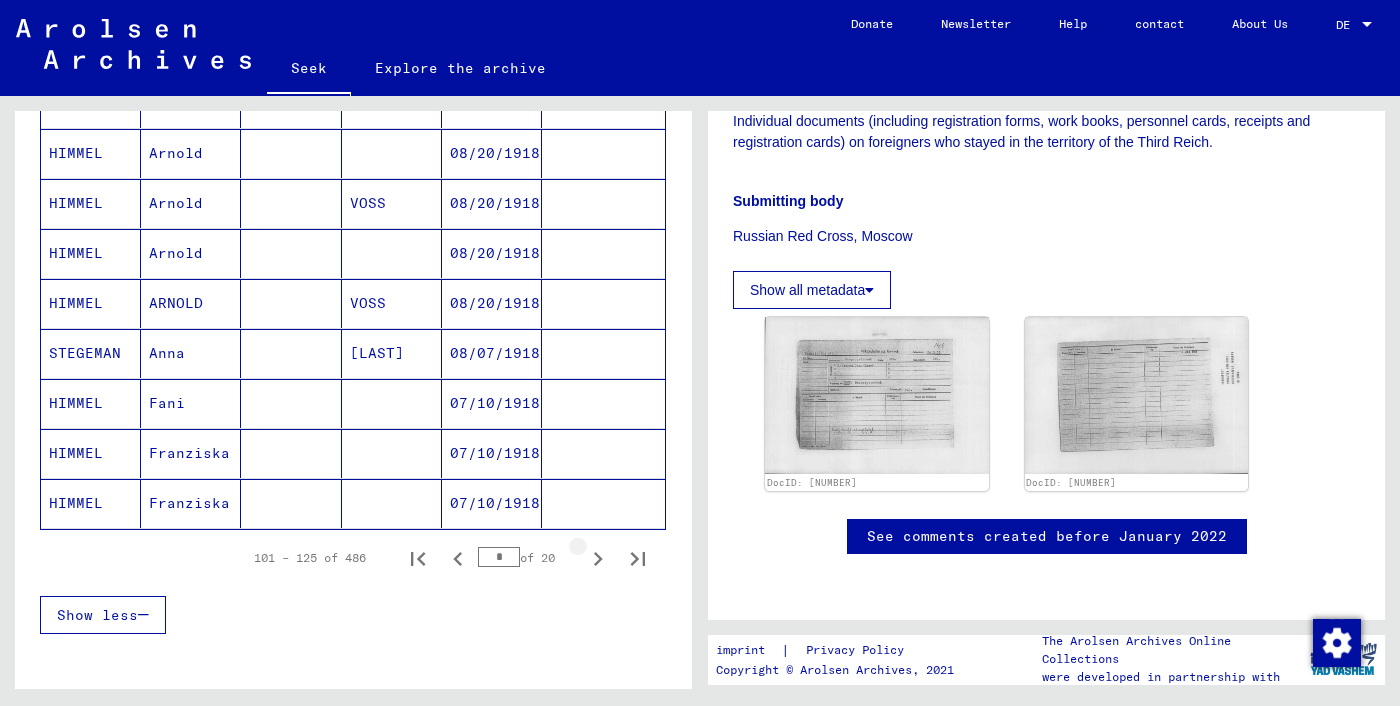 click 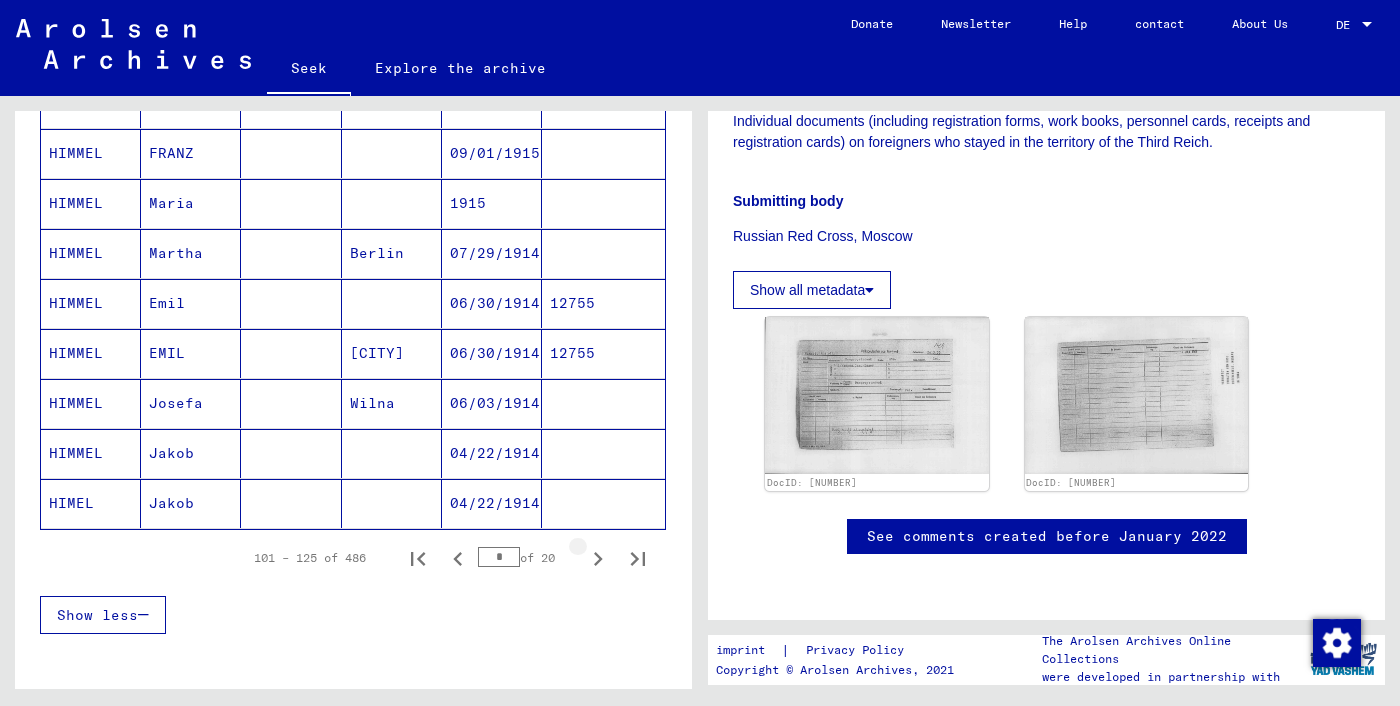 click 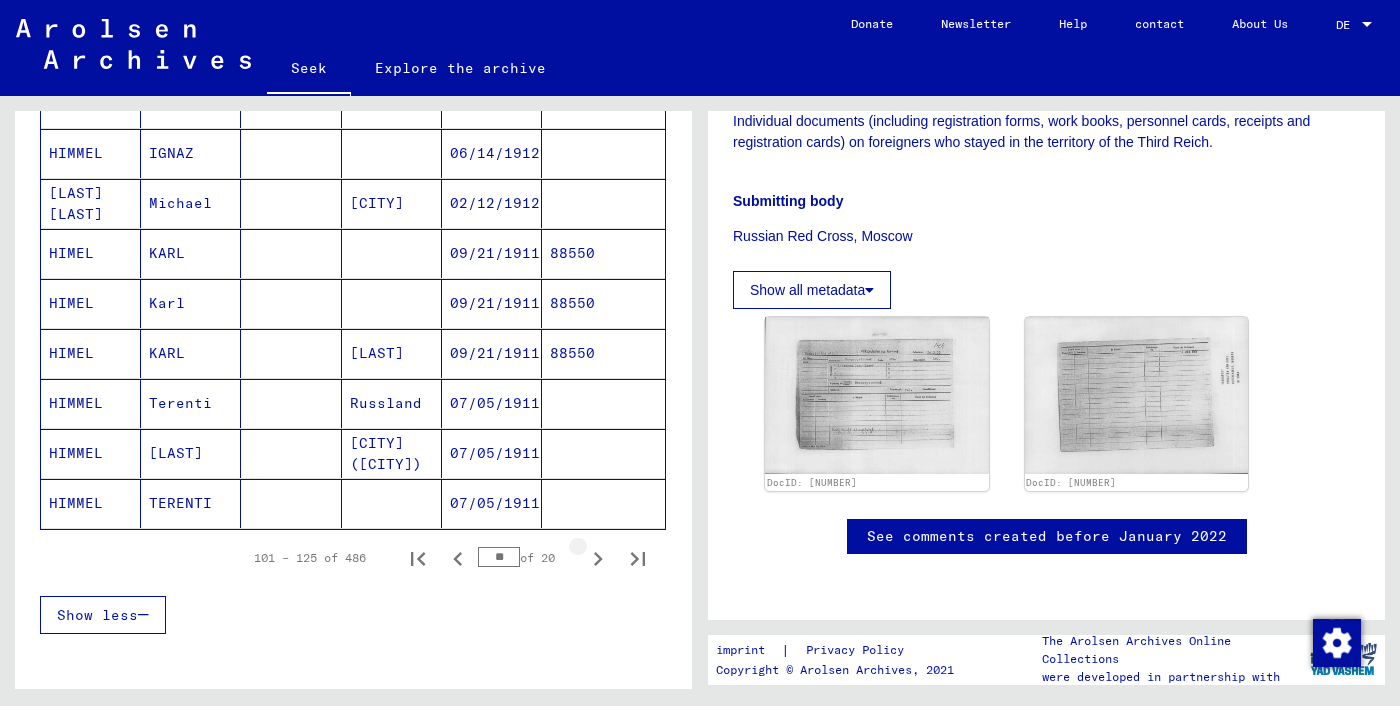 click 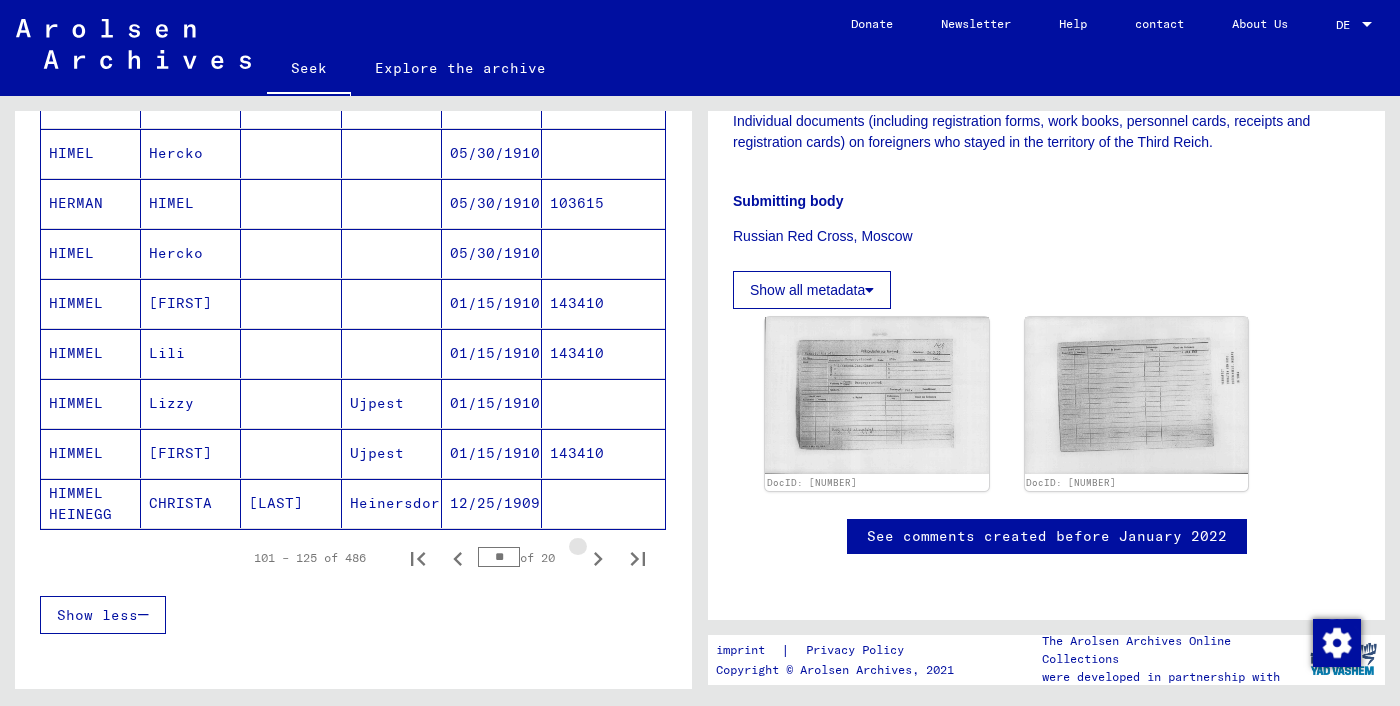 click 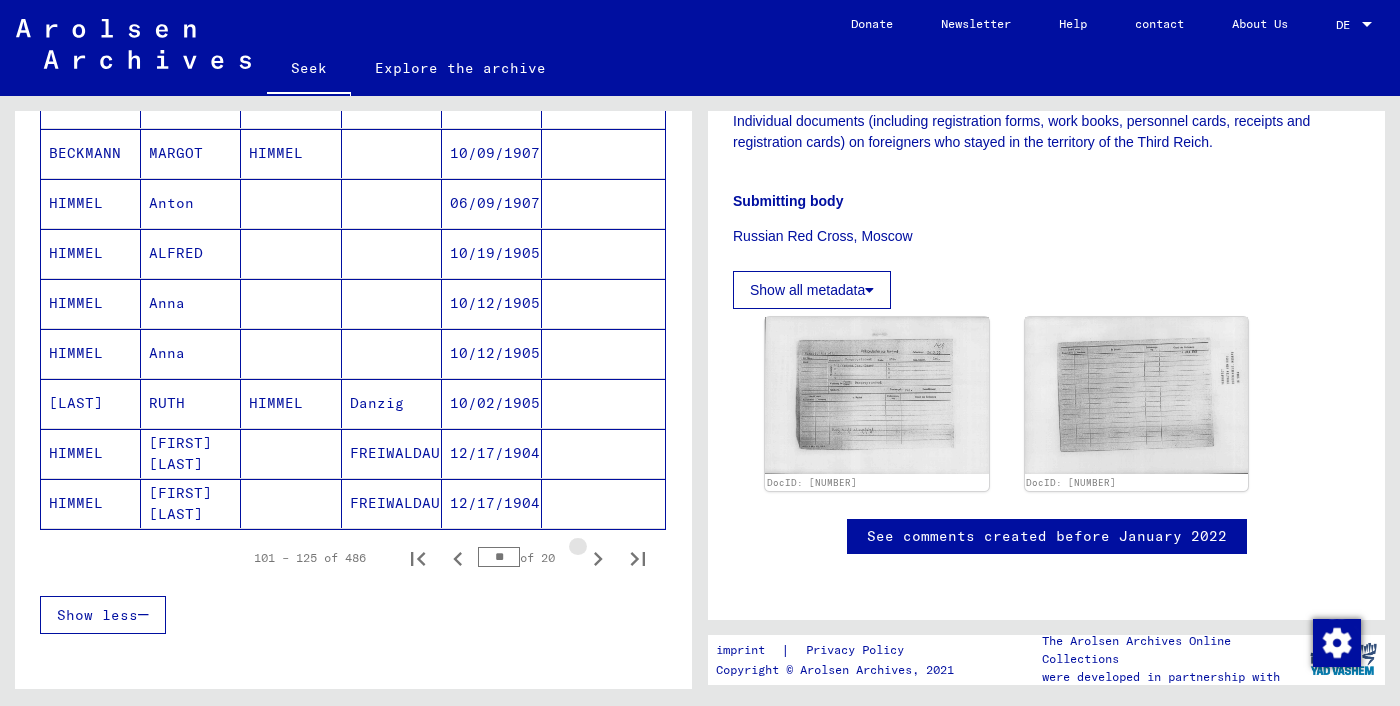 click 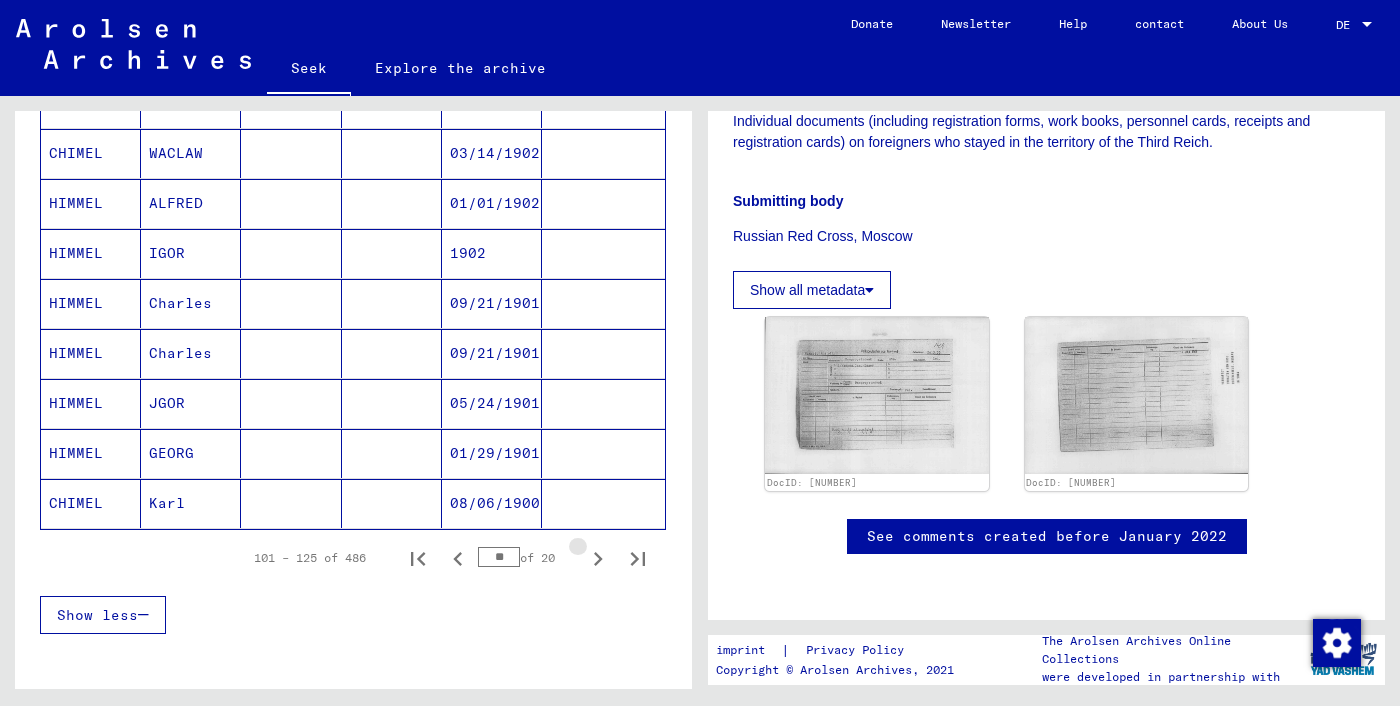 click 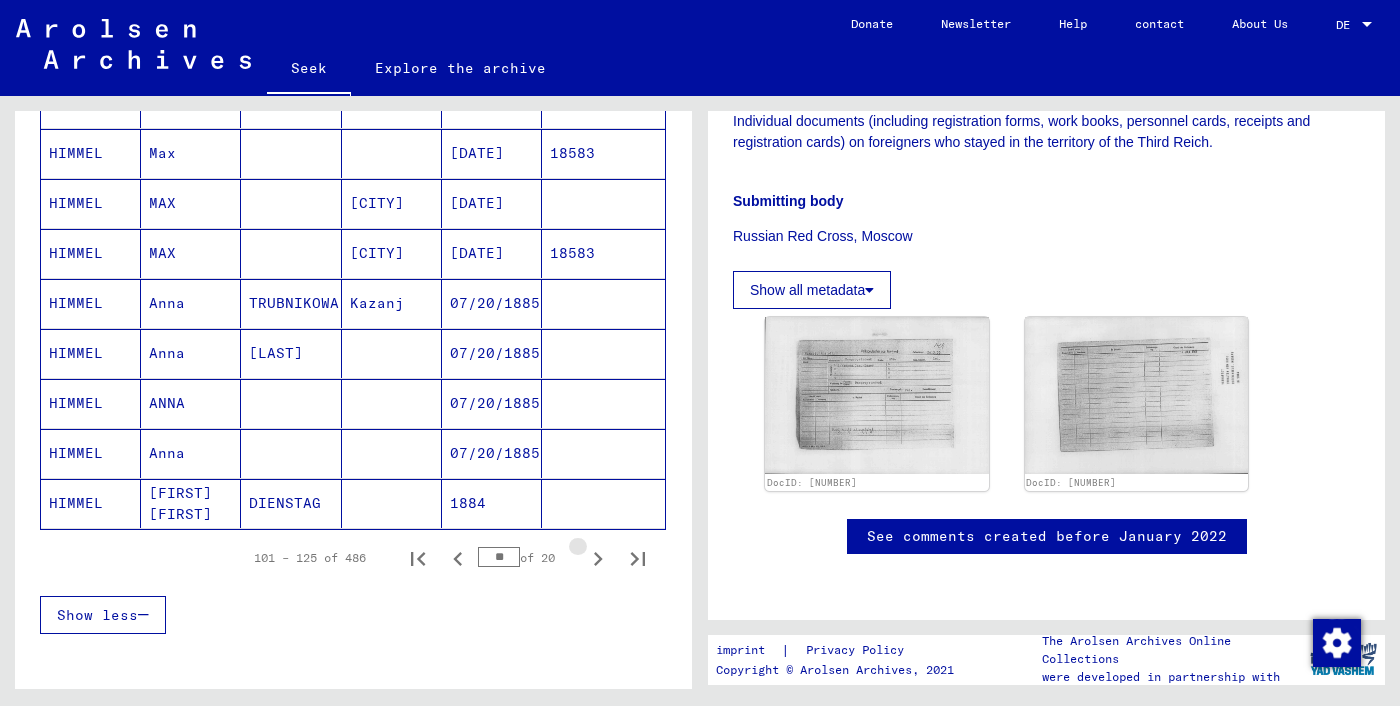 click 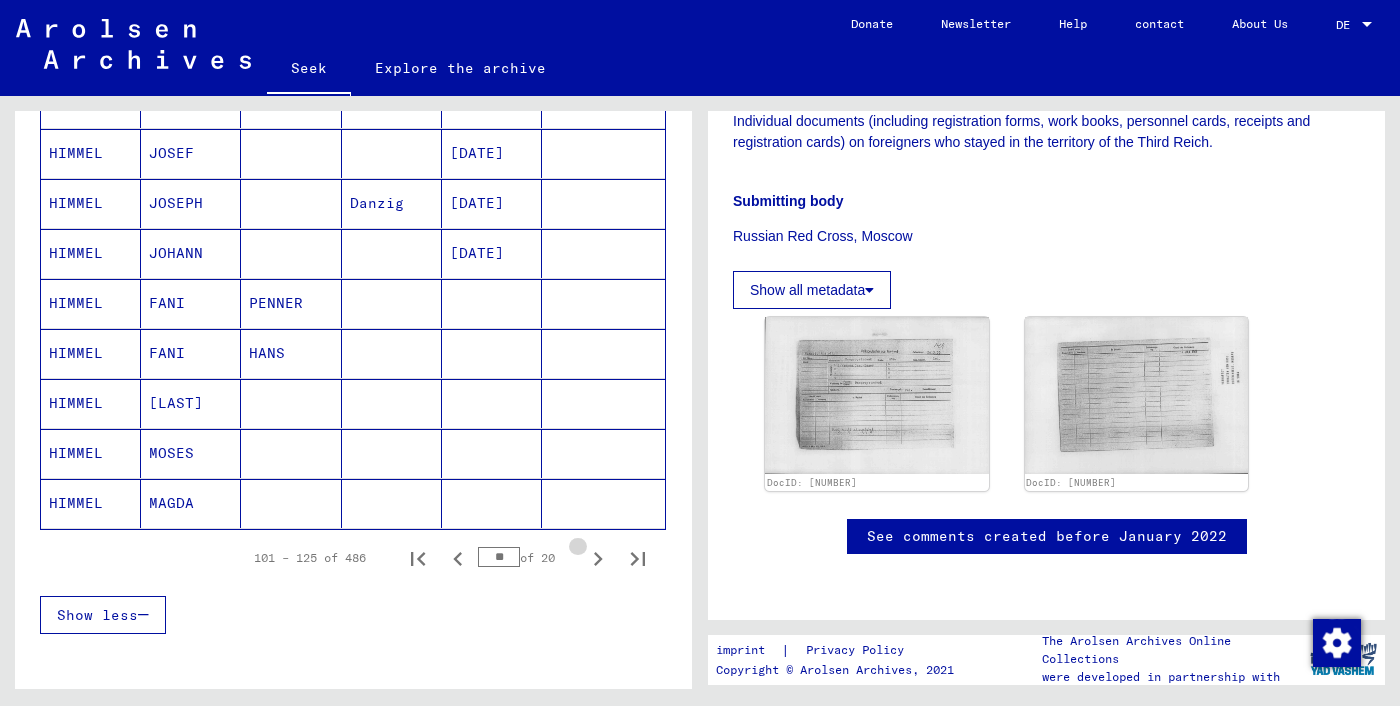 click 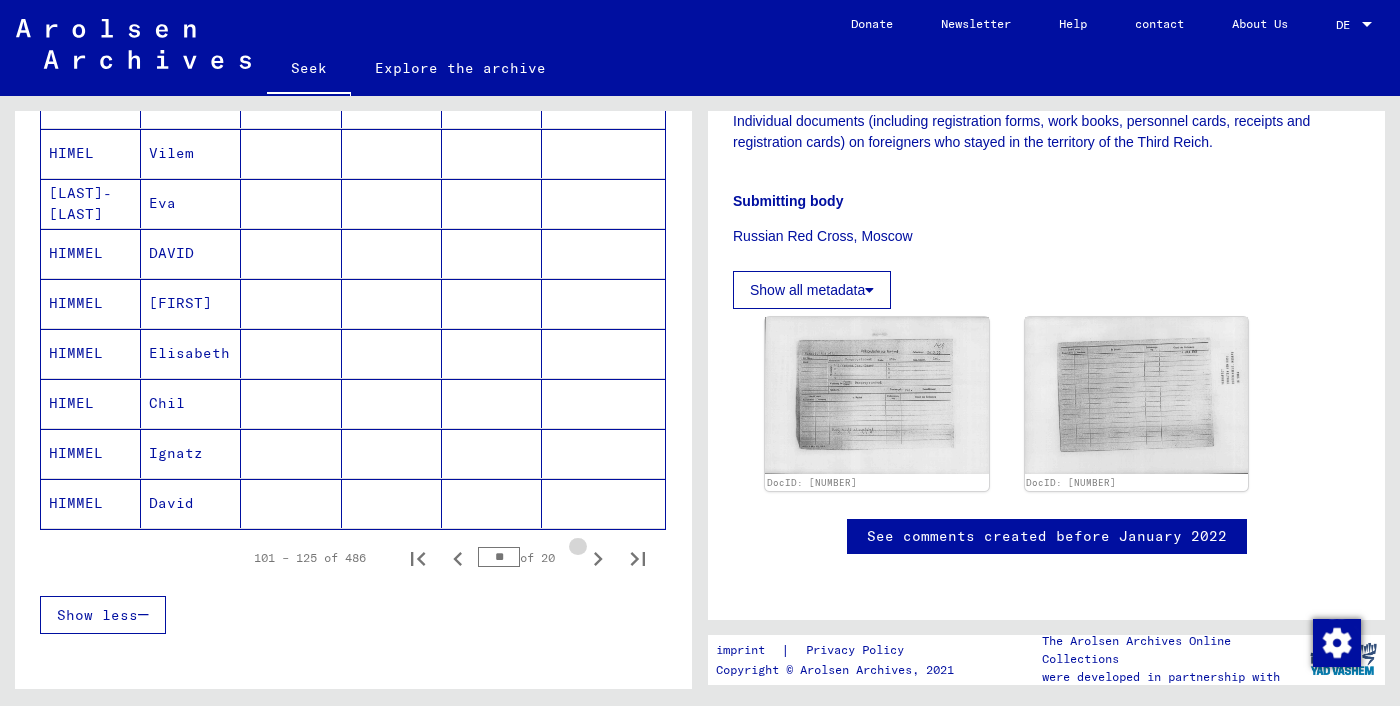 click 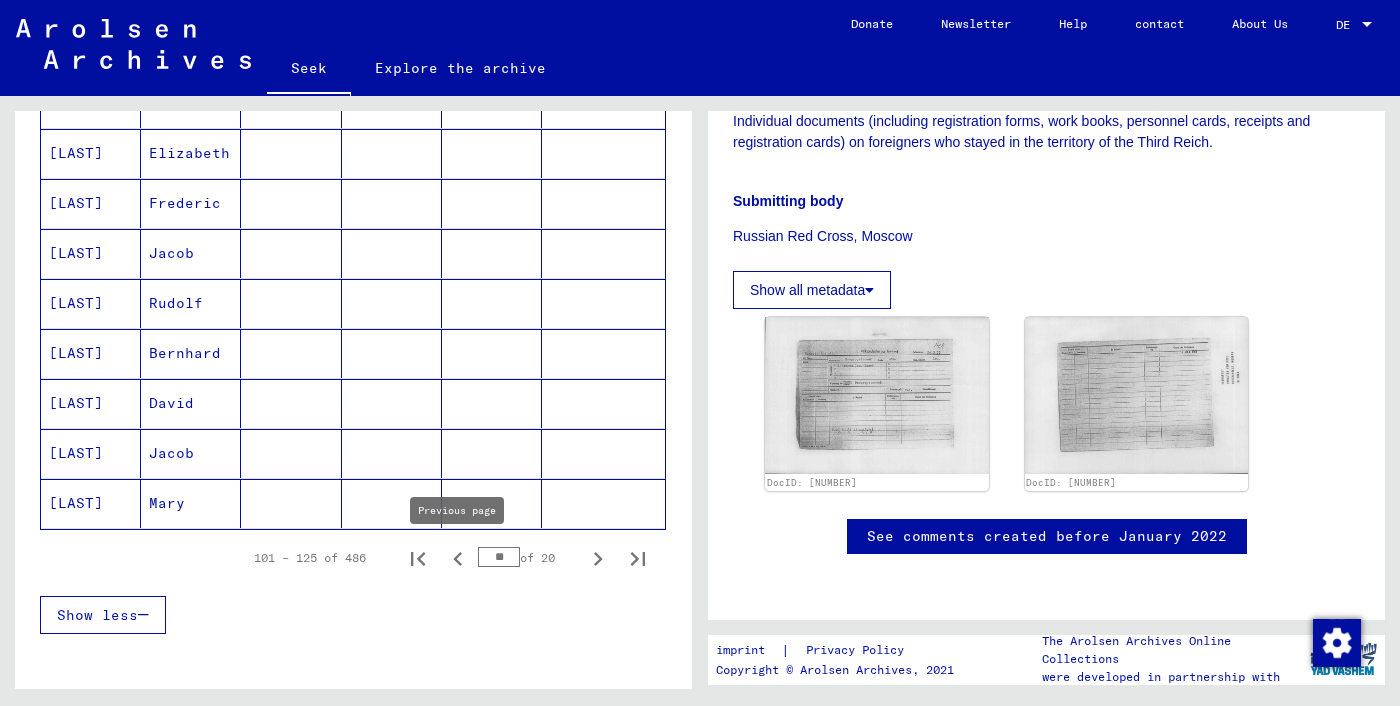 click 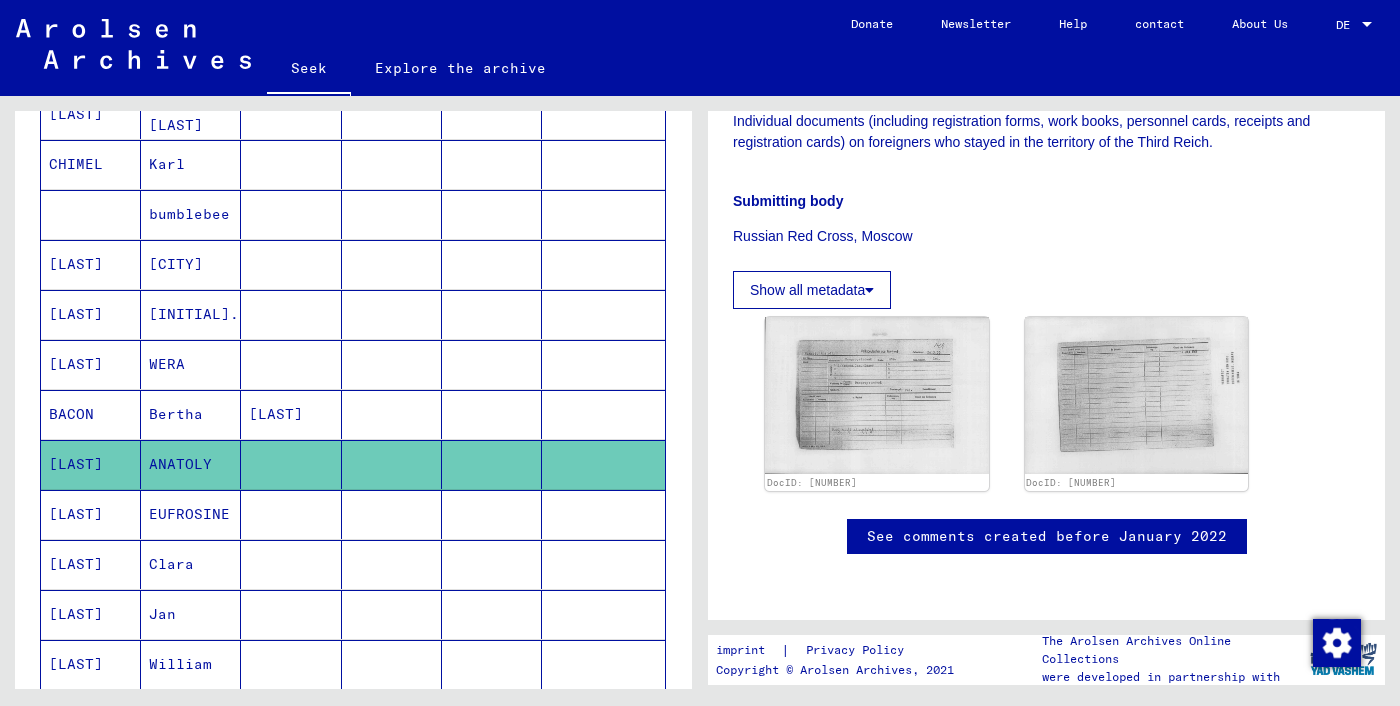 scroll, scrollTop: 316, scrollLeft: 0, axis: vertical 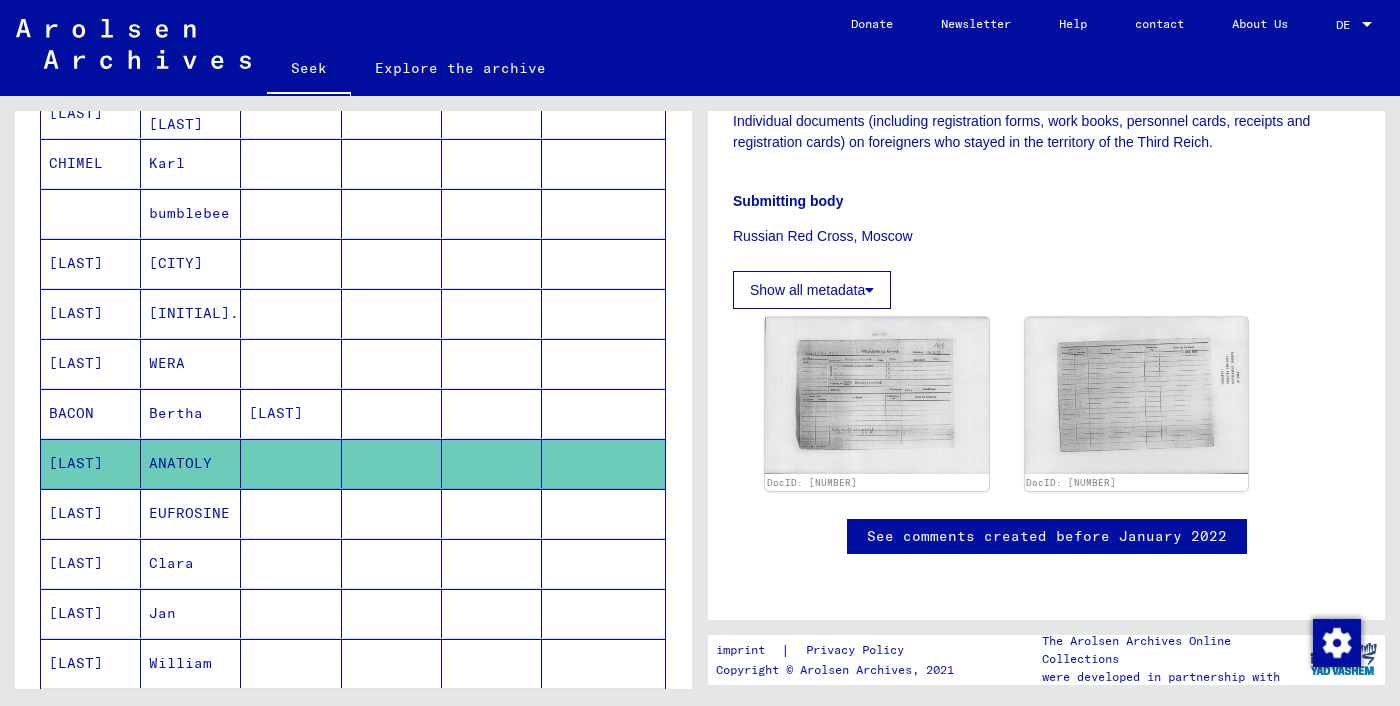 click at bounding box center (492, 363) 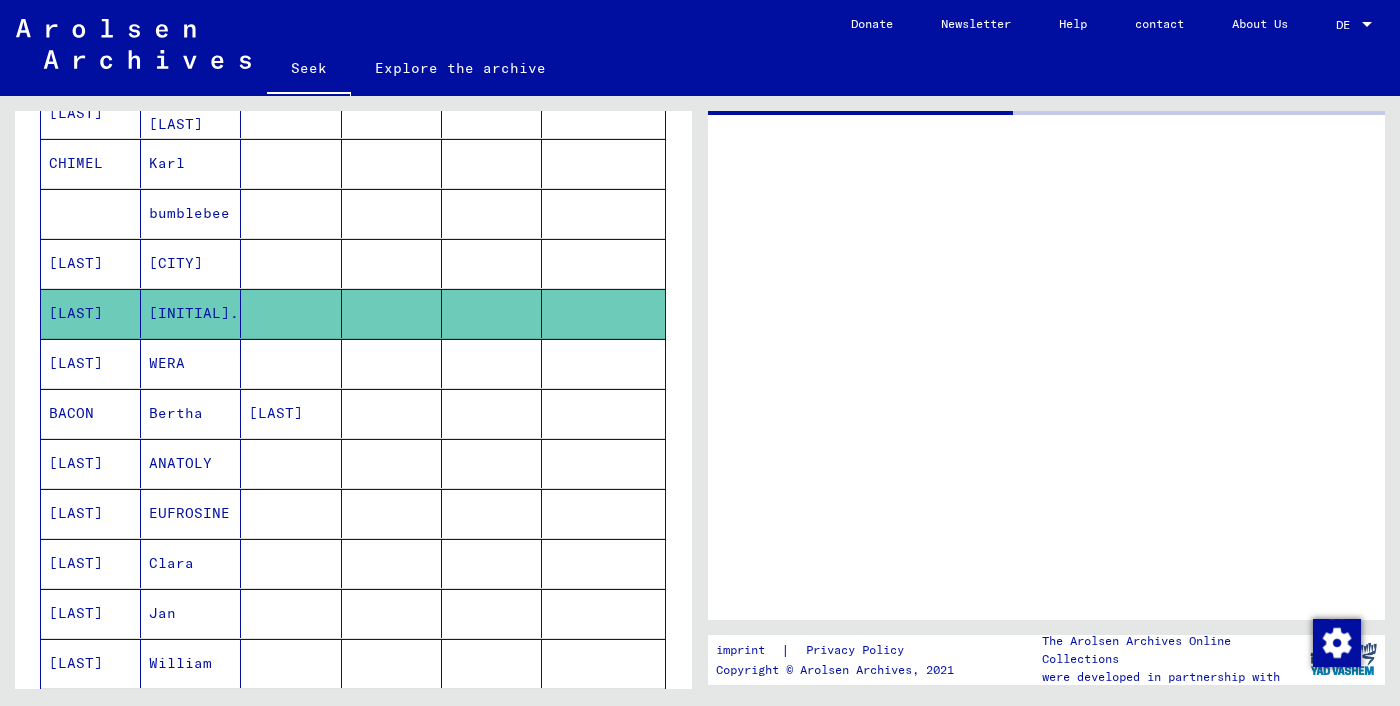 scroll, scrollTop: 0, scrollLeft: 0, axis: both 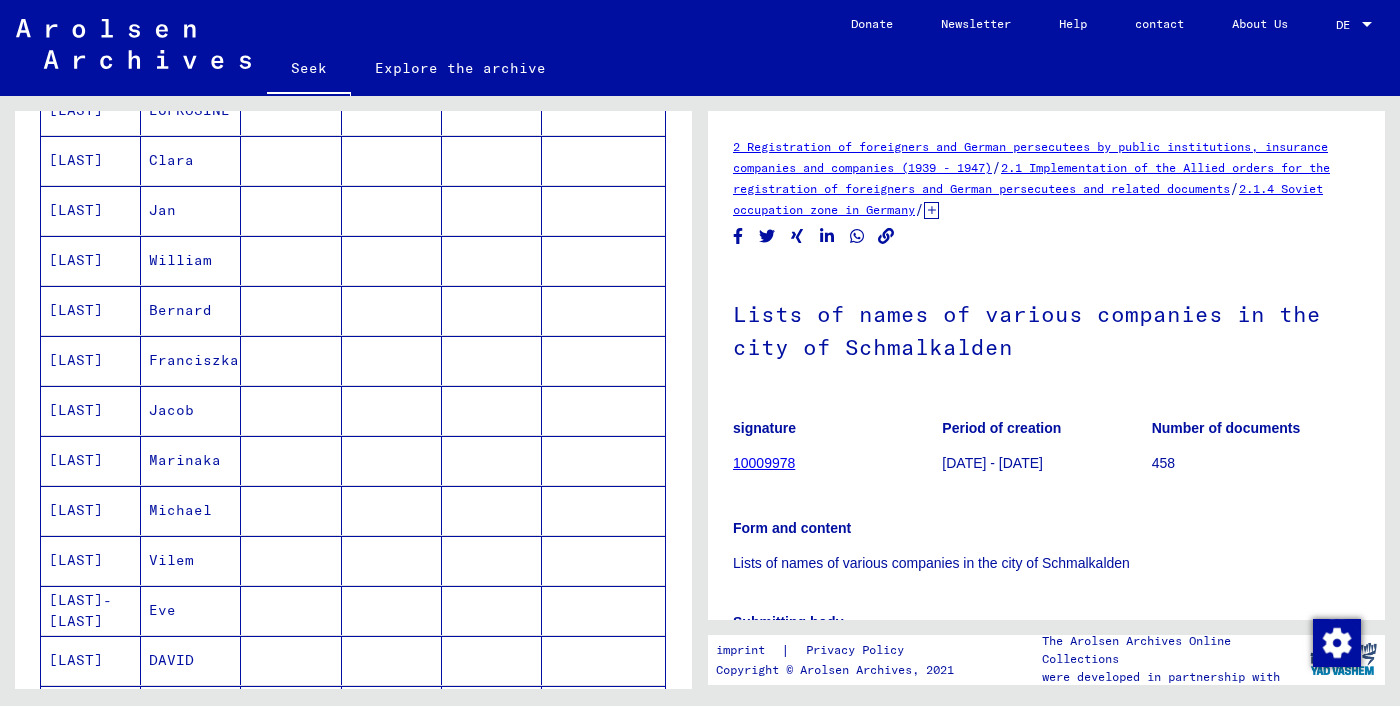 click at bounding box center [492, 310] 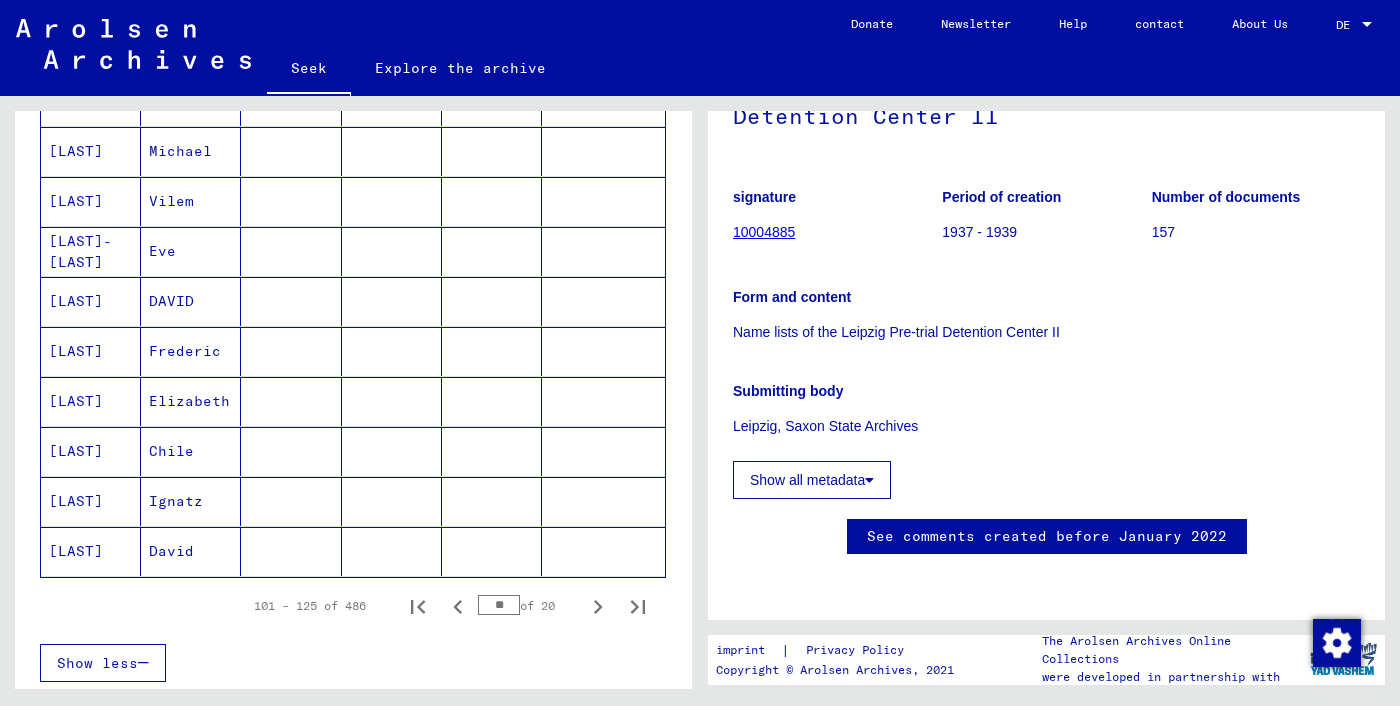 scroll, scrollTop: 0, scrollLeft: 0, axis: both 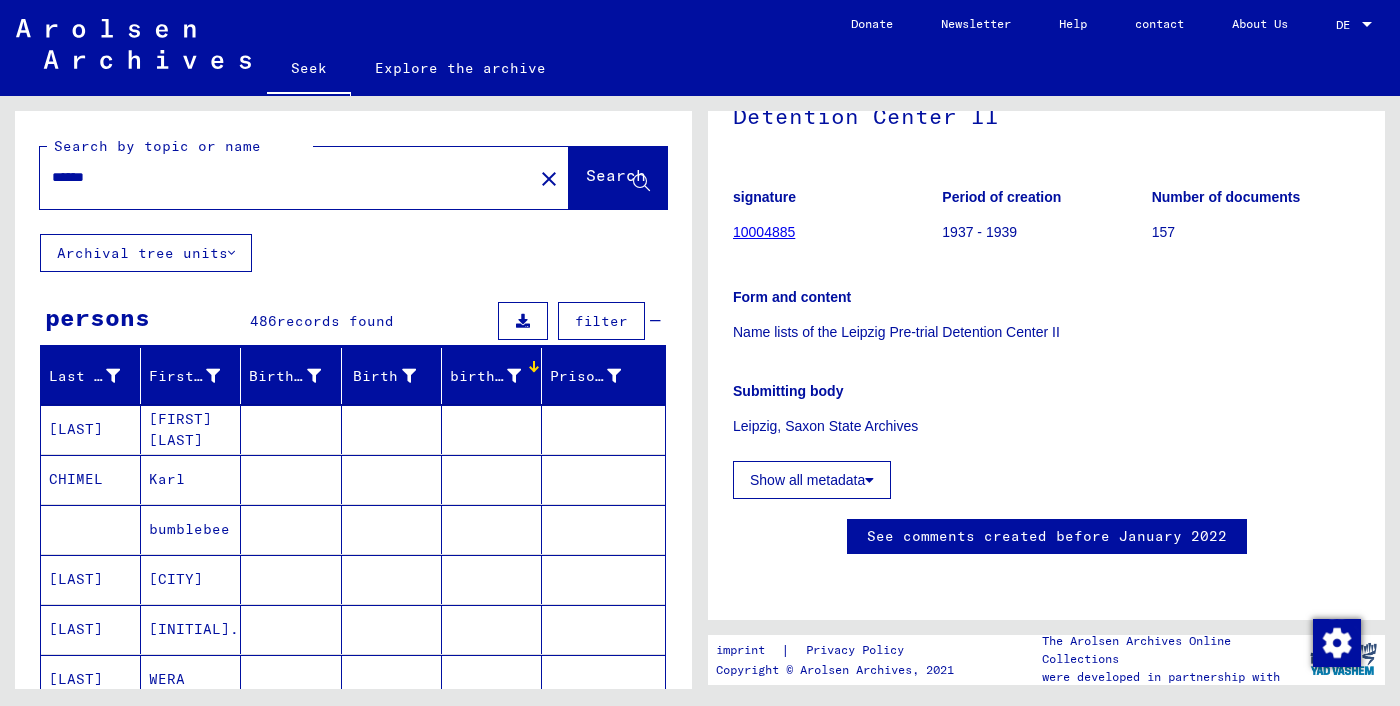 click on "******" at bounding box center [286, 177] 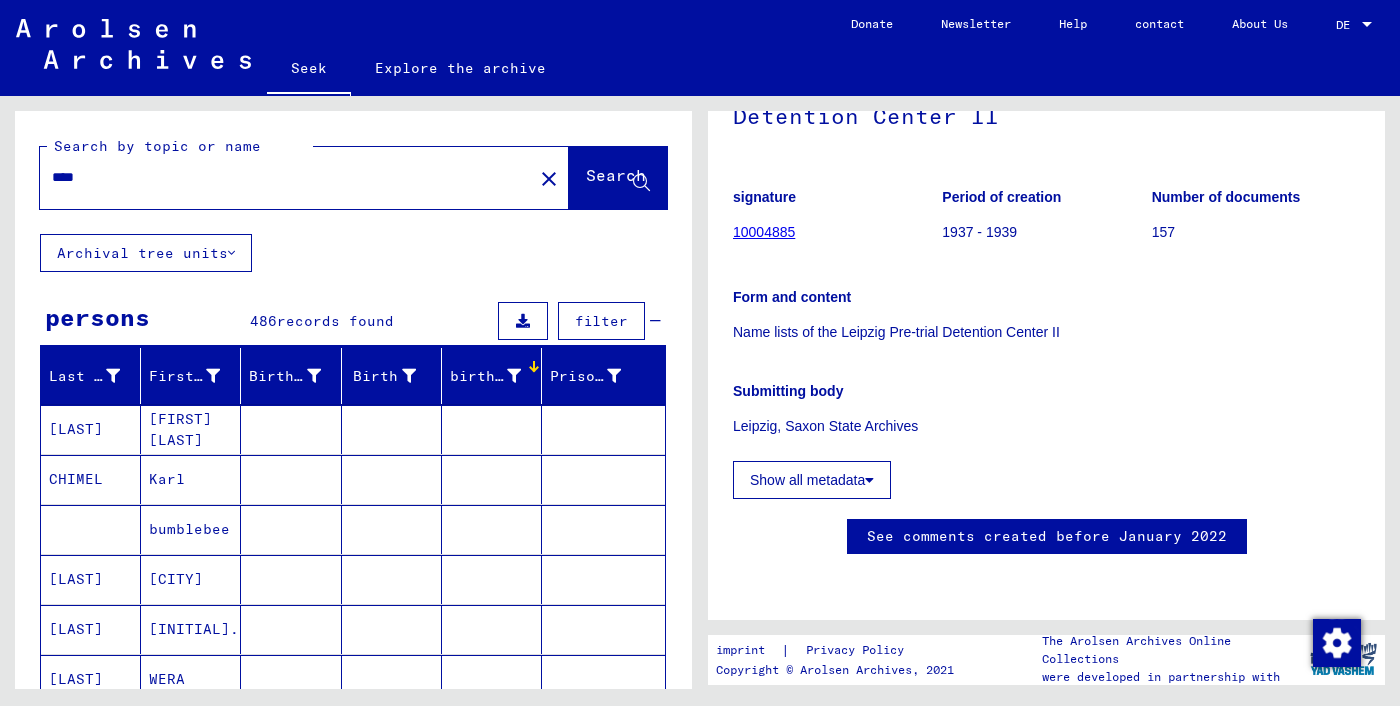 type on "****" 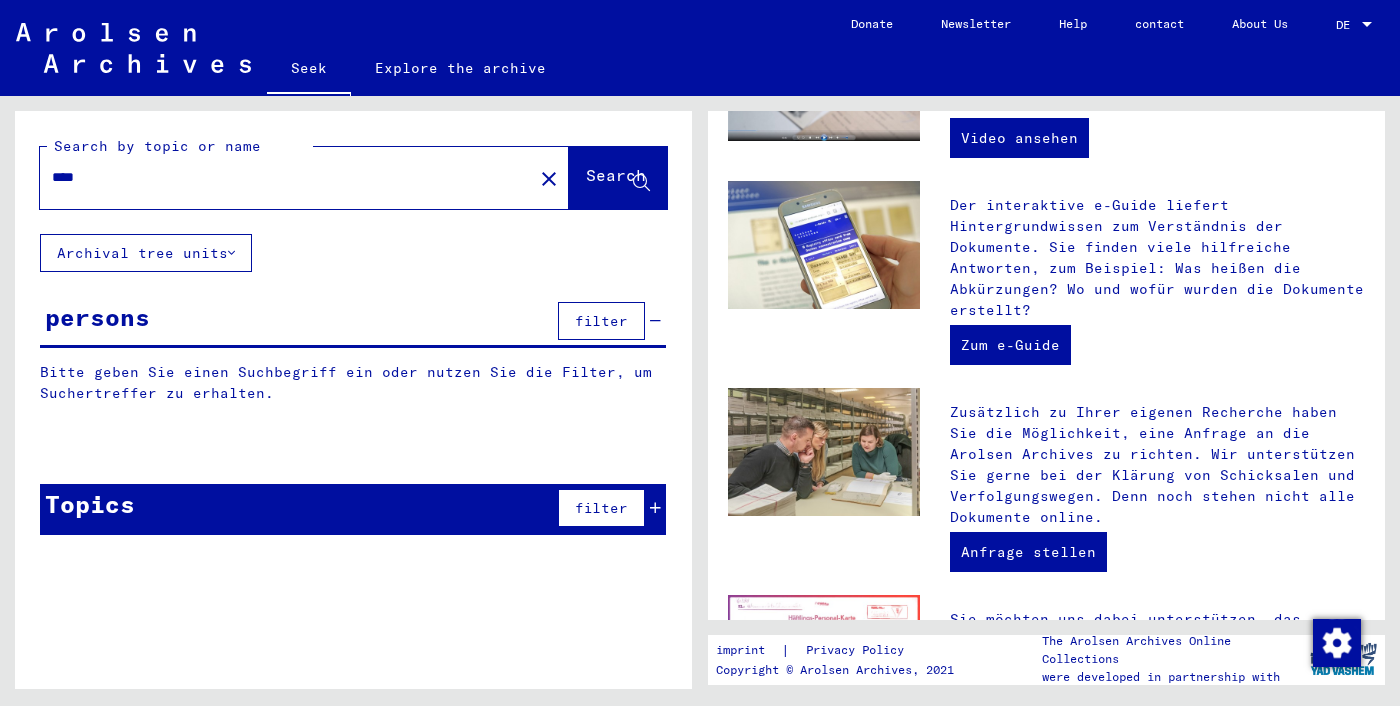scroll, scrollTop: 0, scrollLeft: 0, axis: both 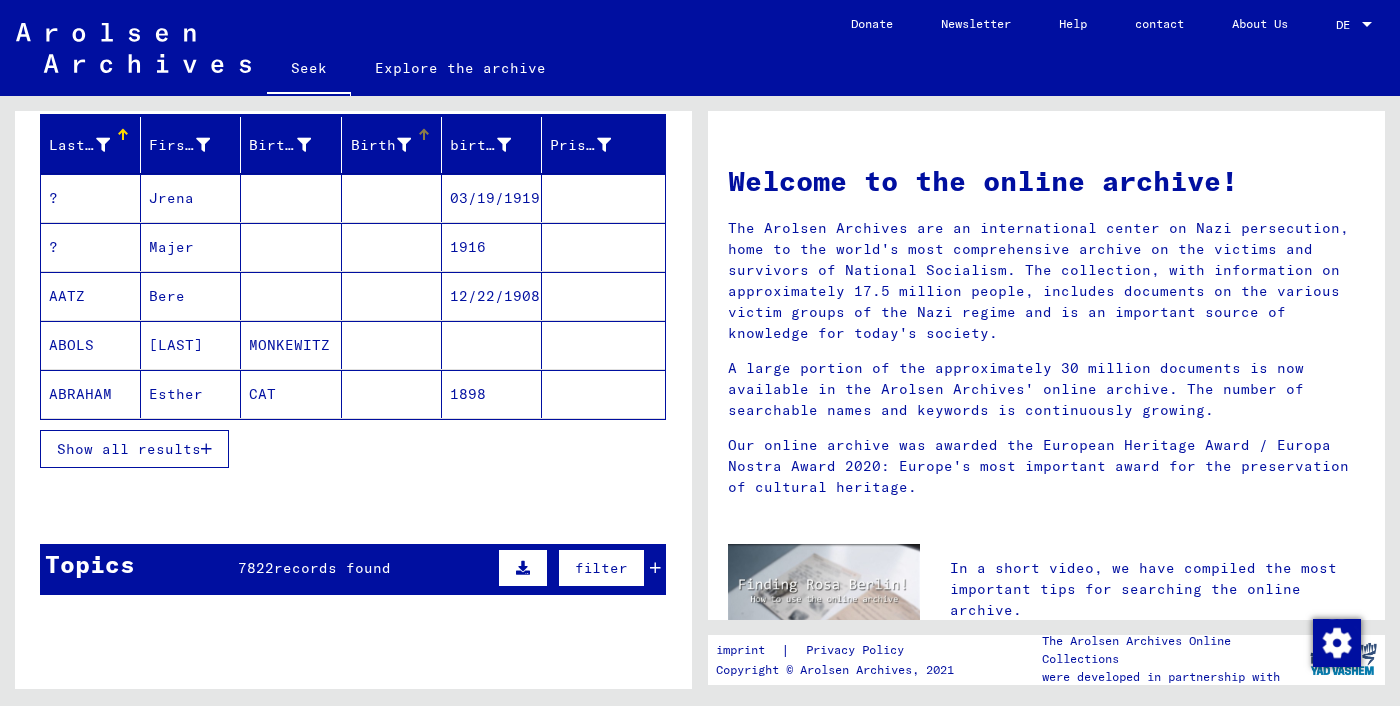 click on "Birth" at bounding box center [373, 145] 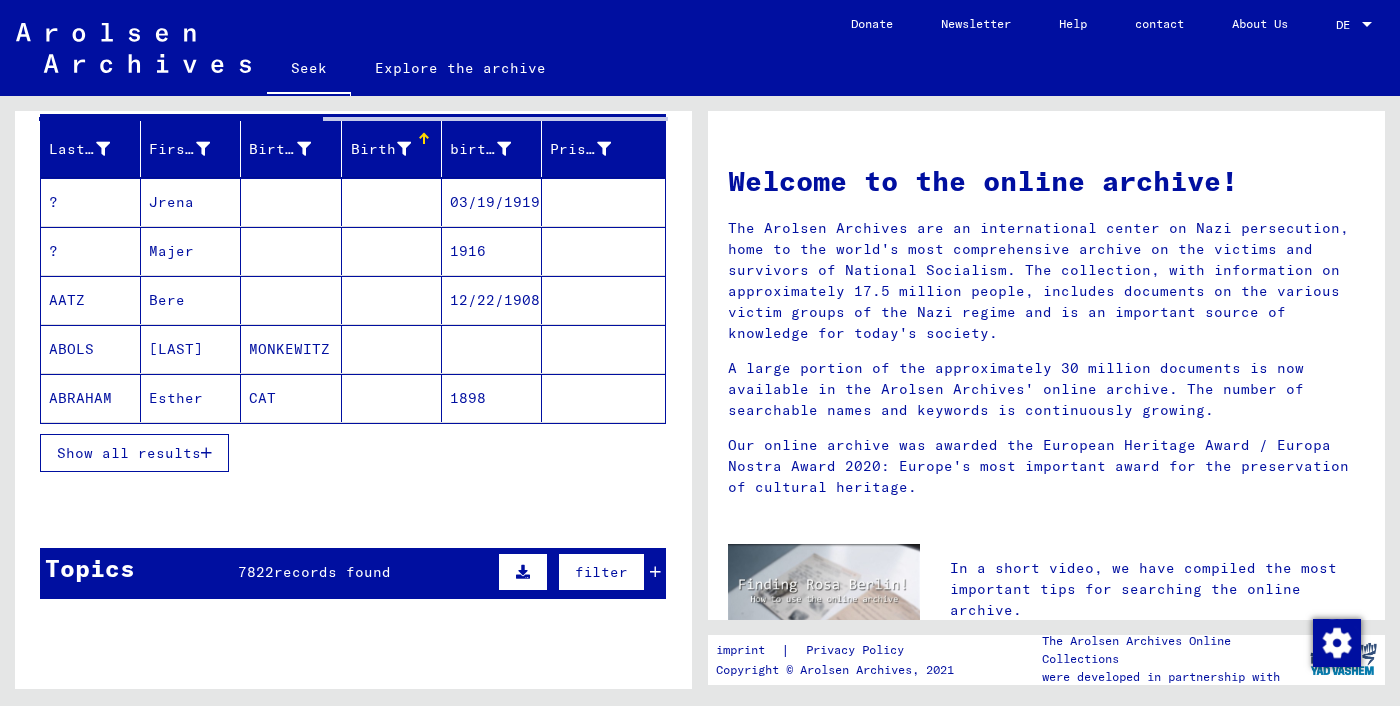 click at bounding box center [404, 149] 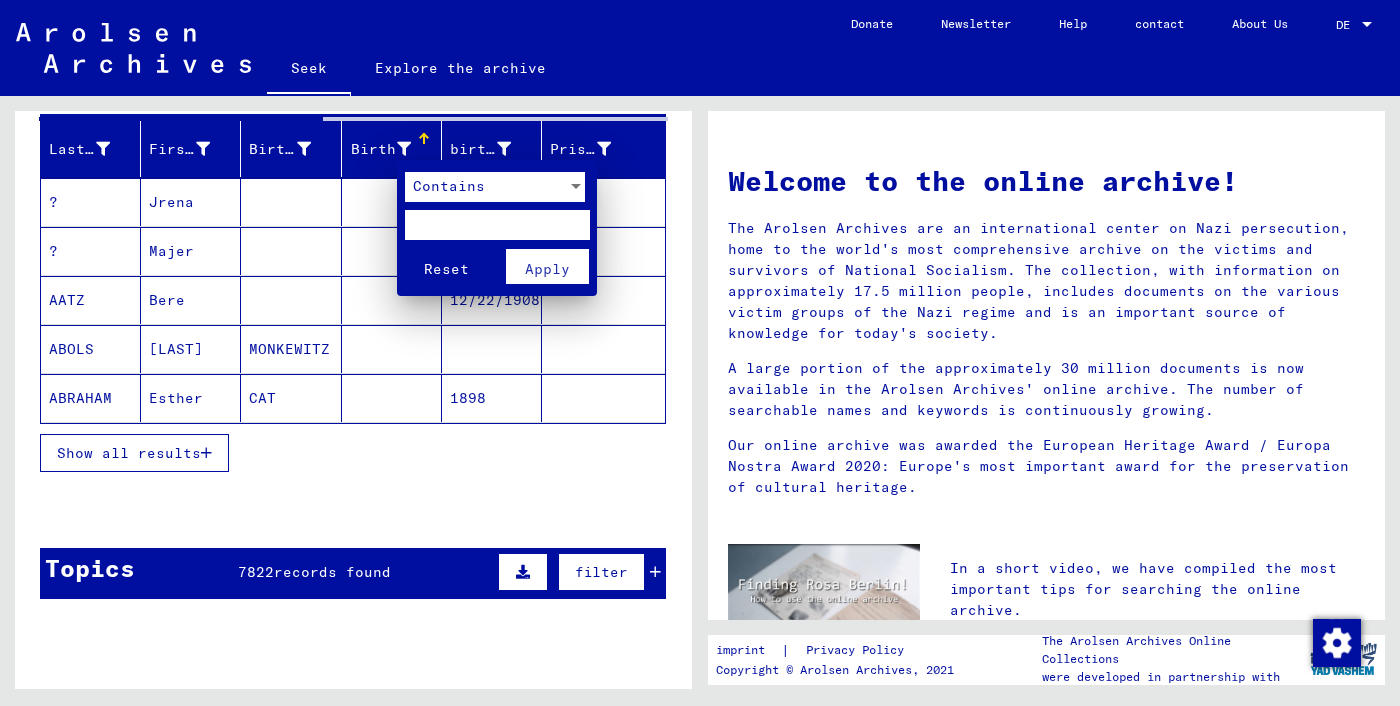 click at bounding box center [497, 225] 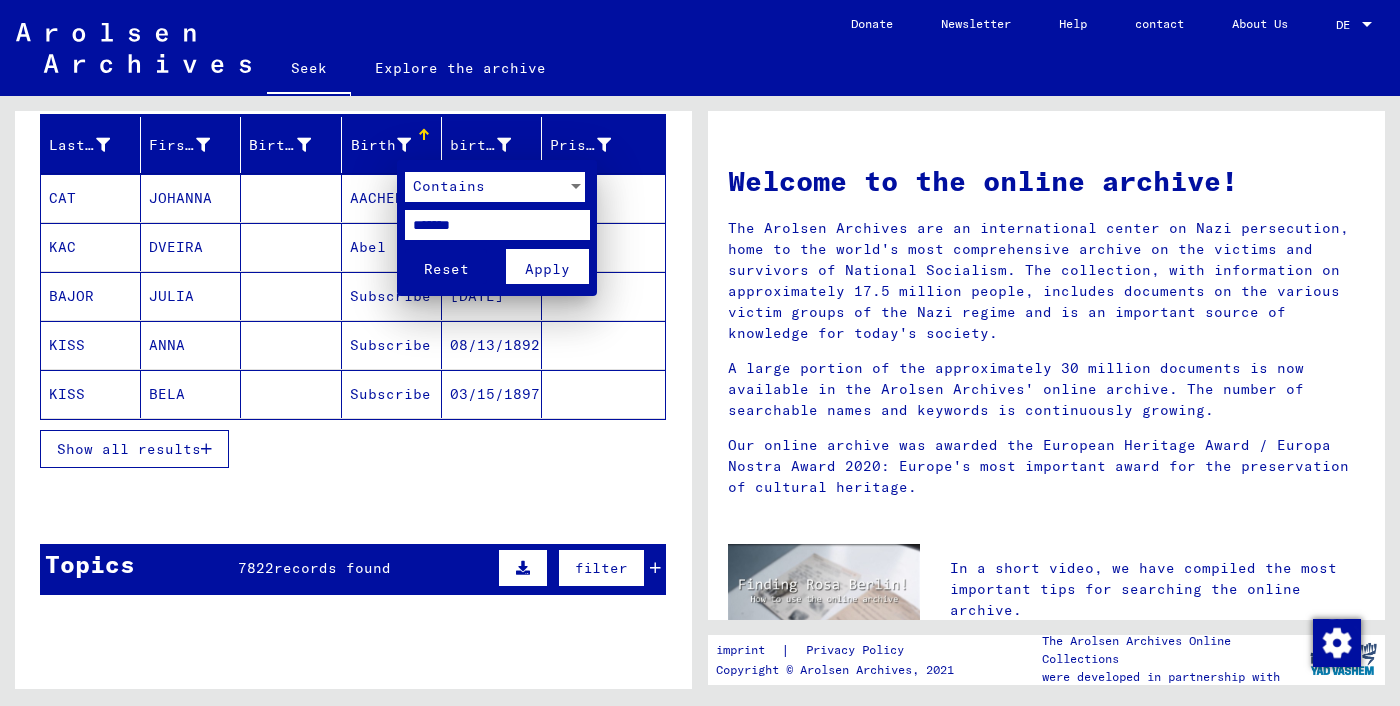 type on "********" 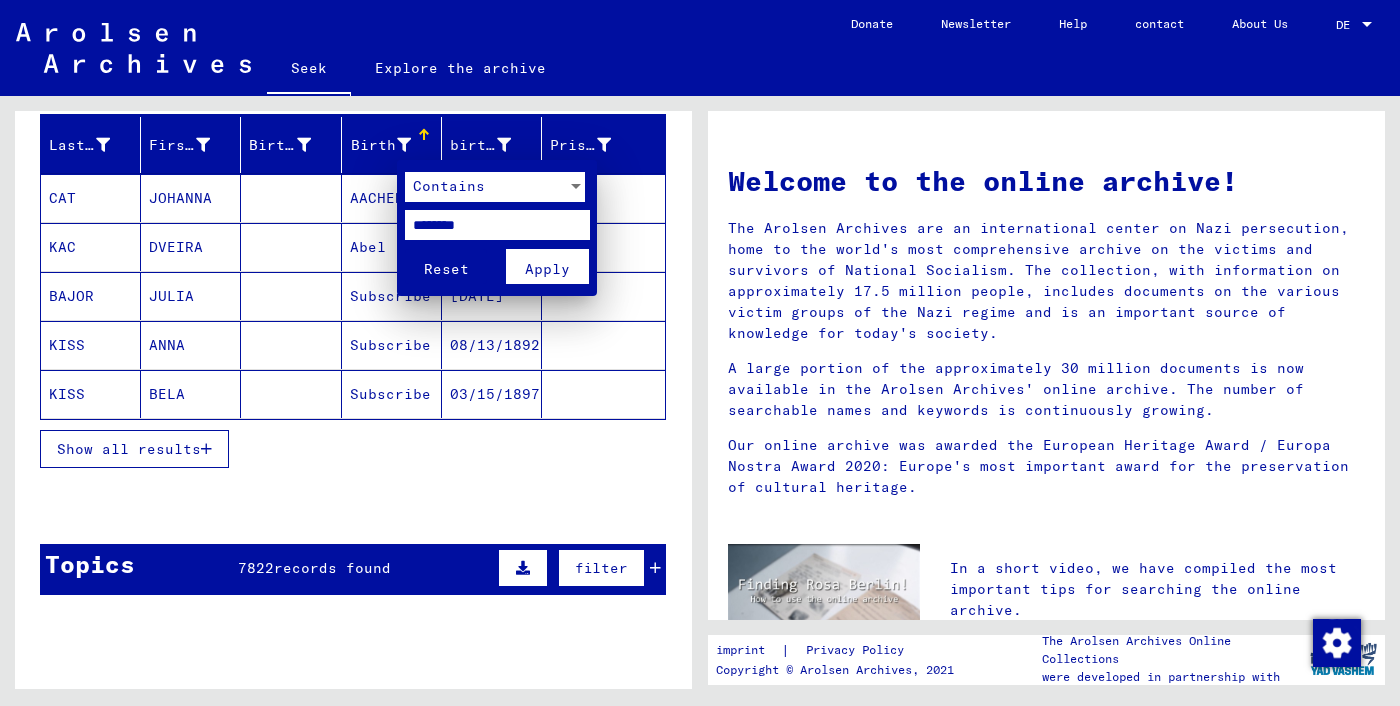 click on "Reset" at bounding box center (446, 266) 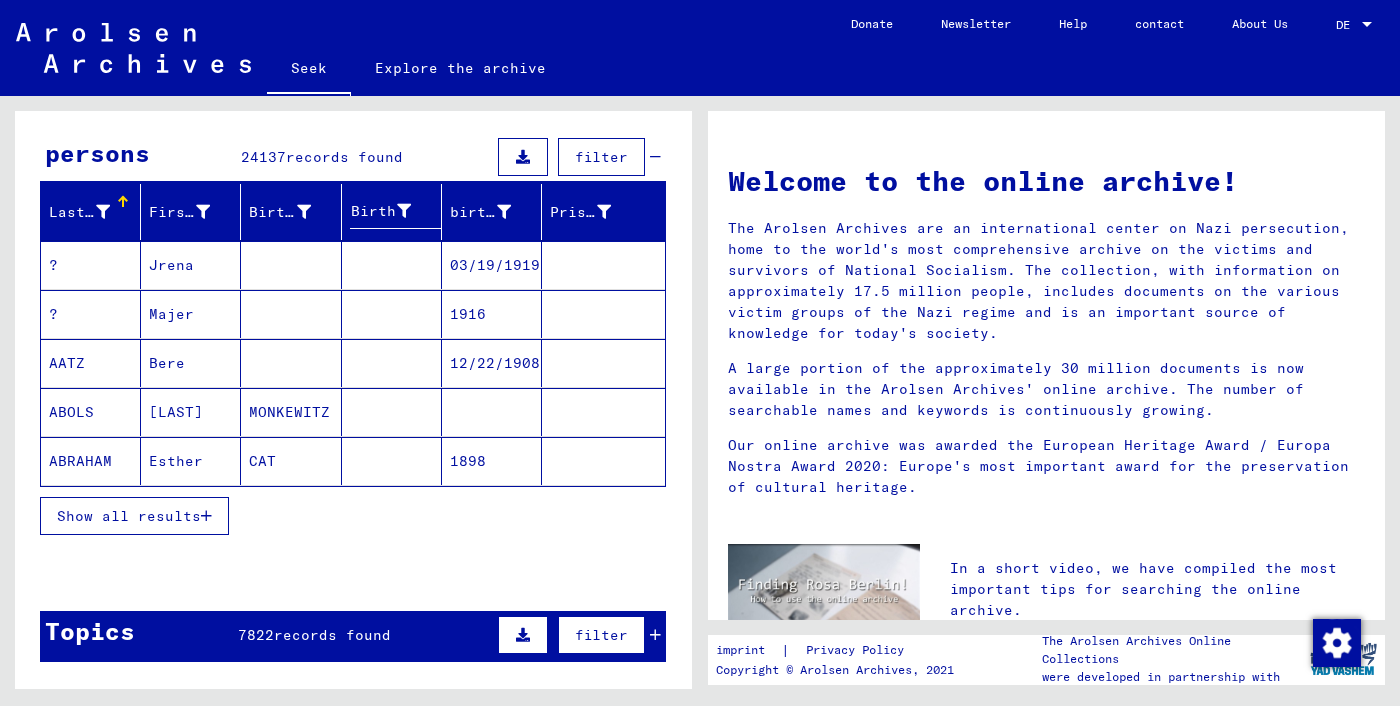 scroll, scrollTop: 216, scrollLeft: 0, axis: vertical 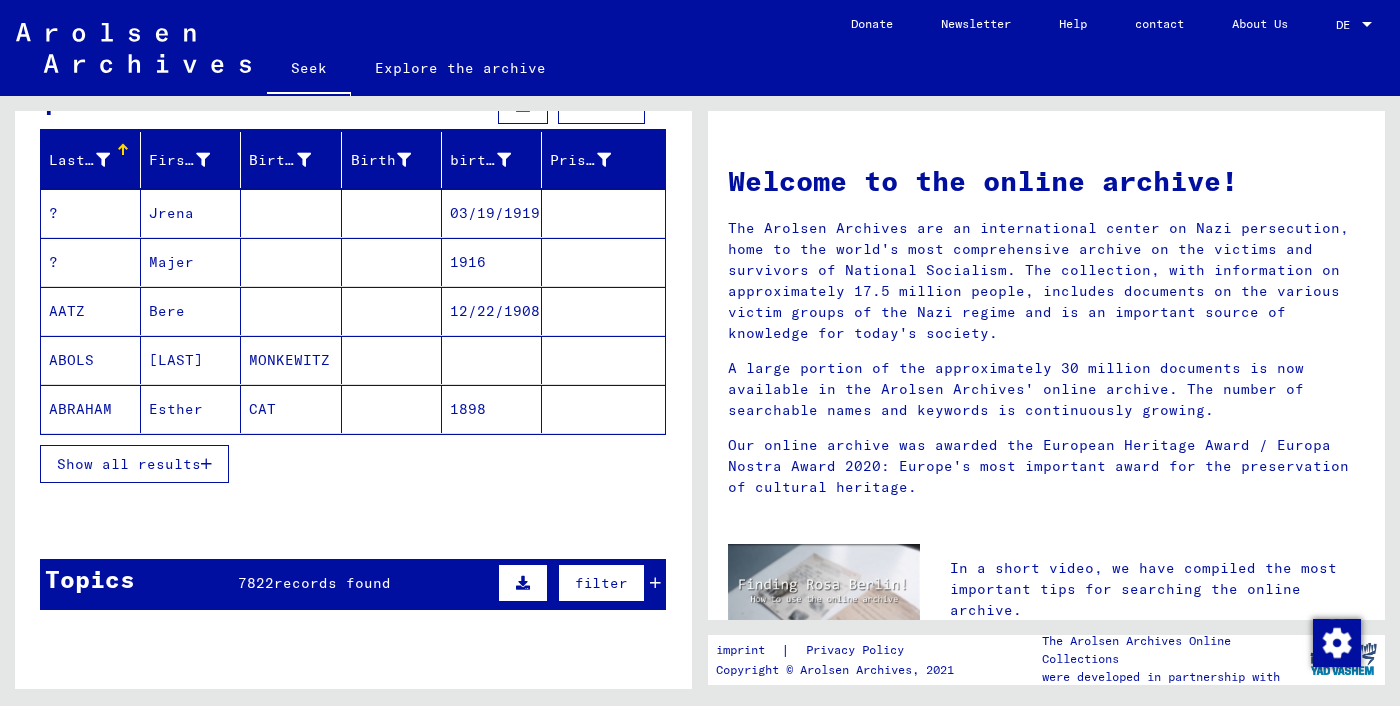 click at bounding box center [392, 409] 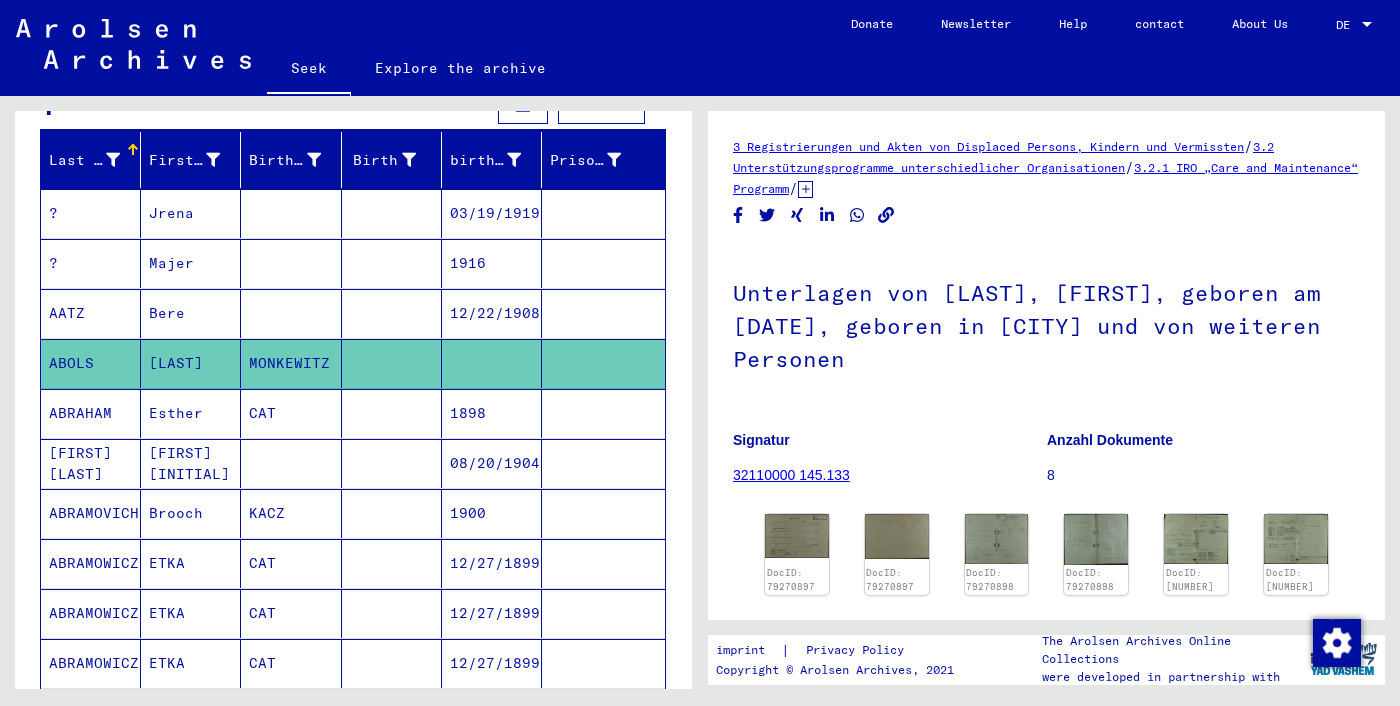 scroll, scrollTop: 0, scrollLeft: 0, axis: both 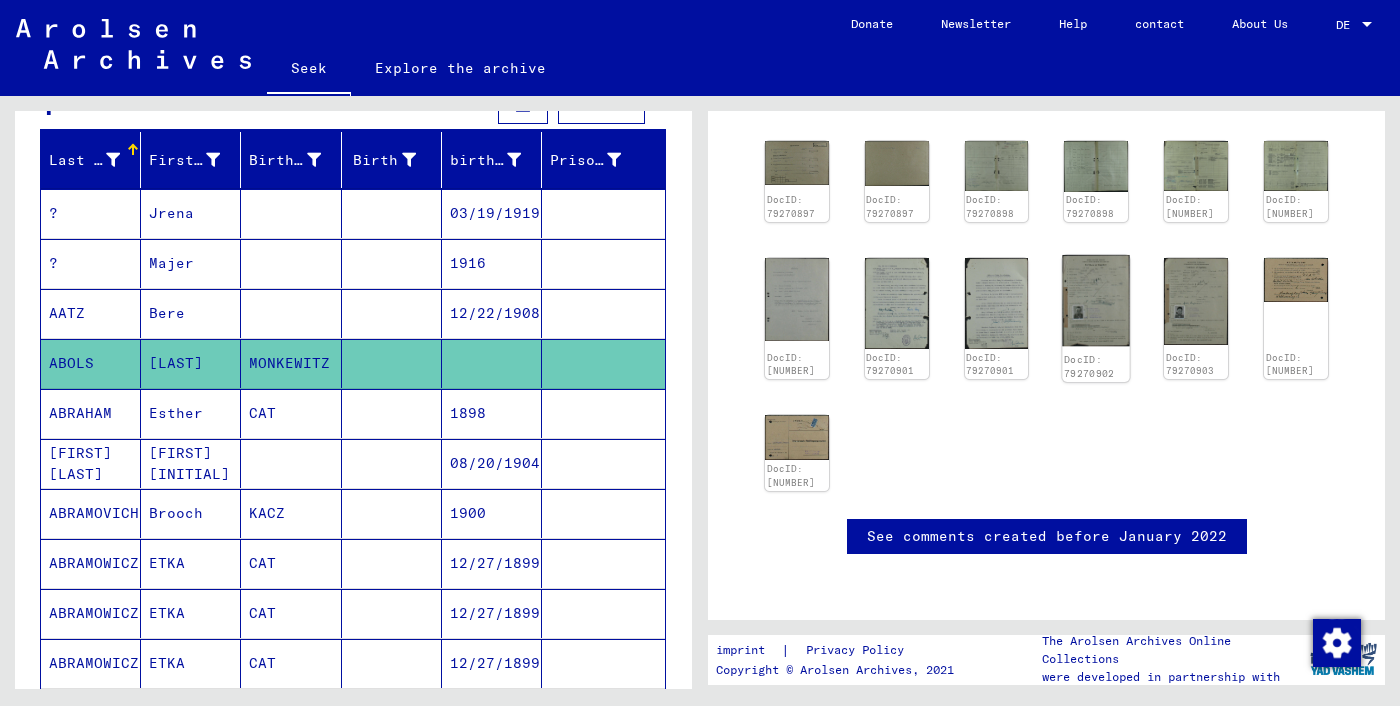 click 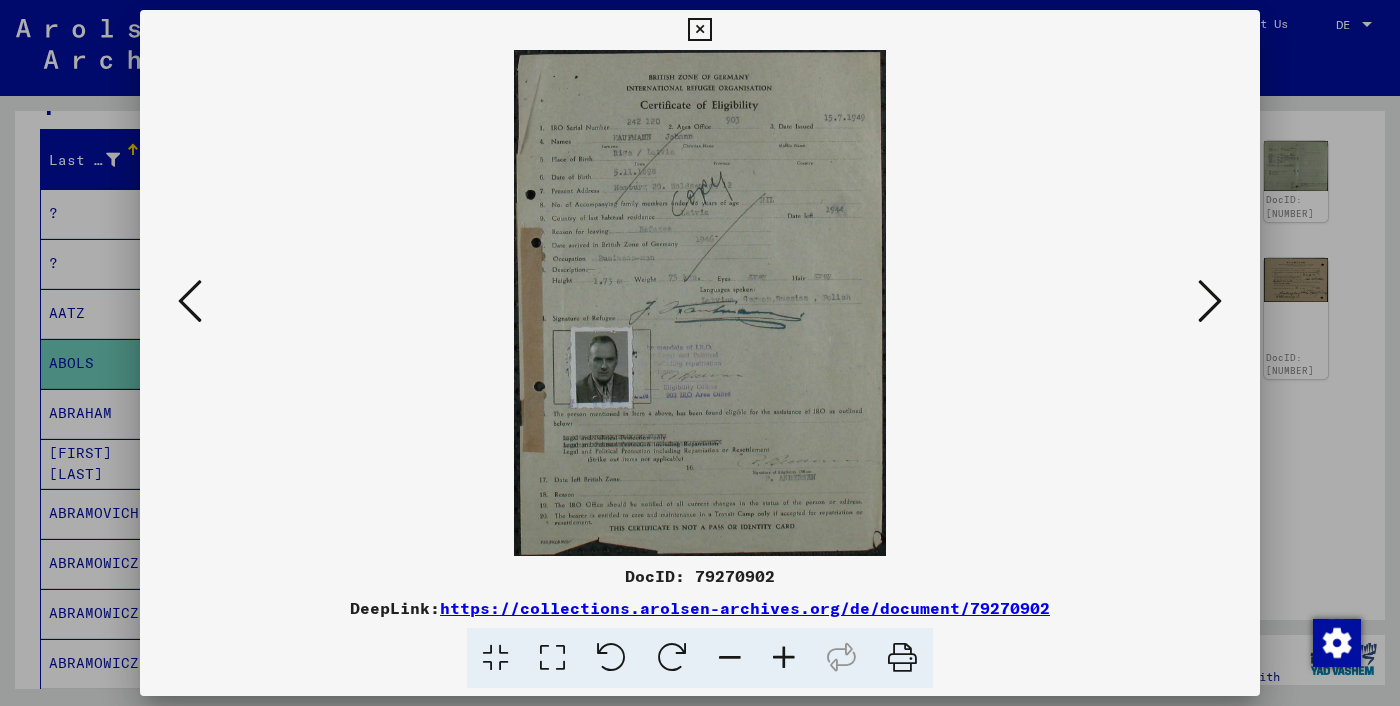 click at bounding box center [700, 353] 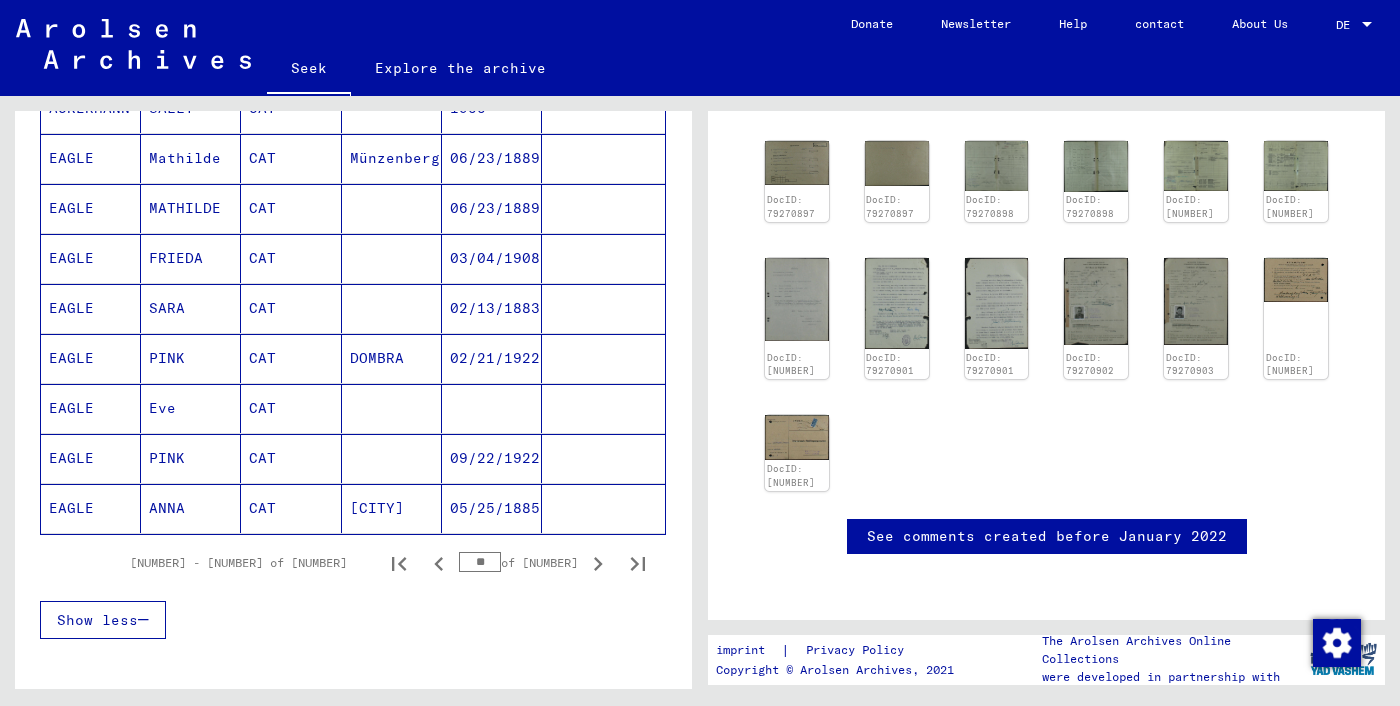 scroll, scrollTop: 1125, scrollLeft: 0, axis: vertical 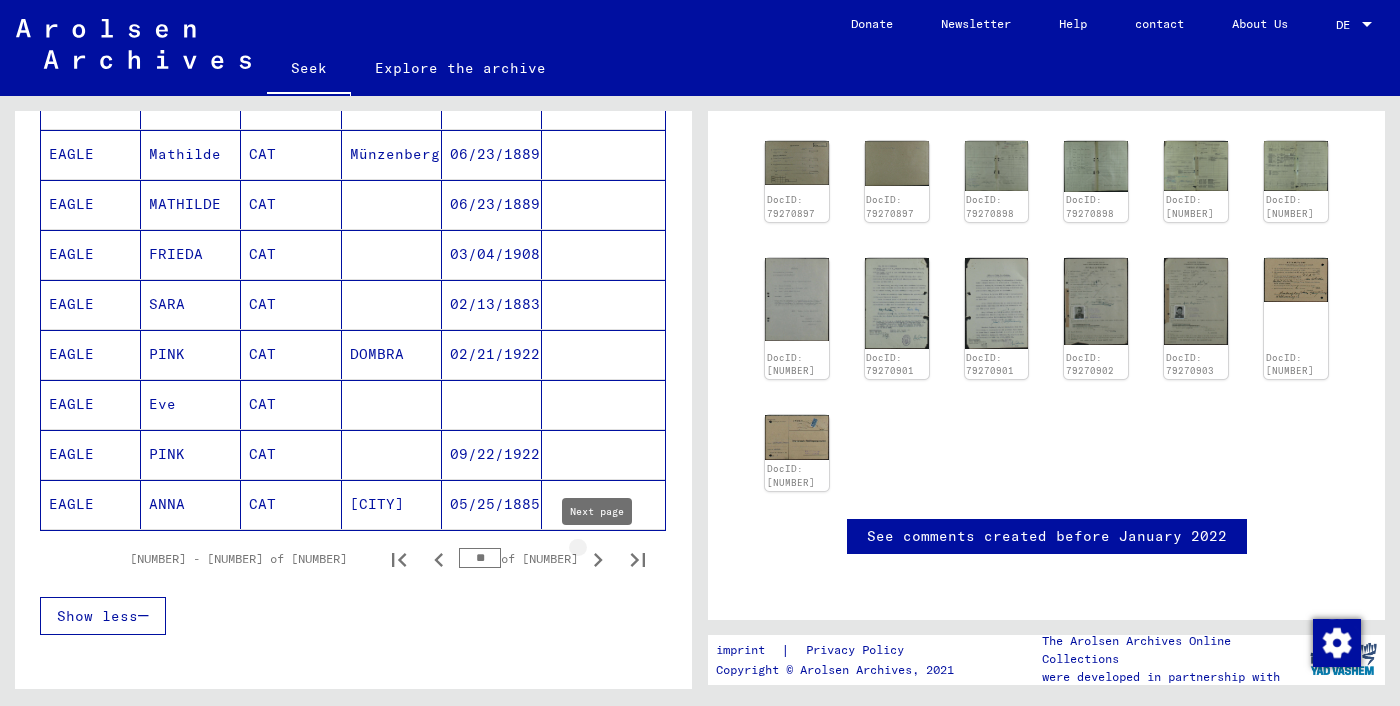 click 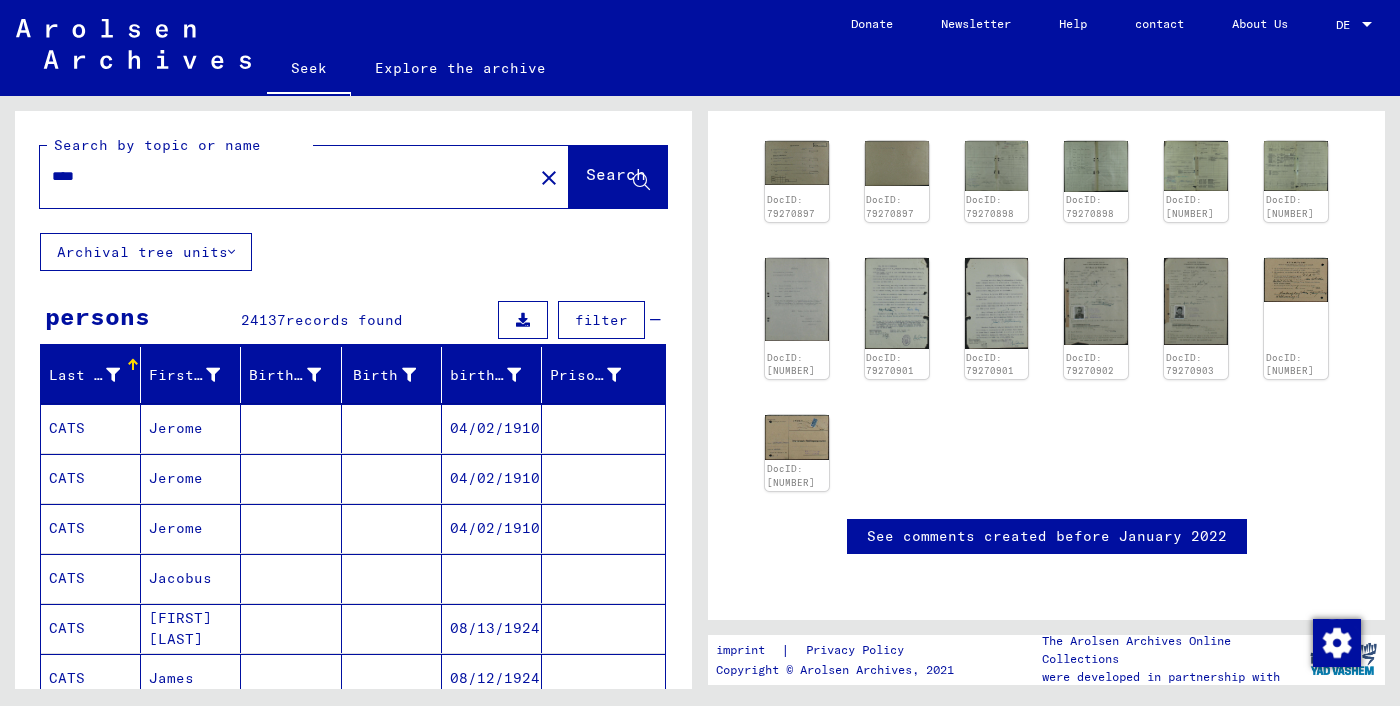 scroll, scrollTop: 2, scrollLeft: 0, axis: vertical 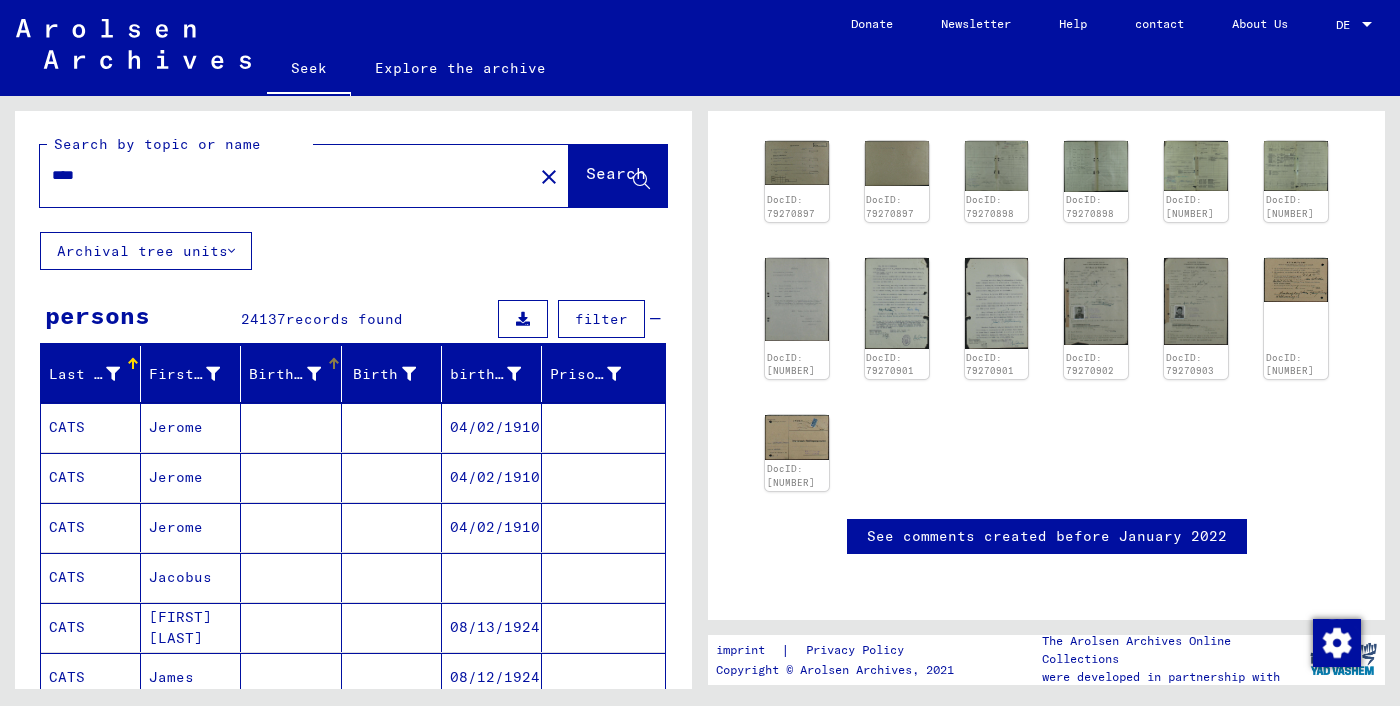 click on "Birth name" at bounding box center (294, 374) 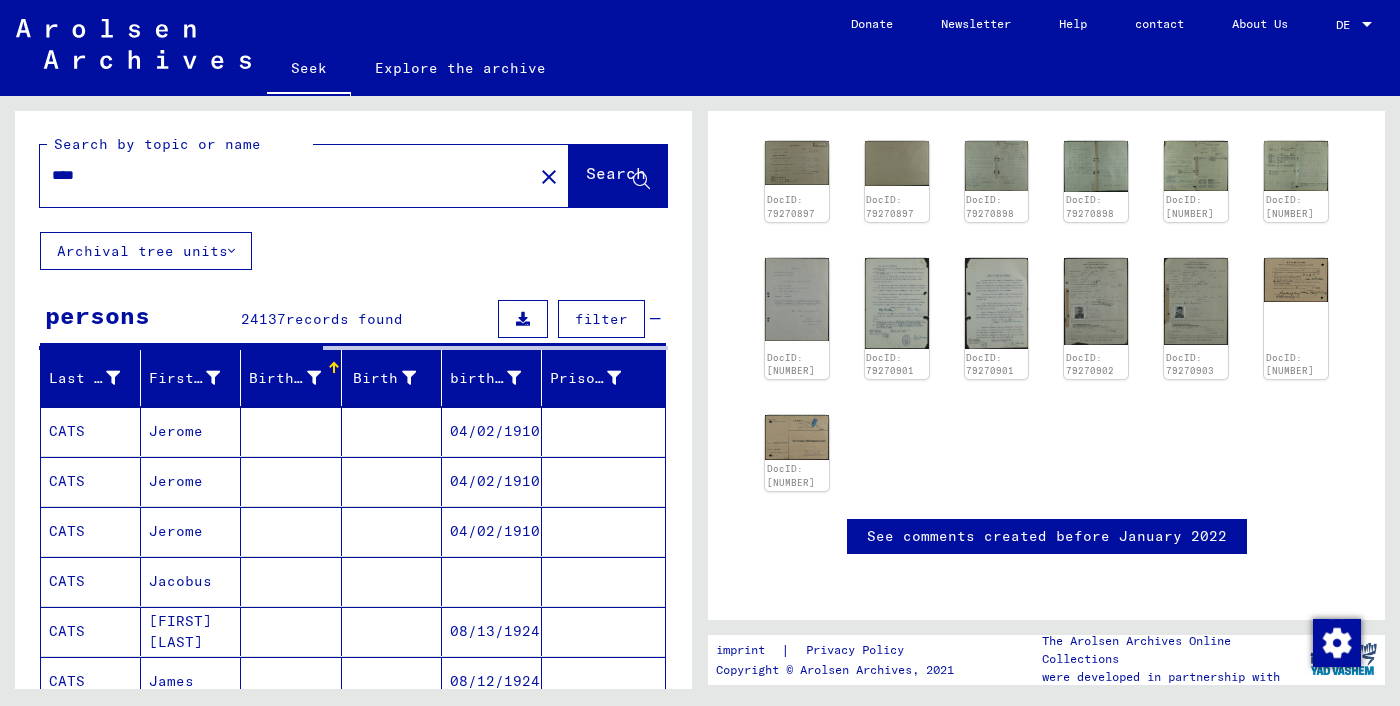click on "Birth name" at bounding box center [287, 378] 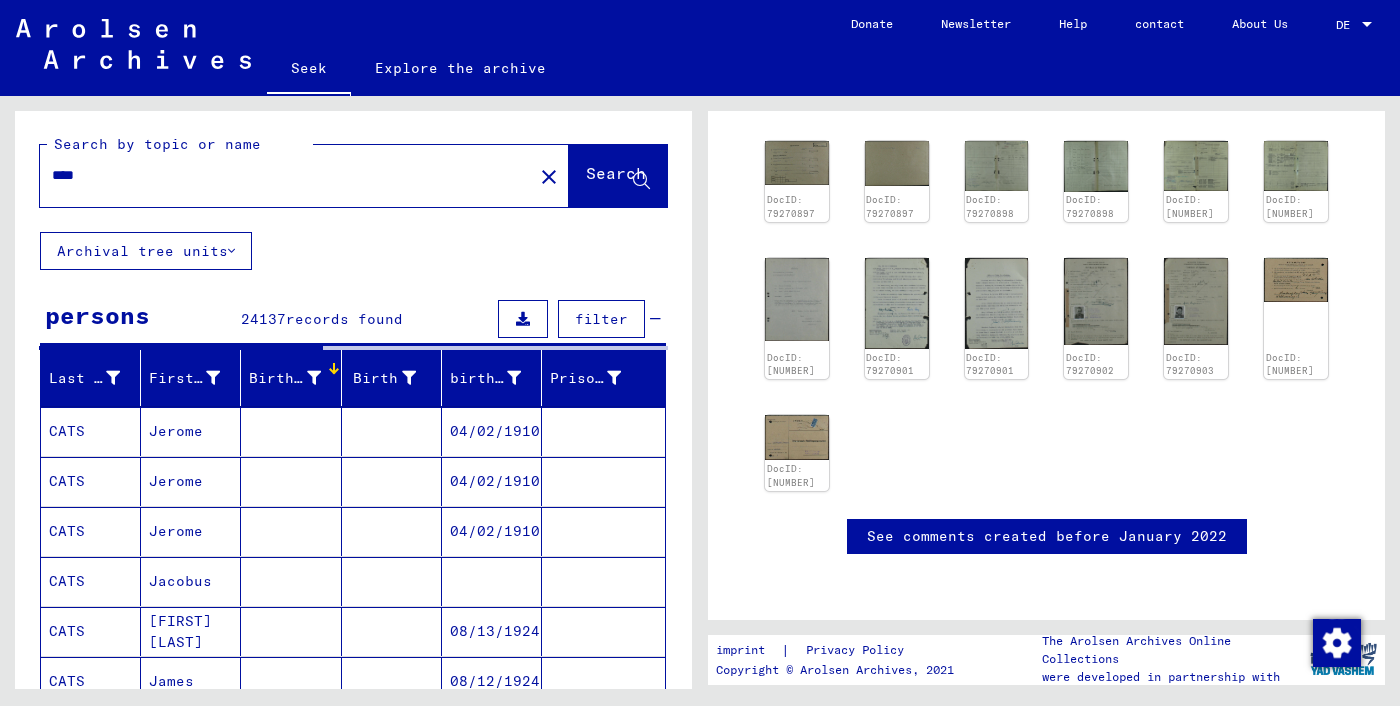 click on "****" at bounding box center (286, 175) 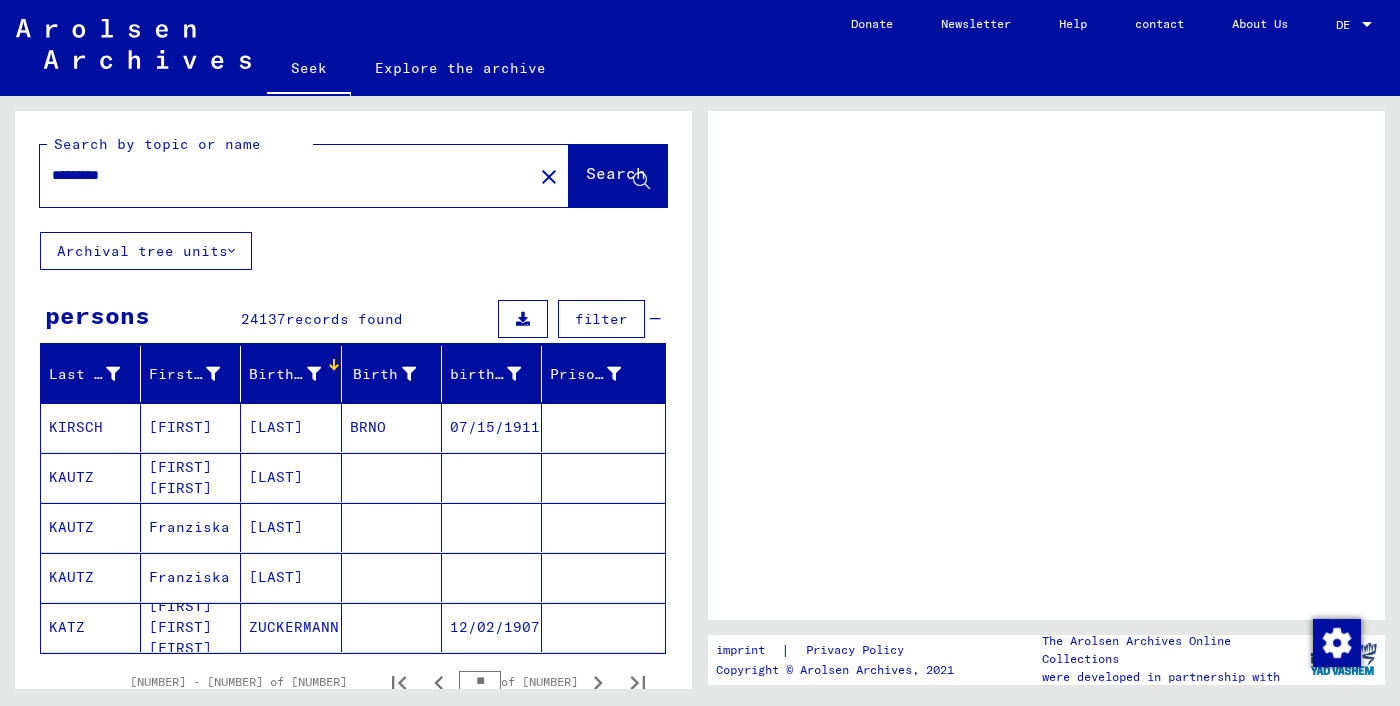 scroll, scrollTop: 0, scrollLeft: 0, axis: both 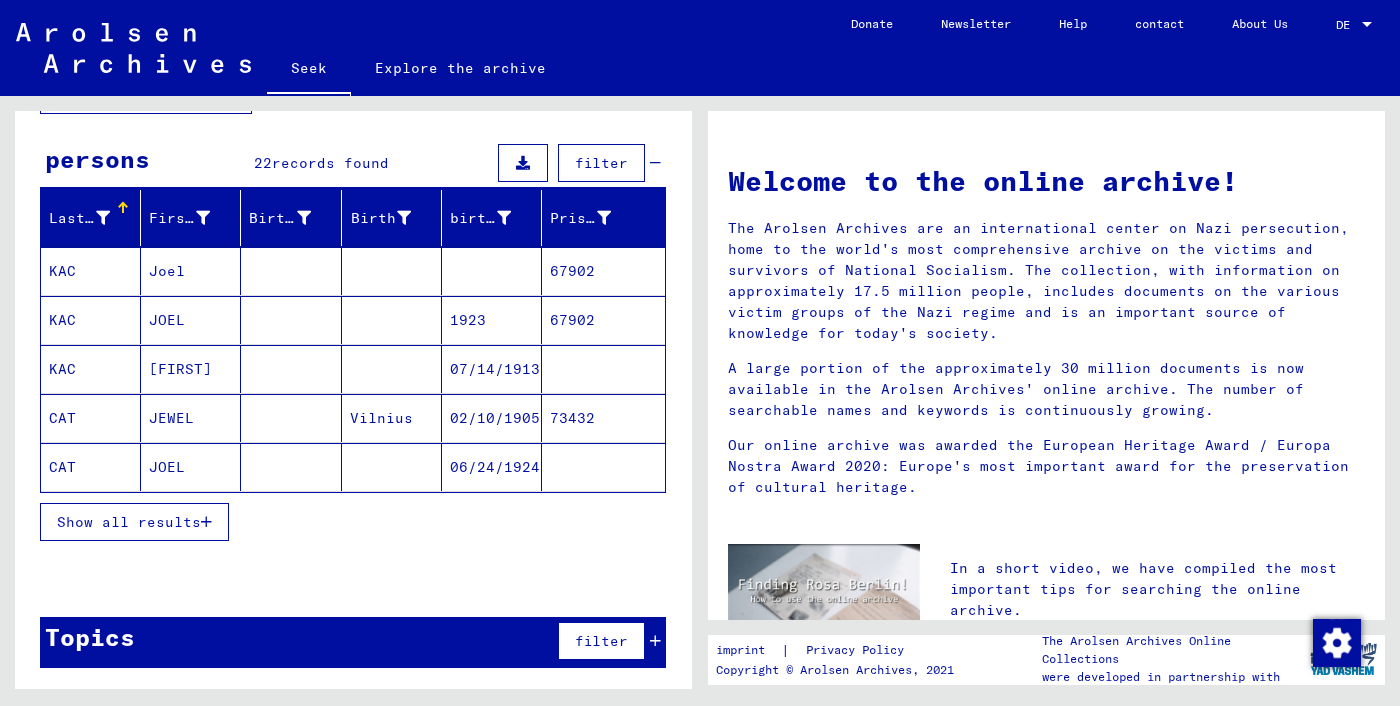 click on "Show all results" at bounding box center (129, 522) 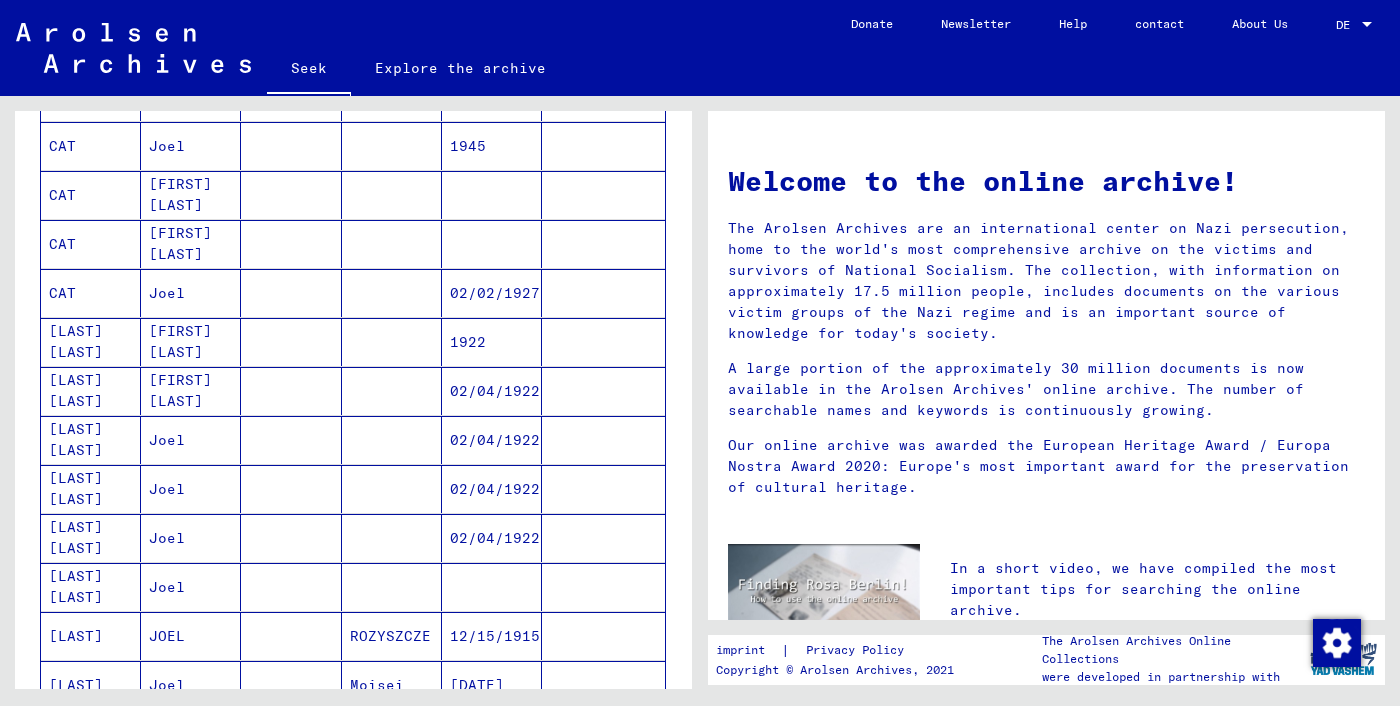 scroll, scrollTop: 1047, scrollLeft: 0, axis: vertical 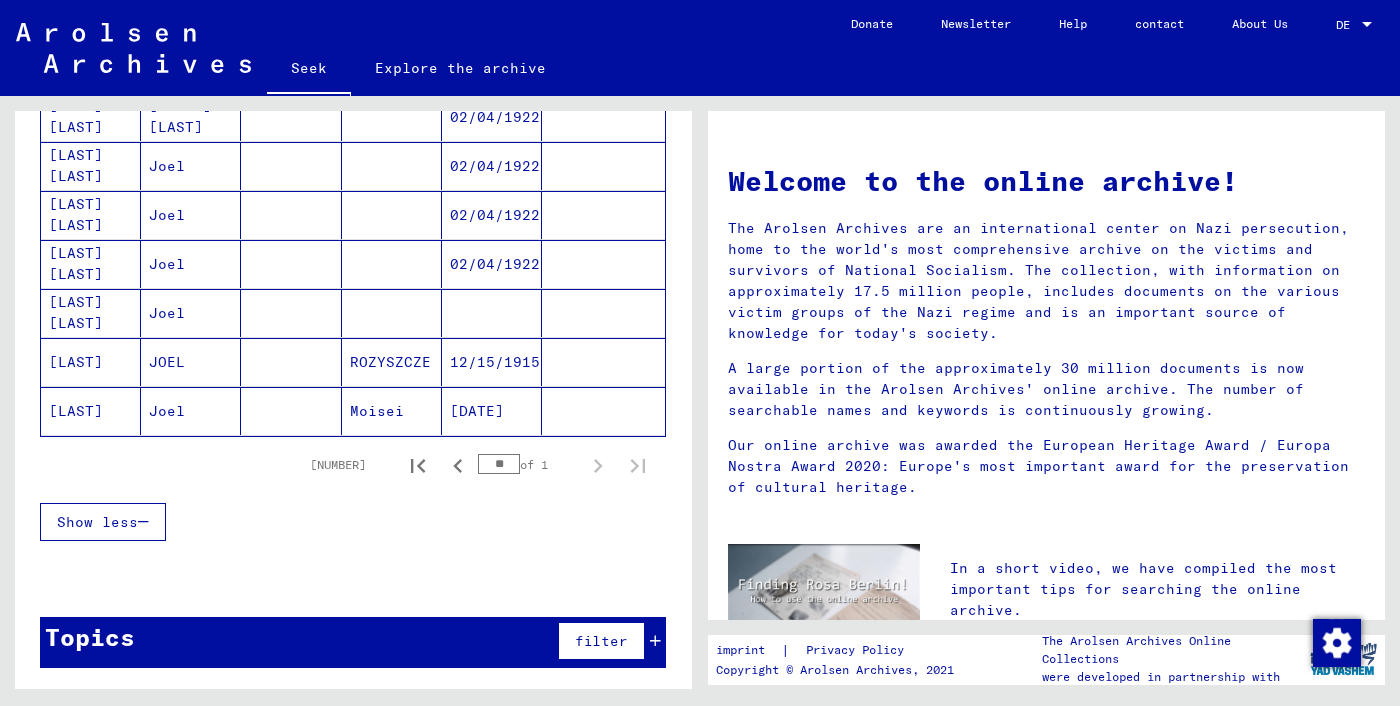 click on "Joel" 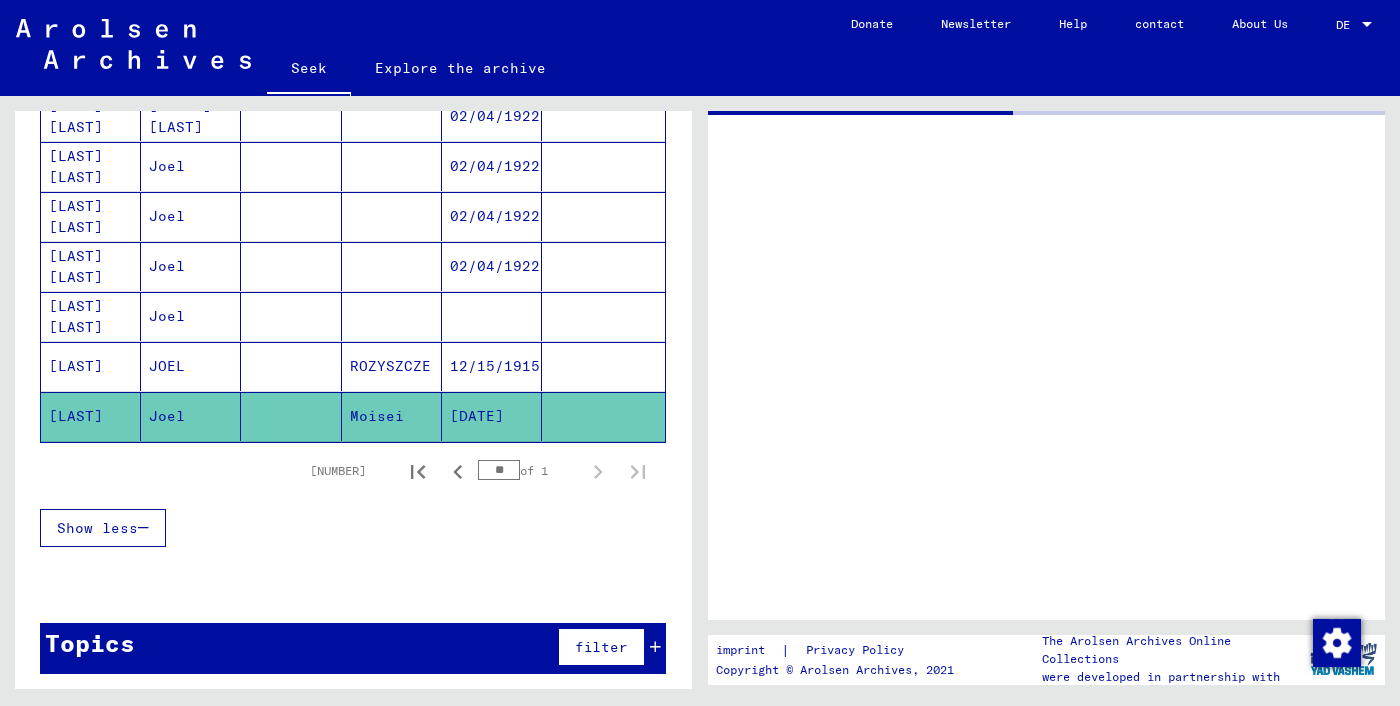 scroll, scrollTop: 1064, scrollLeft: 0, axis: vertical 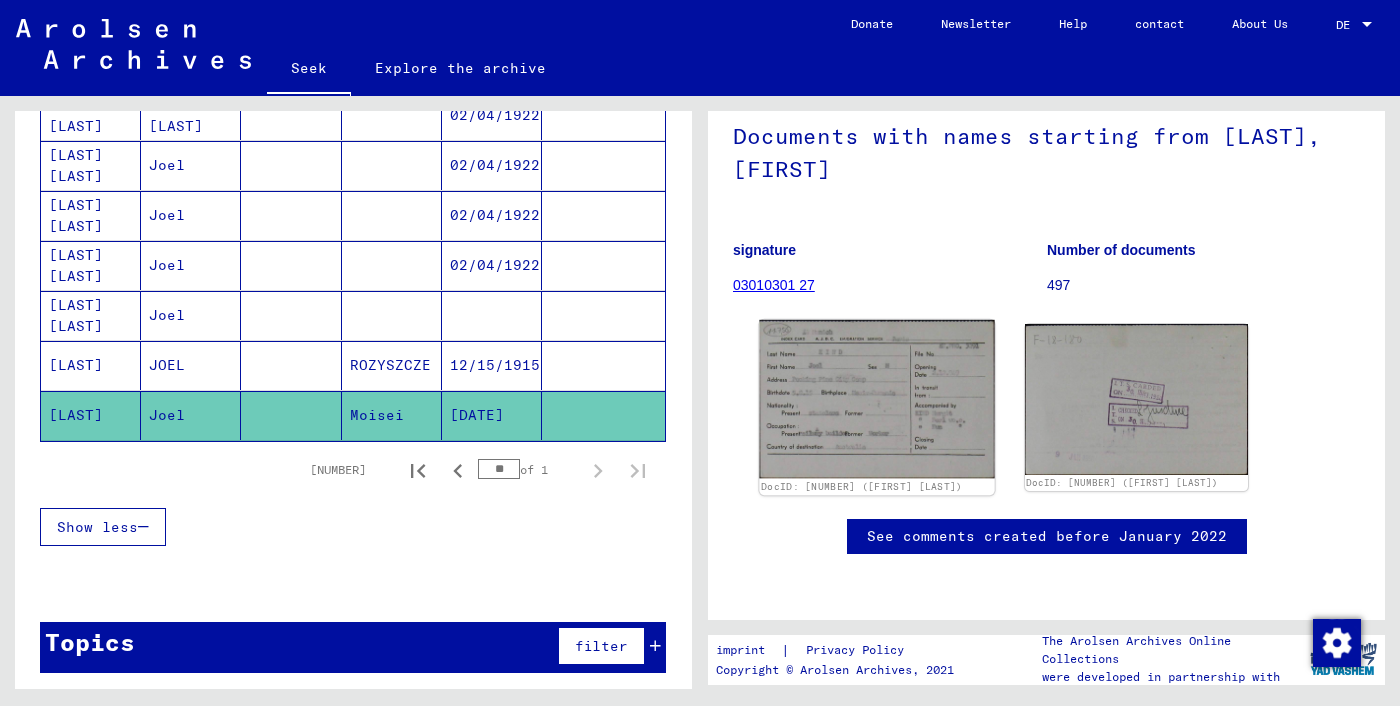 click 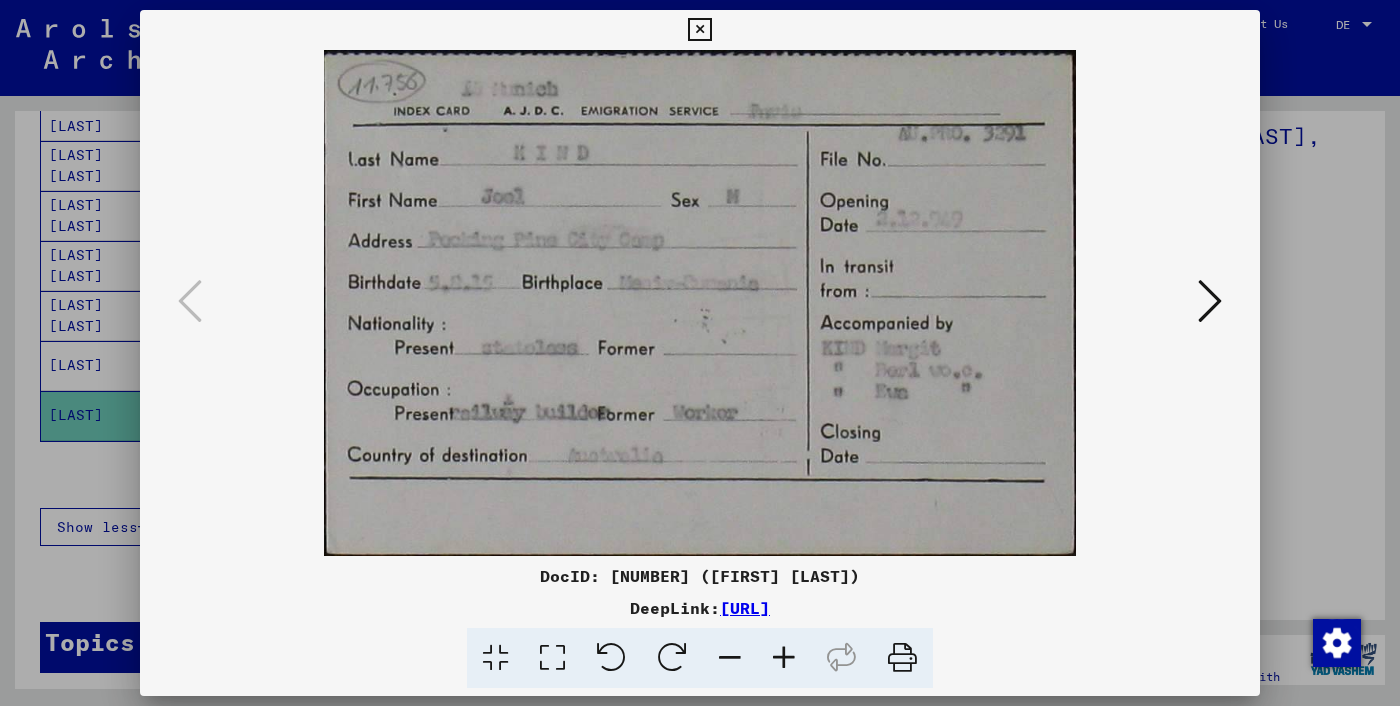 click at bounding box center [700, 303] 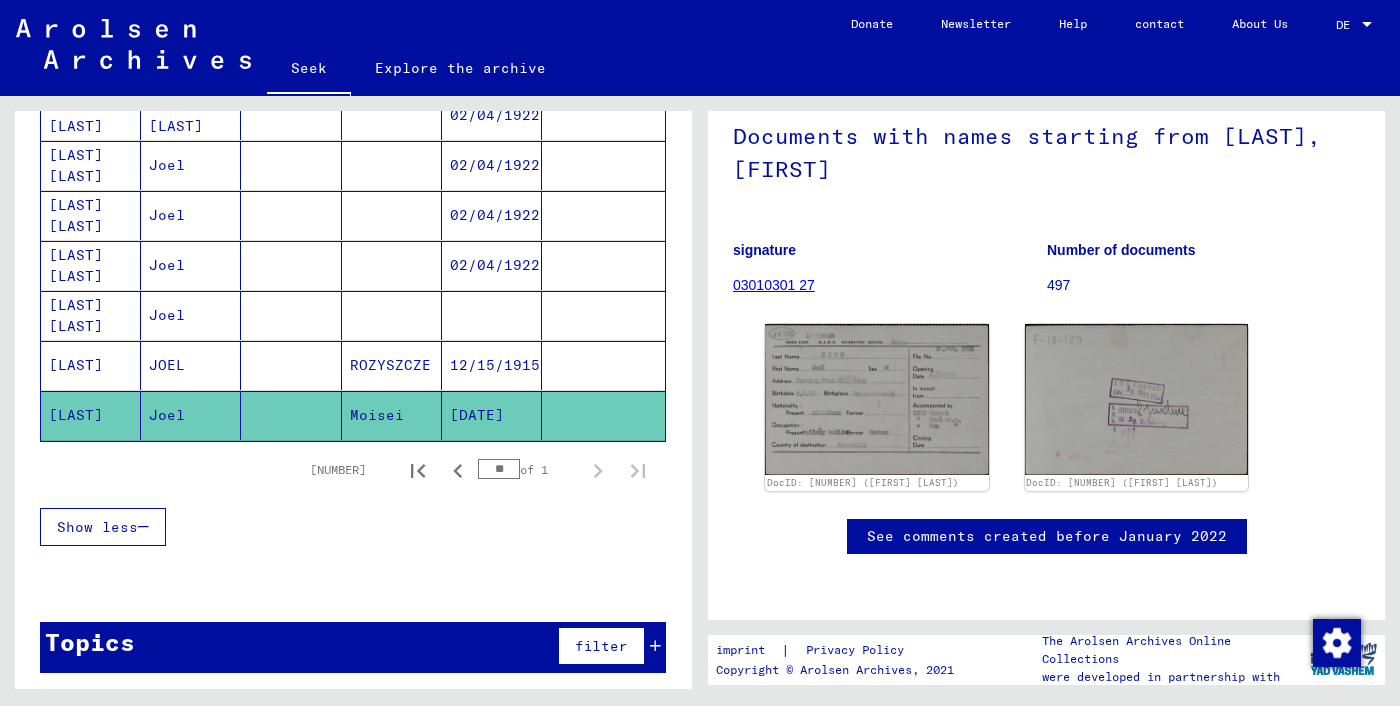 click on "12/15/1915" at bounding box center (477, 415) 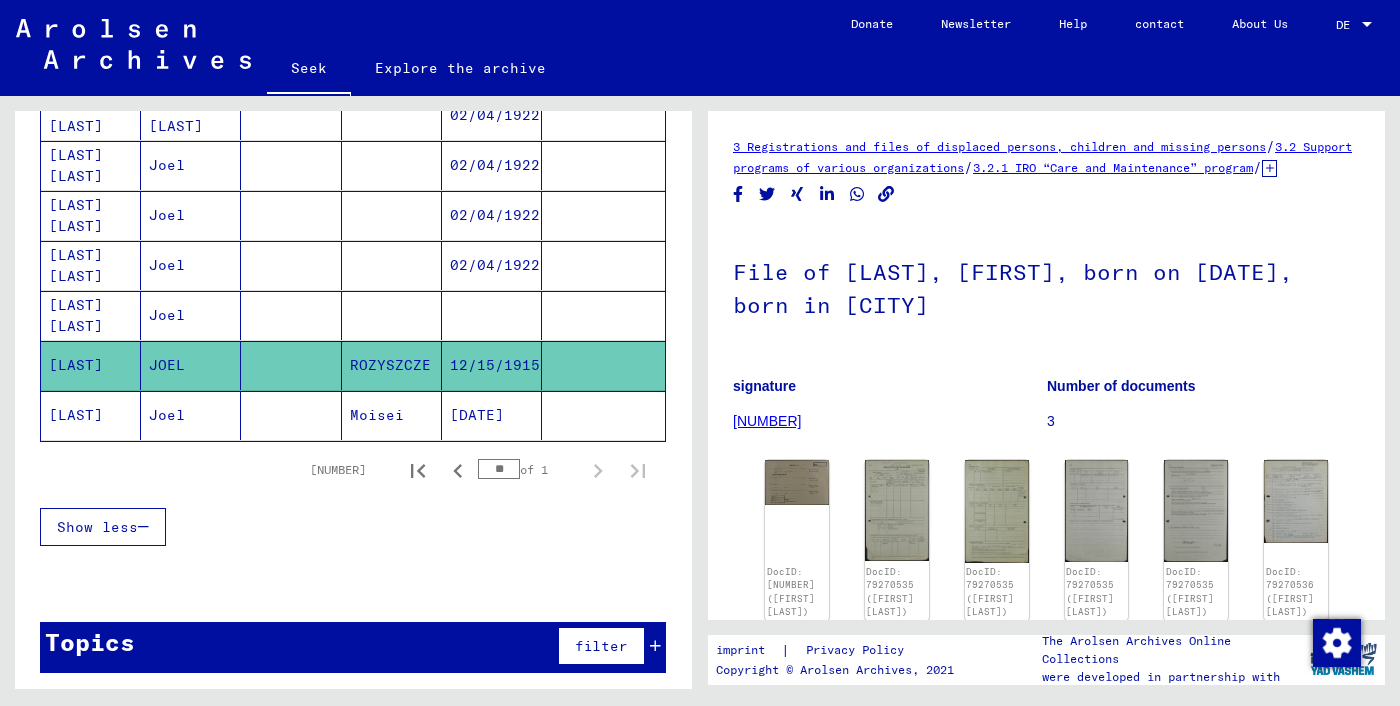 scroll, scrollTop: 0, scrollLeft: 0, axis: both 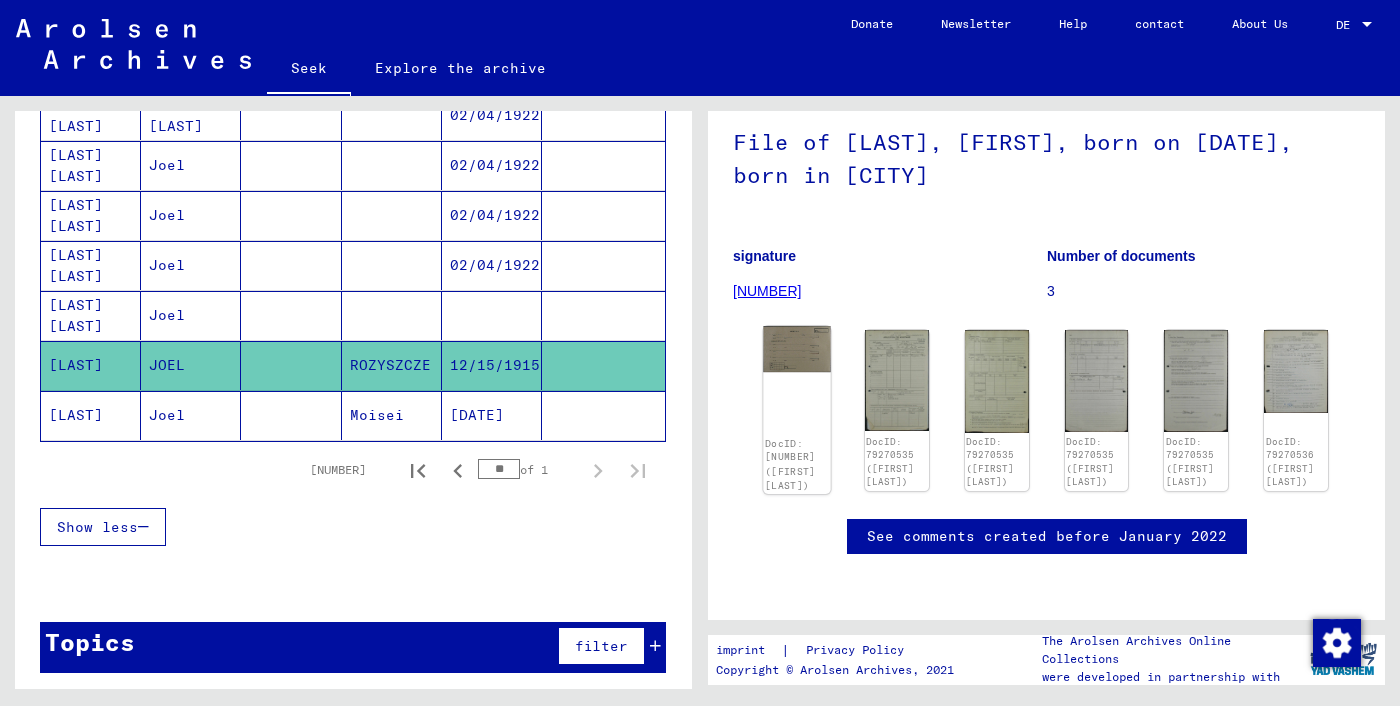 click 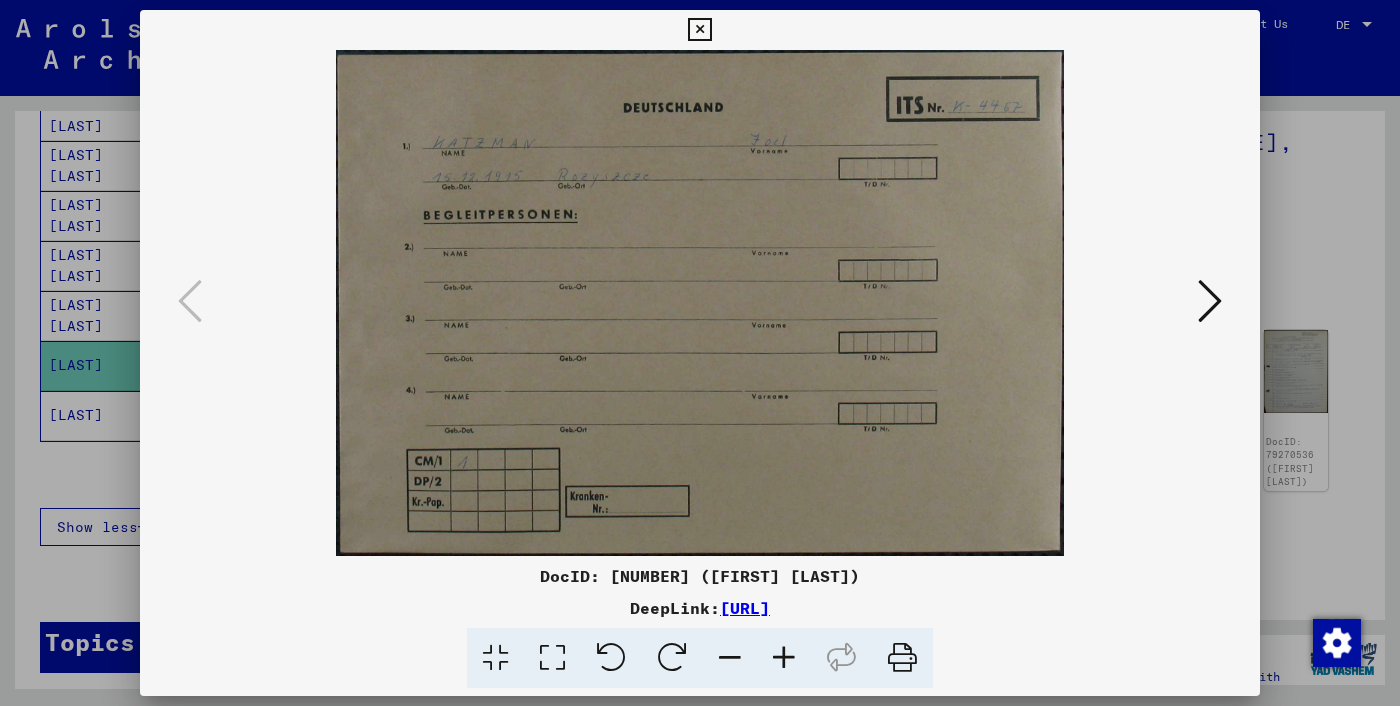 click at bounding box center [1210, 302] 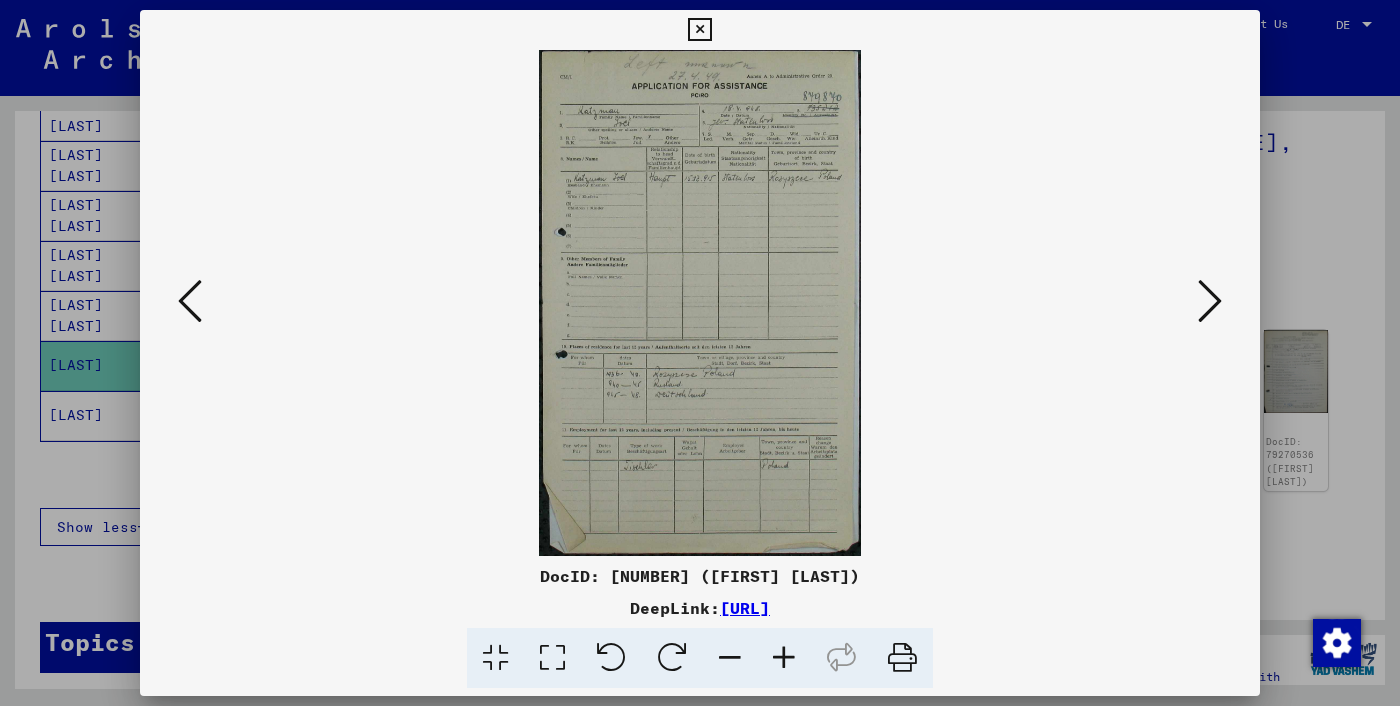 click at bounding box center (1210, 301) 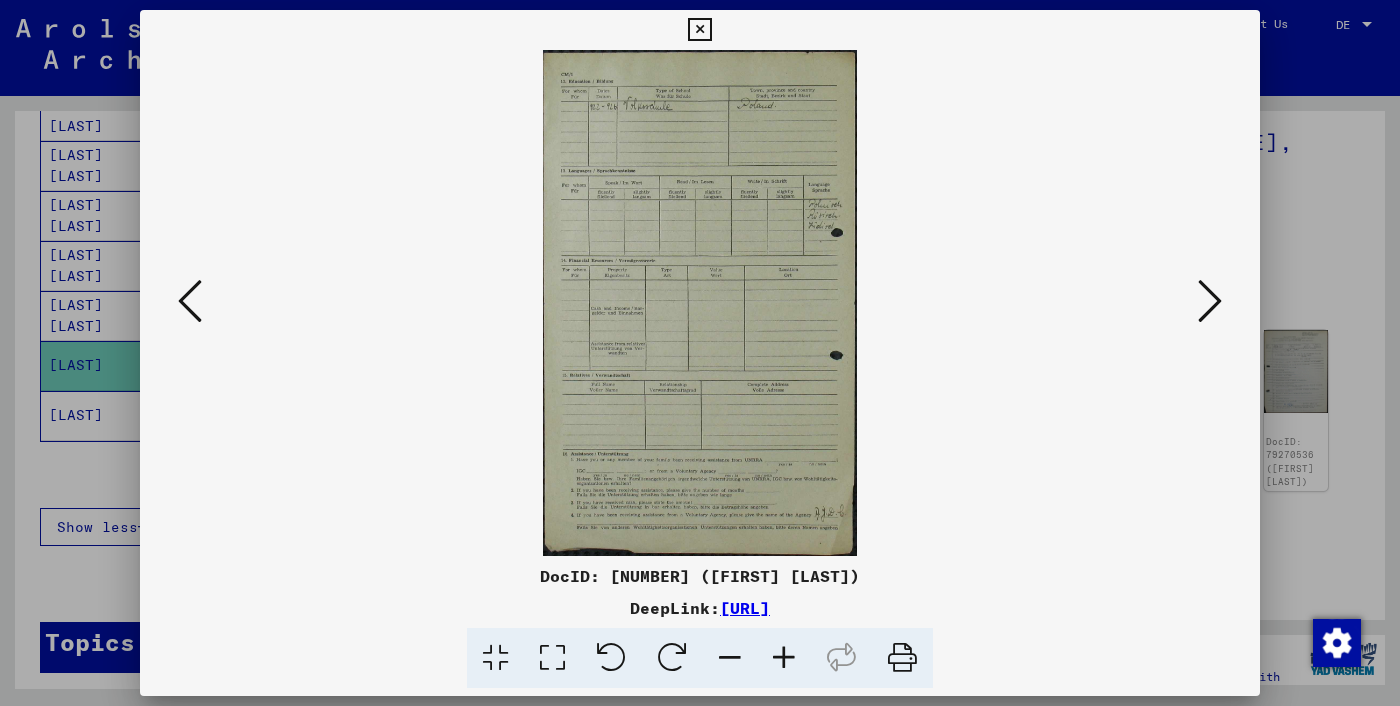 click at bounding box center [1210, 302] 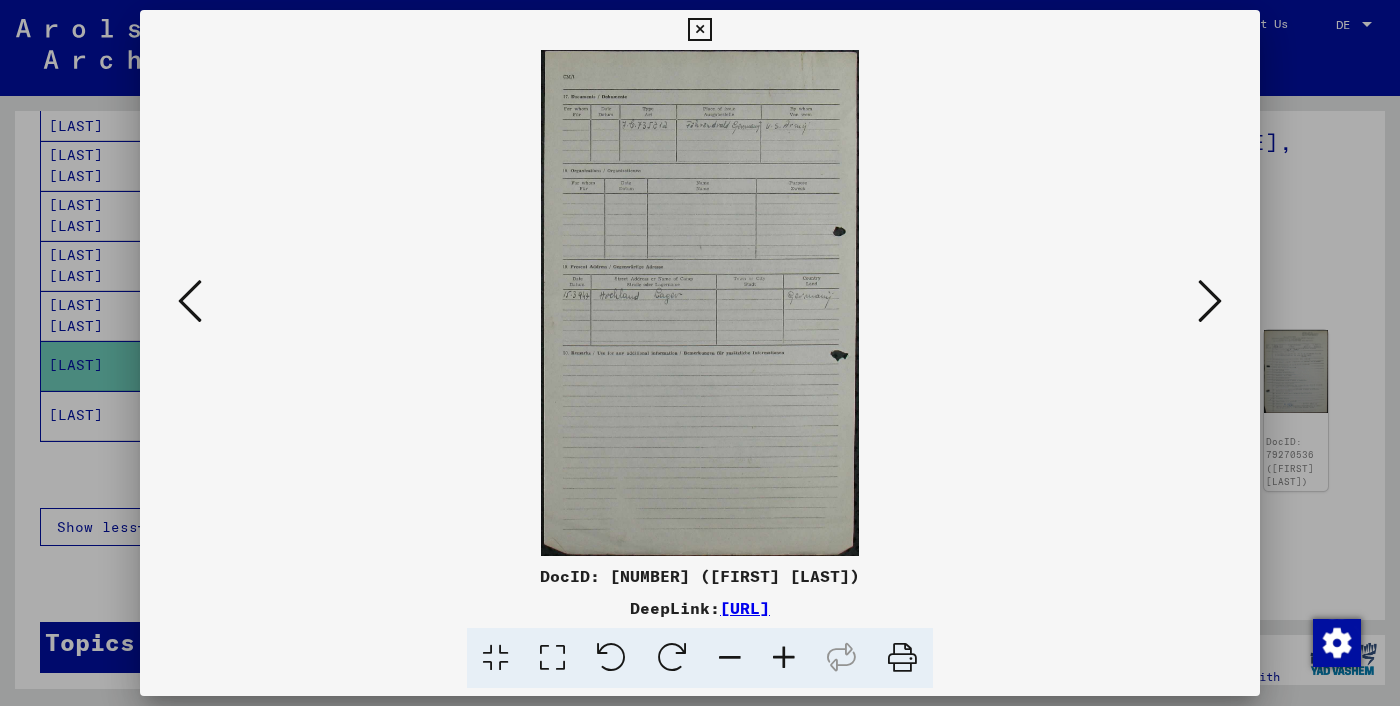 click at bounding box center [700, 353] 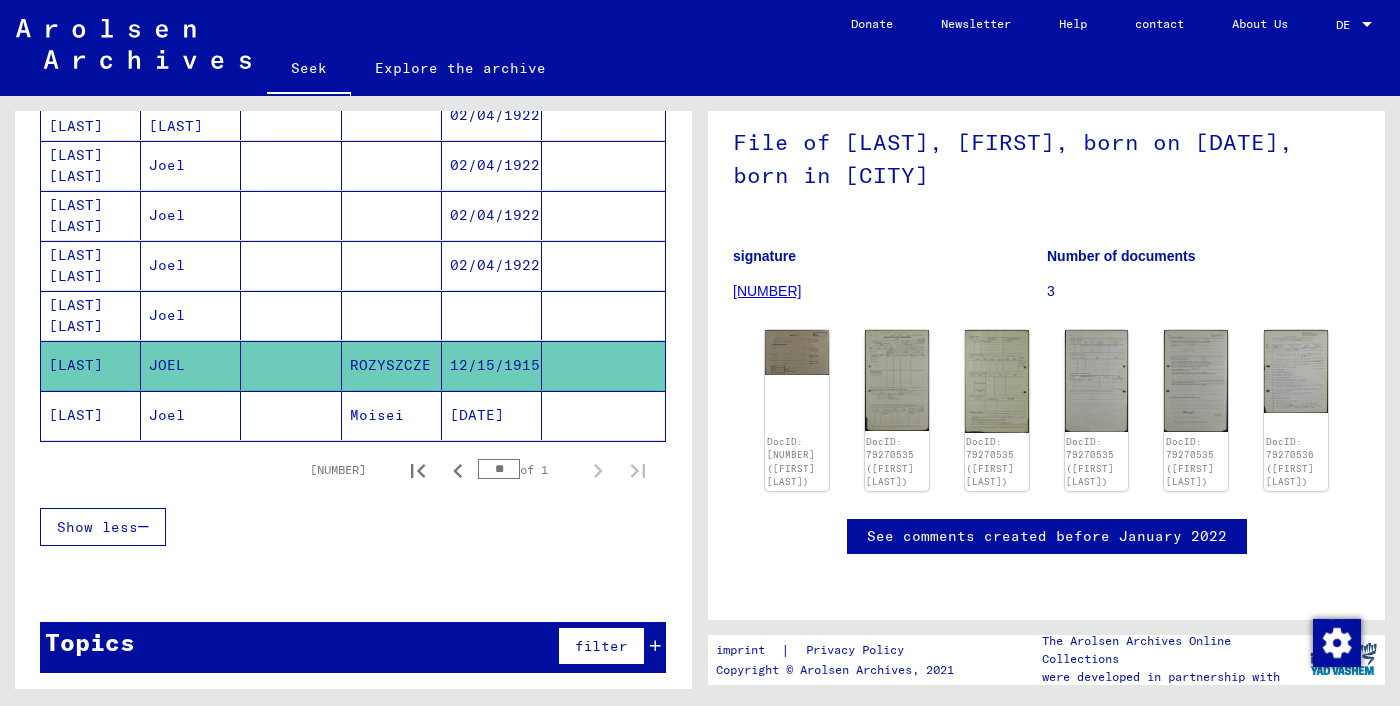 click on "ROZYSZCZE" 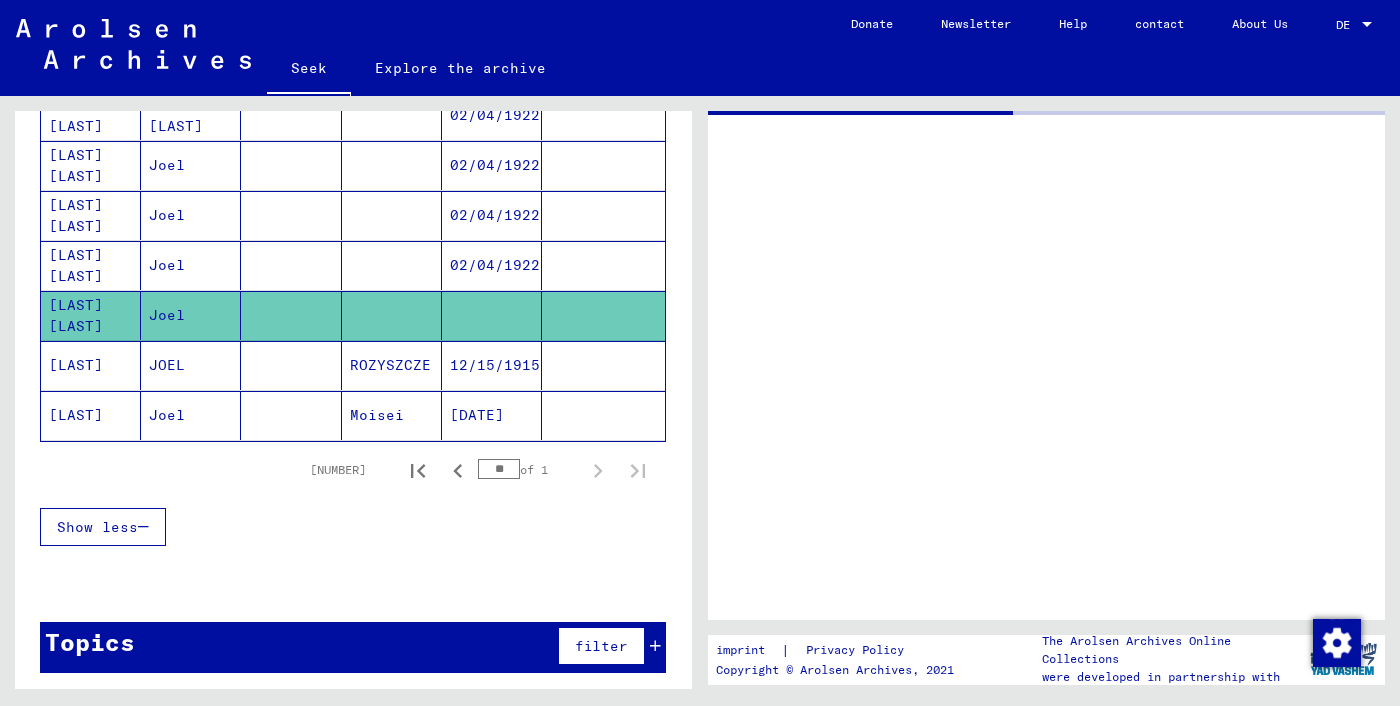 scroll, scrollTop: 0, scrollLeft: 0, axis: both 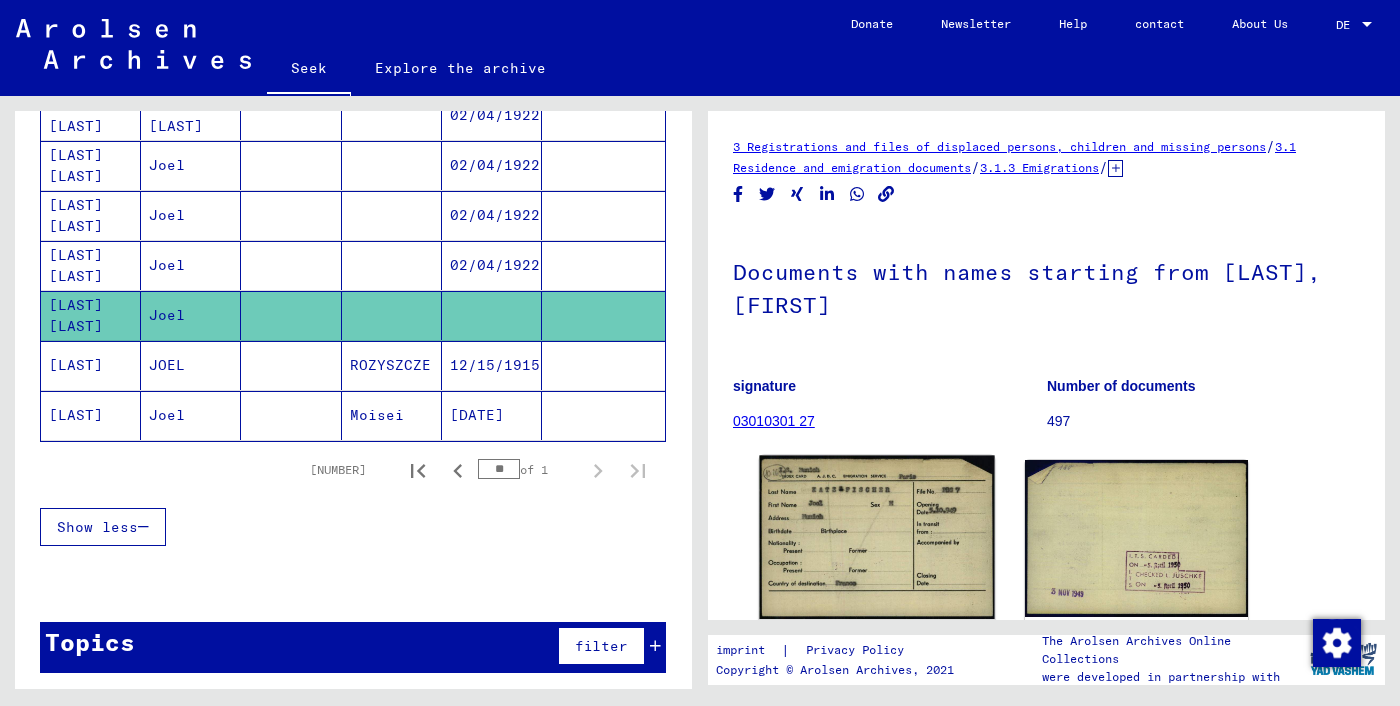 click 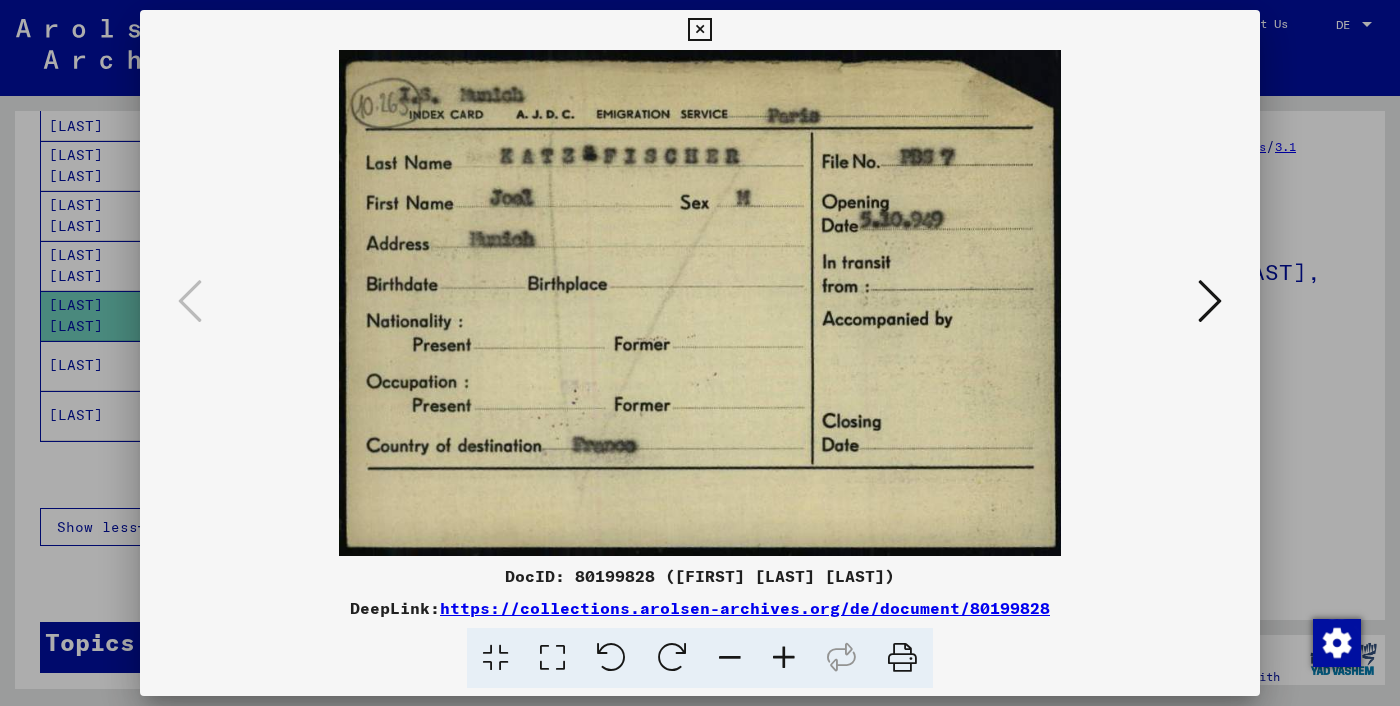 click at bounding box center [700, 353] 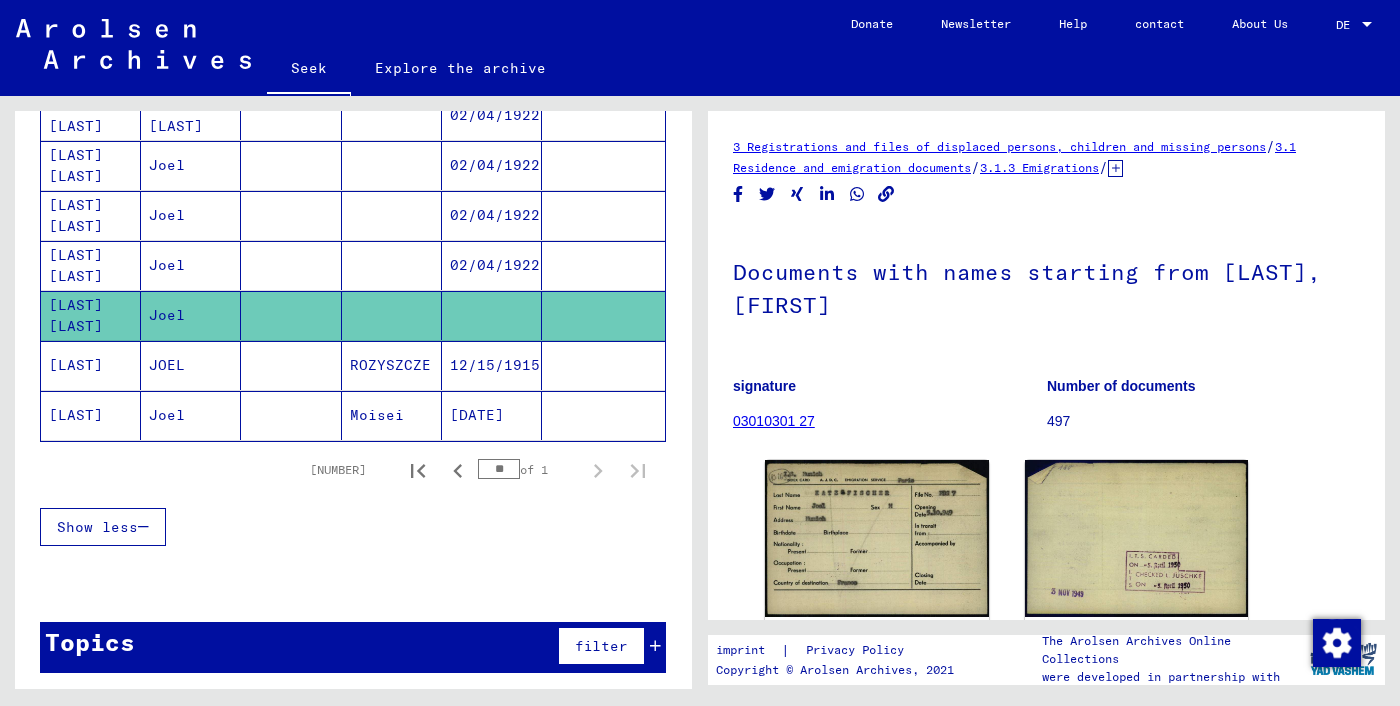 click at bounding box center [392, 315] 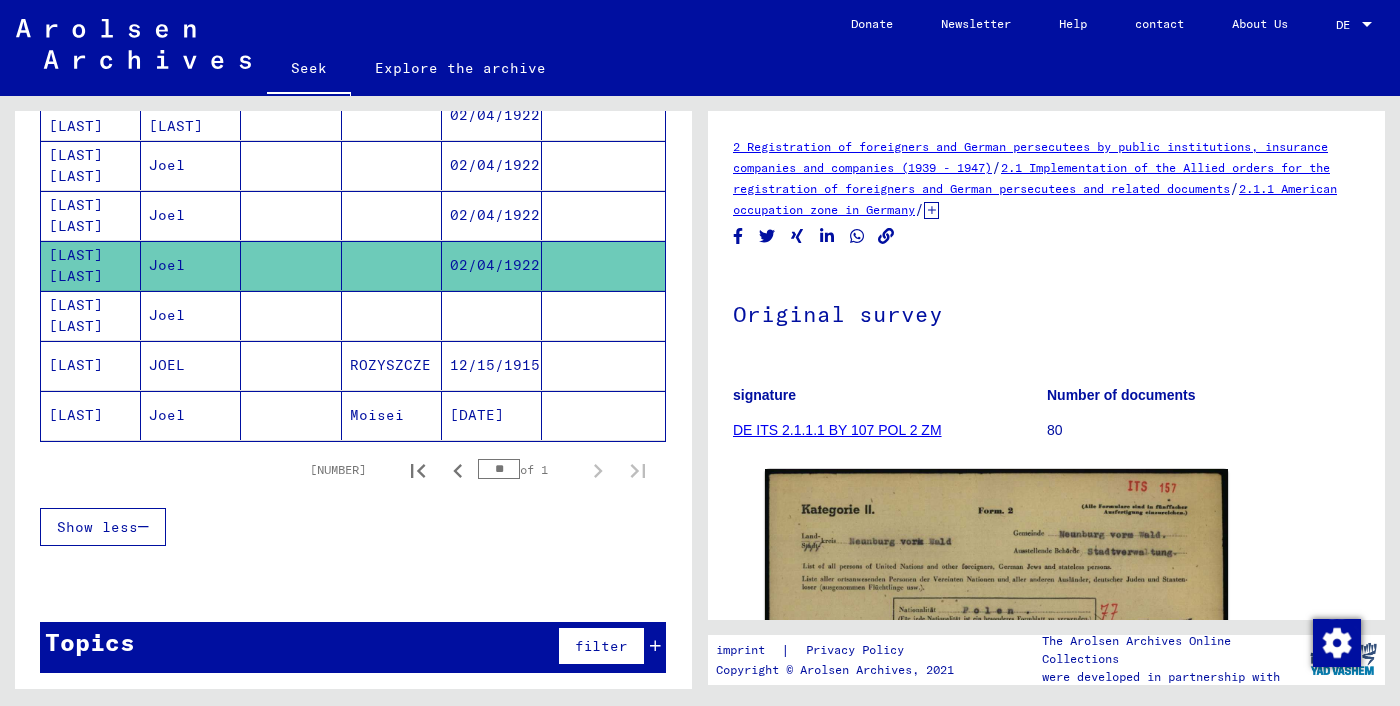 scroll, scrollTop: 0, scrollLeft: 0, axis: both 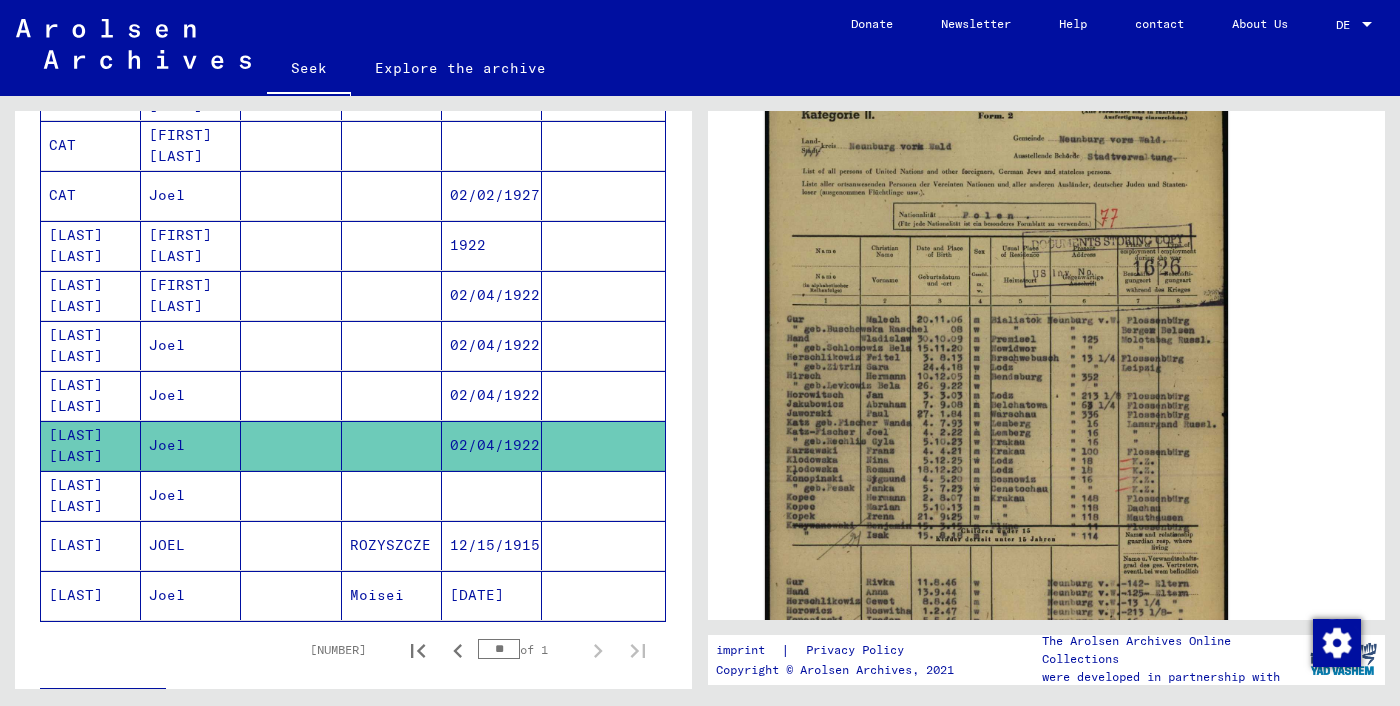 click on "02/04/1922" at bounding box center [495, 445] 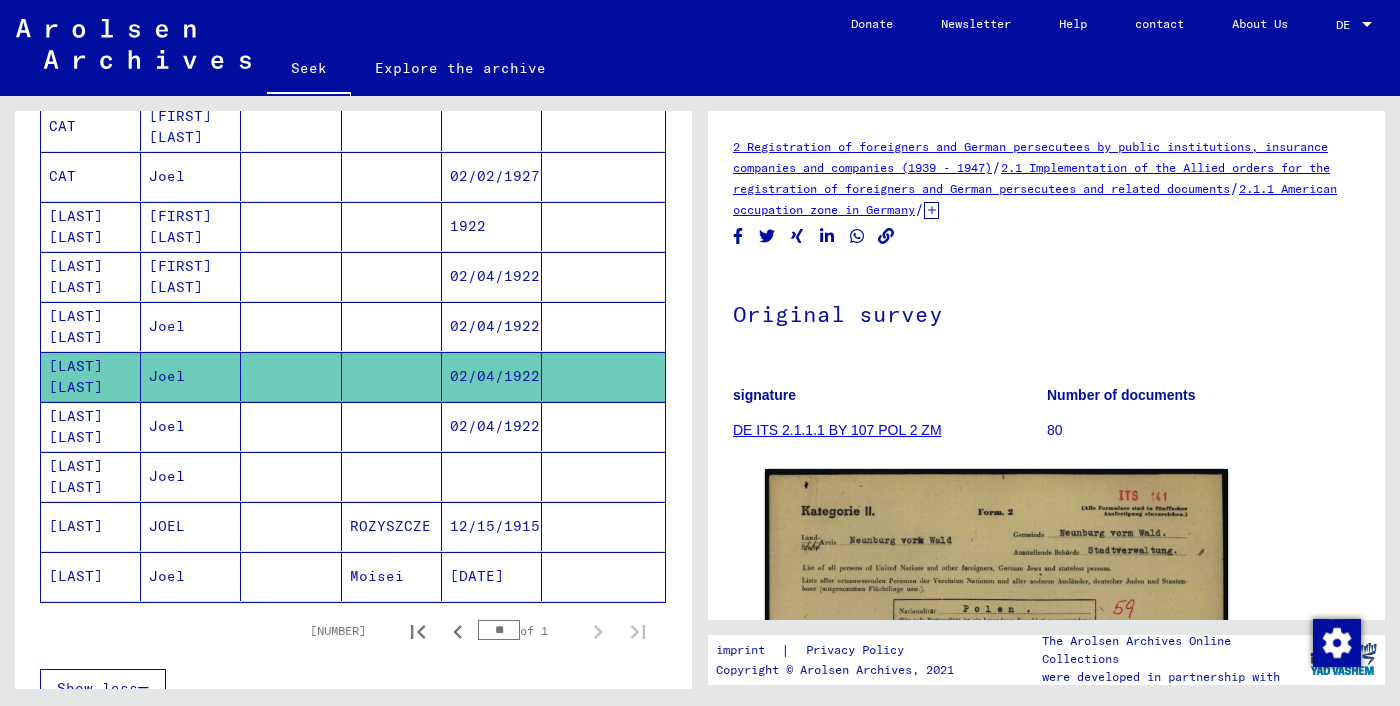 scroll, scrollTop: 0, scrollLeft: 0, axis: both 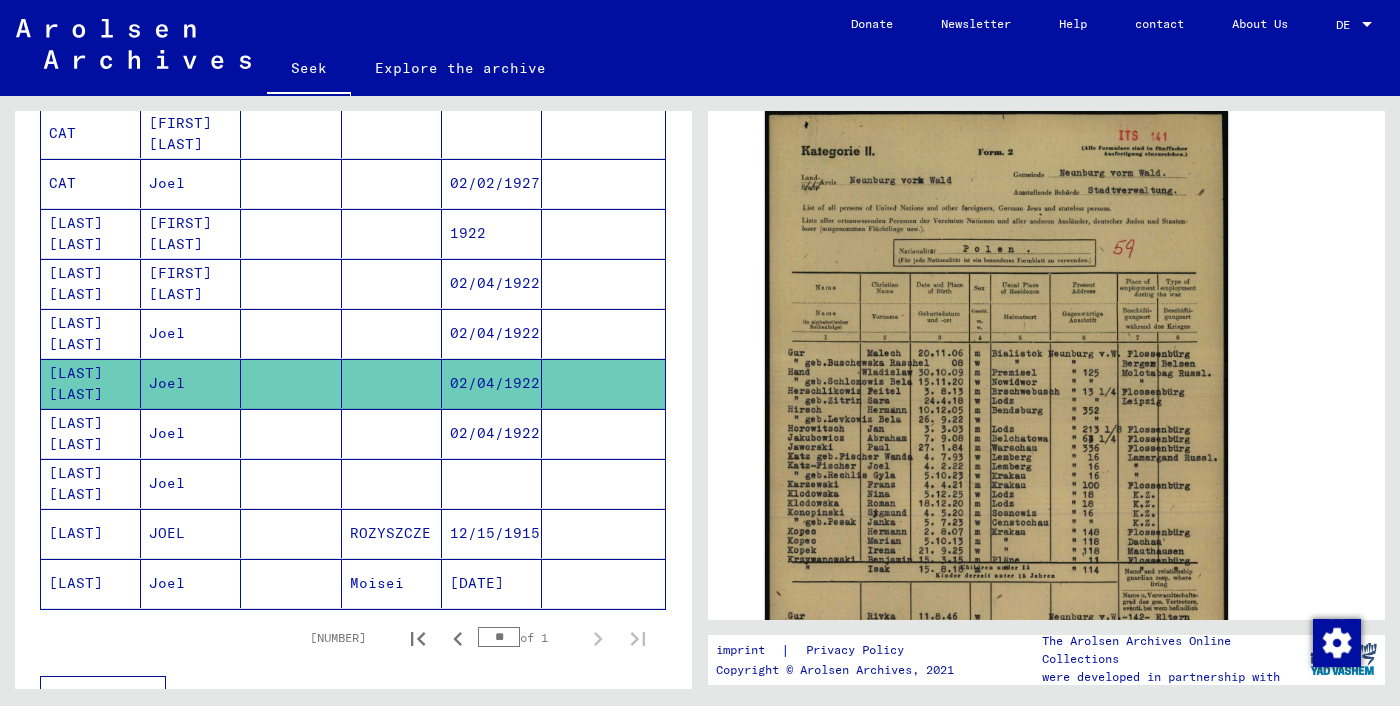 click on "02/04/1922" at bounding box center (492, 383) 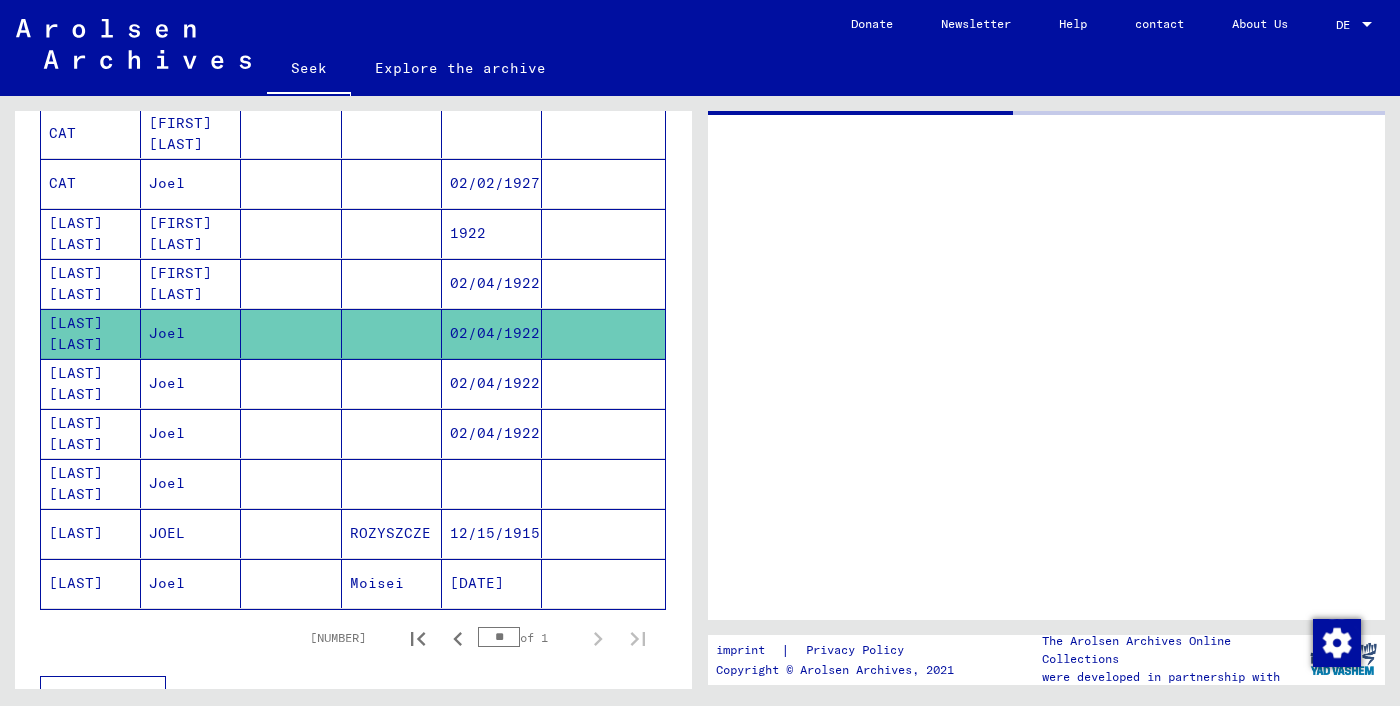 scroll, scrollTop: 0, scrollLeft: 0, axis: both 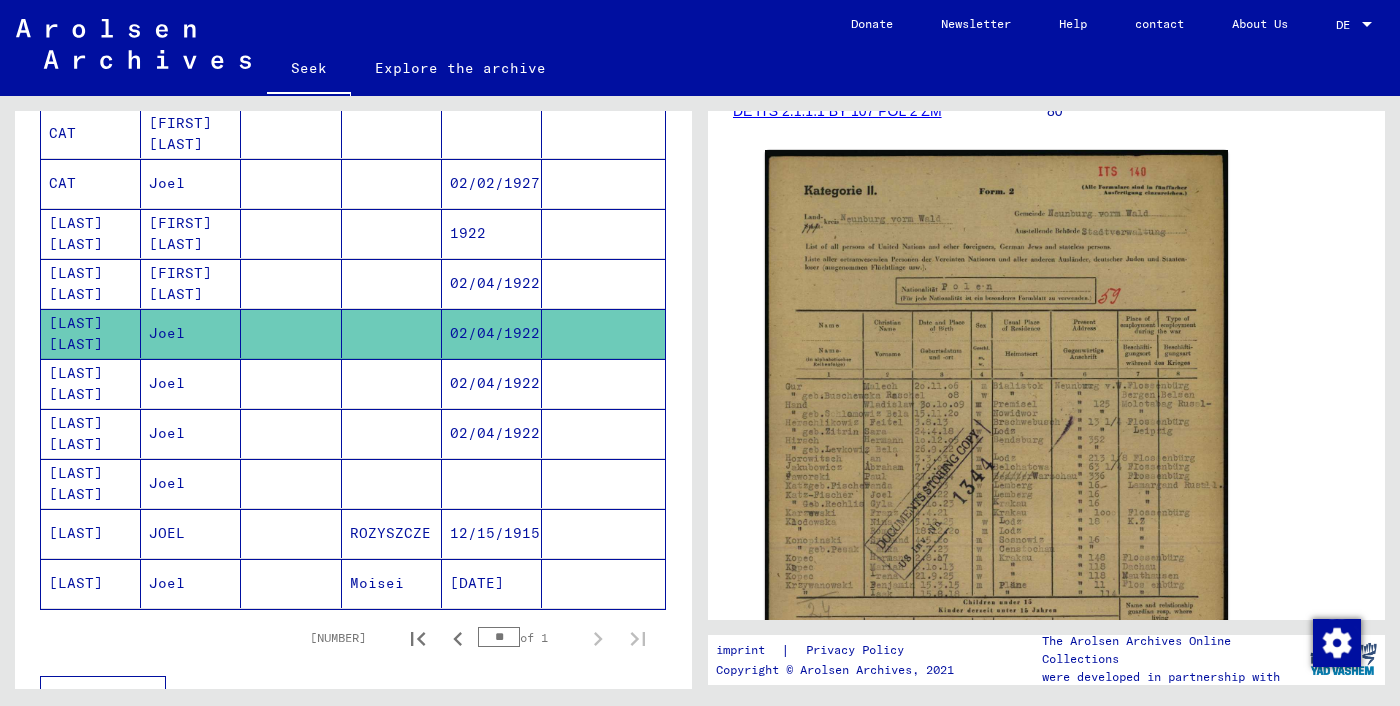 click on "02/02/1927" at bounding box center [492, 233] 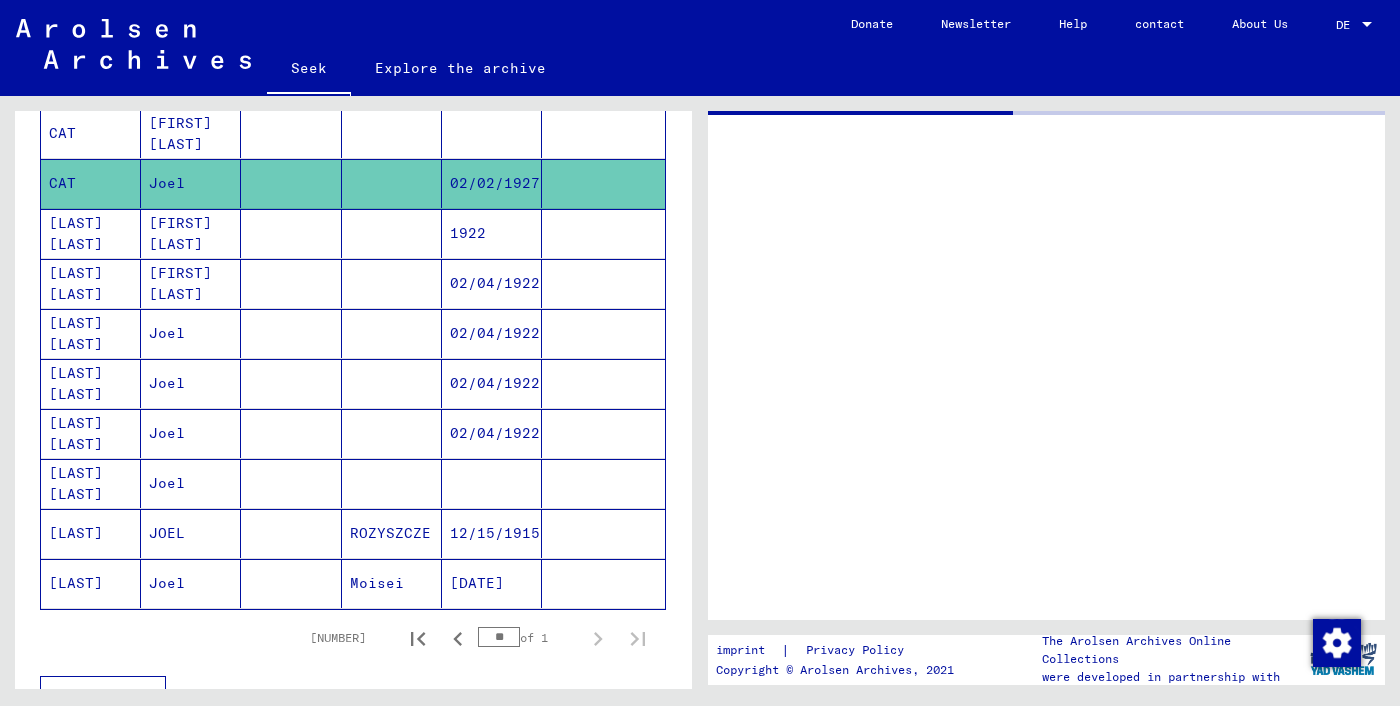 scroll, scrollTop: 0, scrollLeft: 0, axis: both 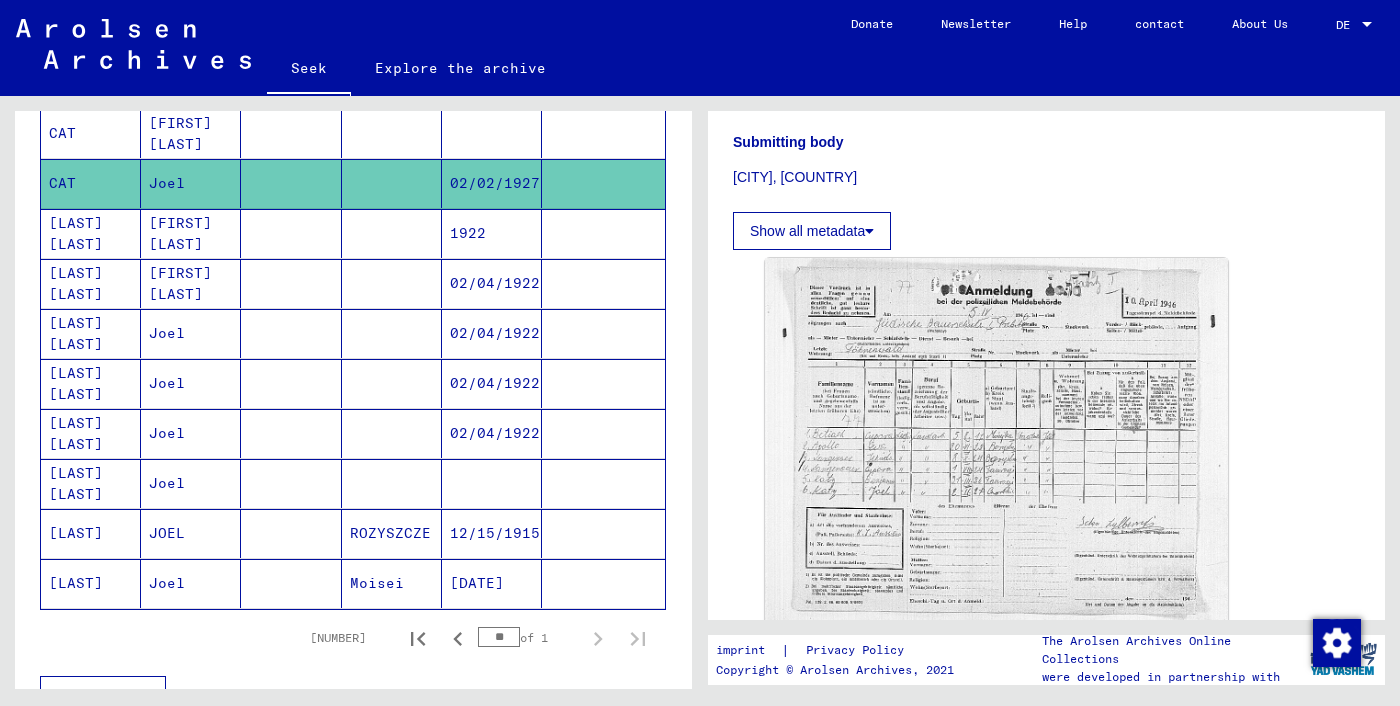 click at bounding box center (603, 283) 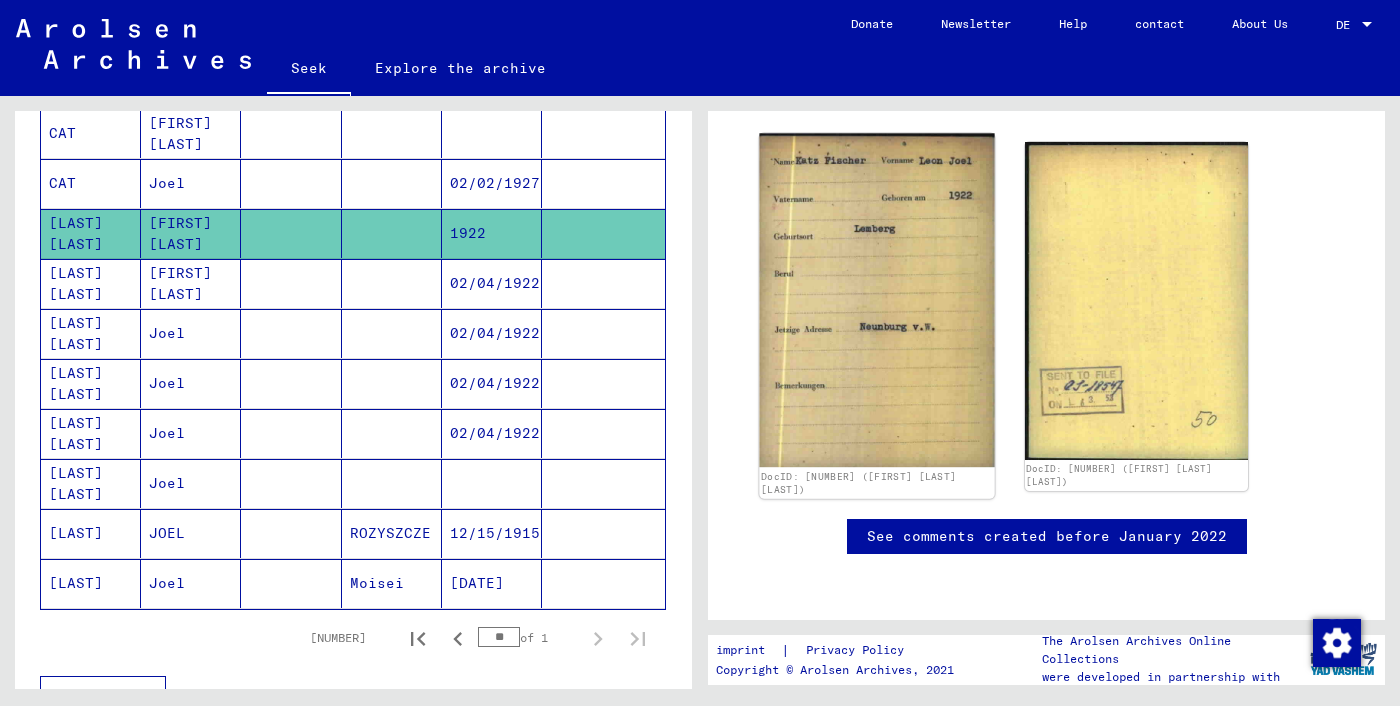 click 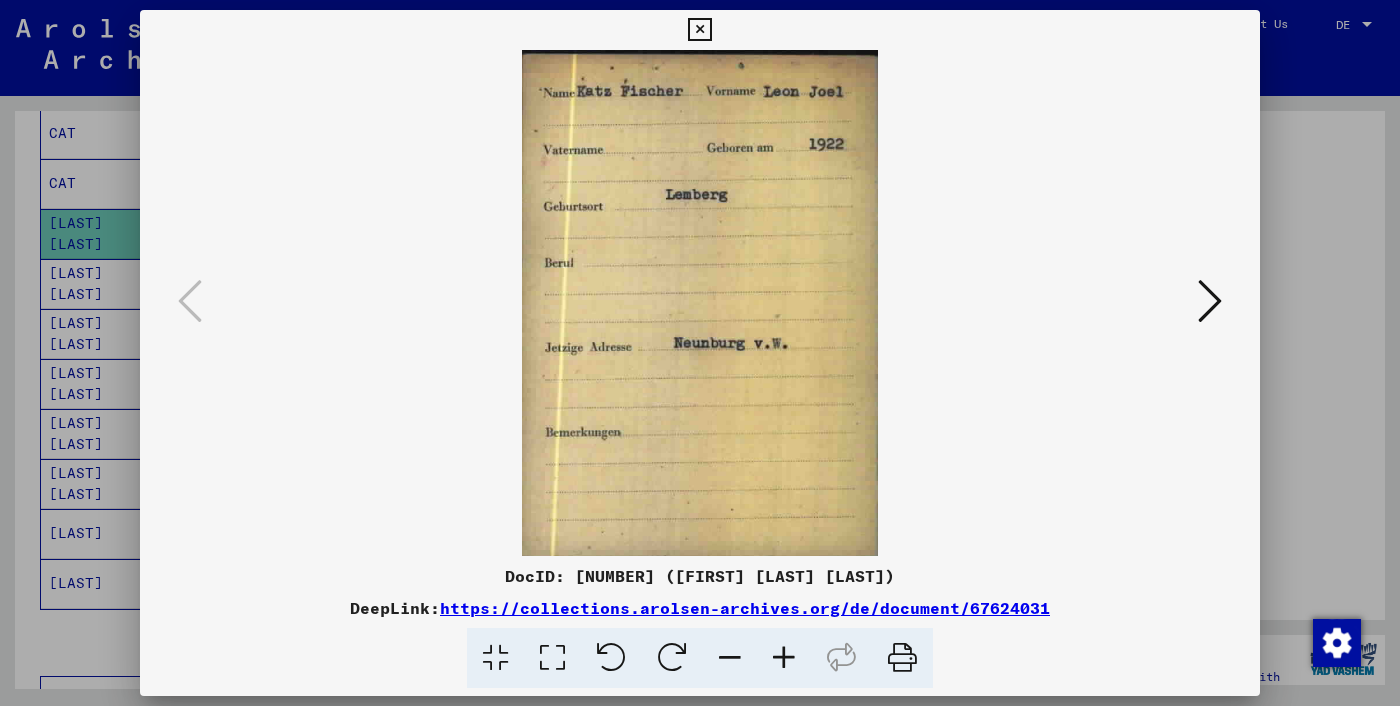 click at bounding box center (1210, 302) 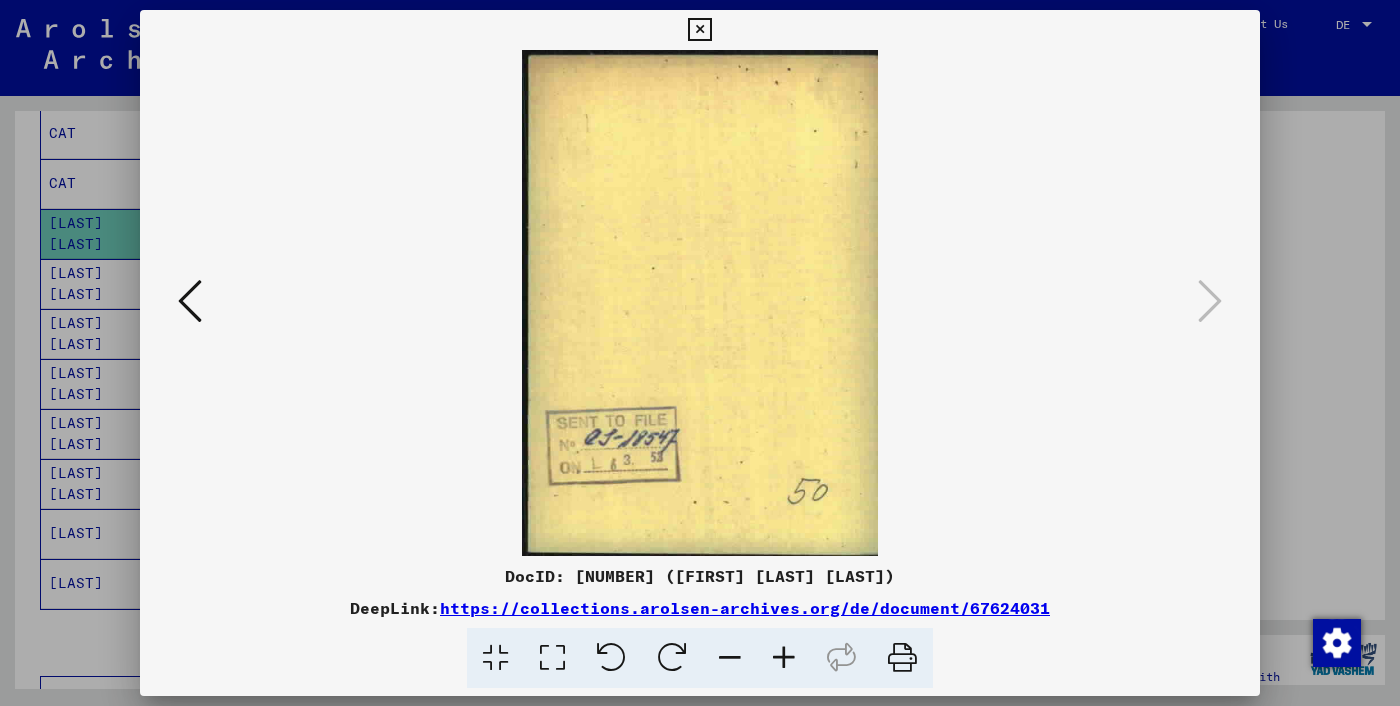 click at bounding box center [700, 353] 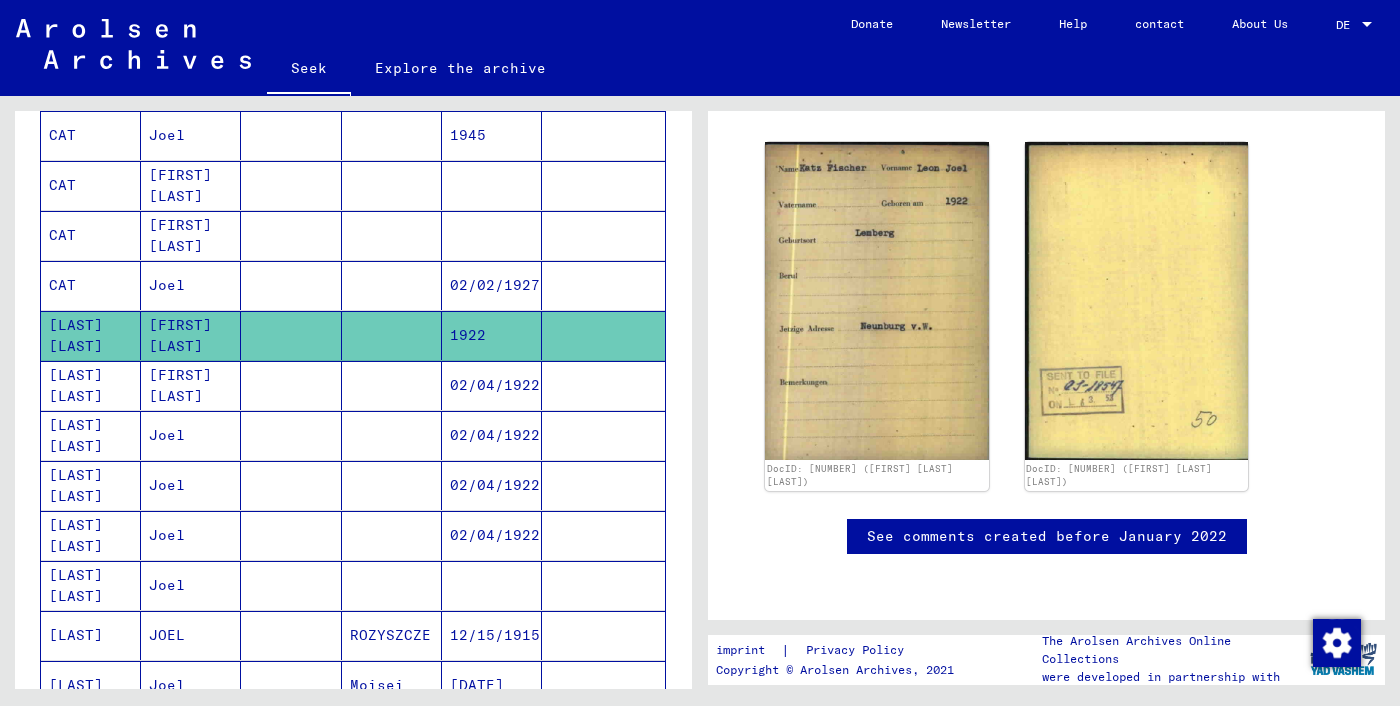 click at bounding box center (603, 335) 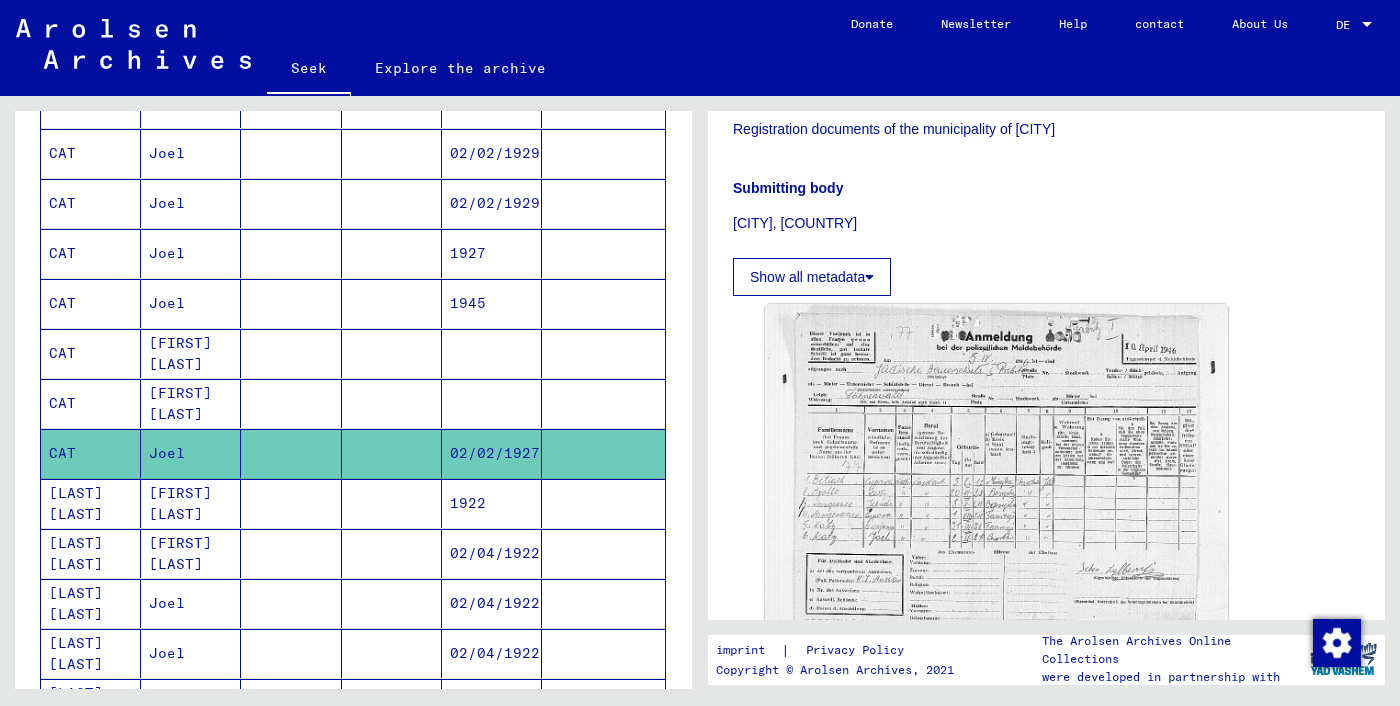 click at bounding box center (603, 453) 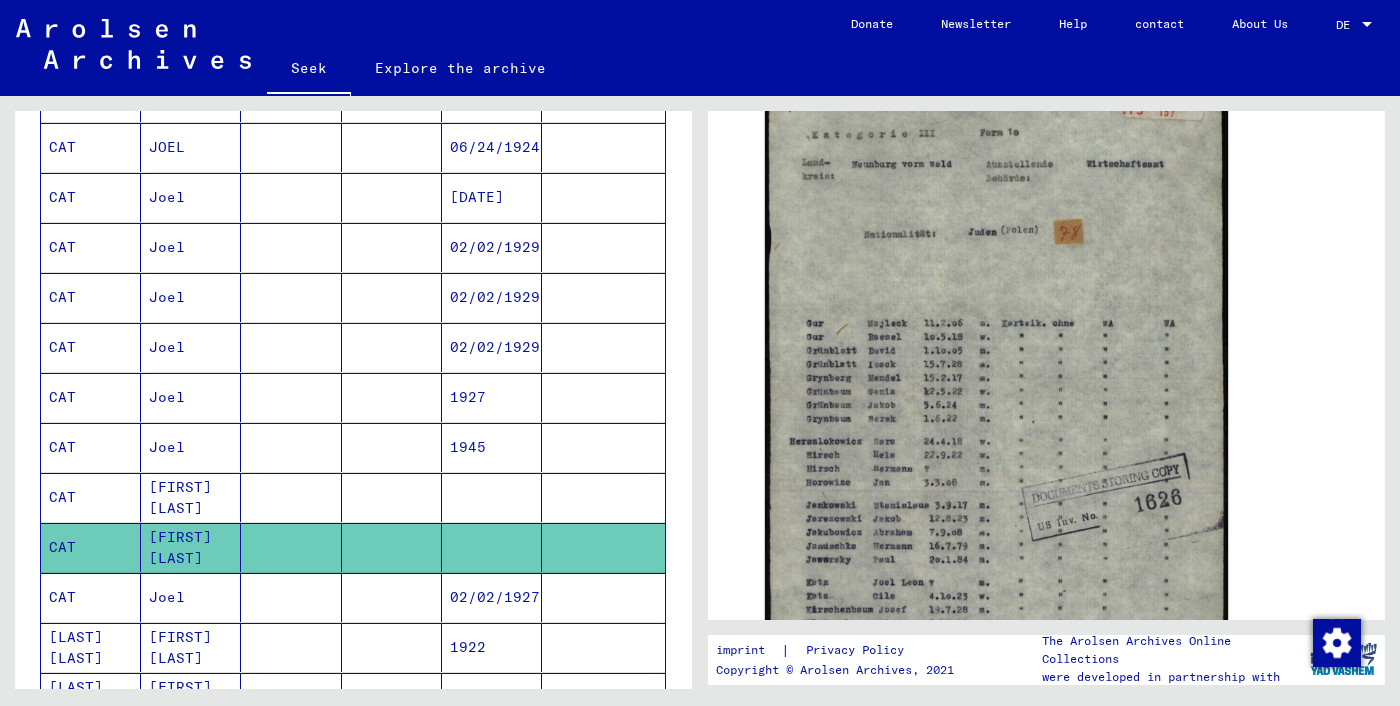 click 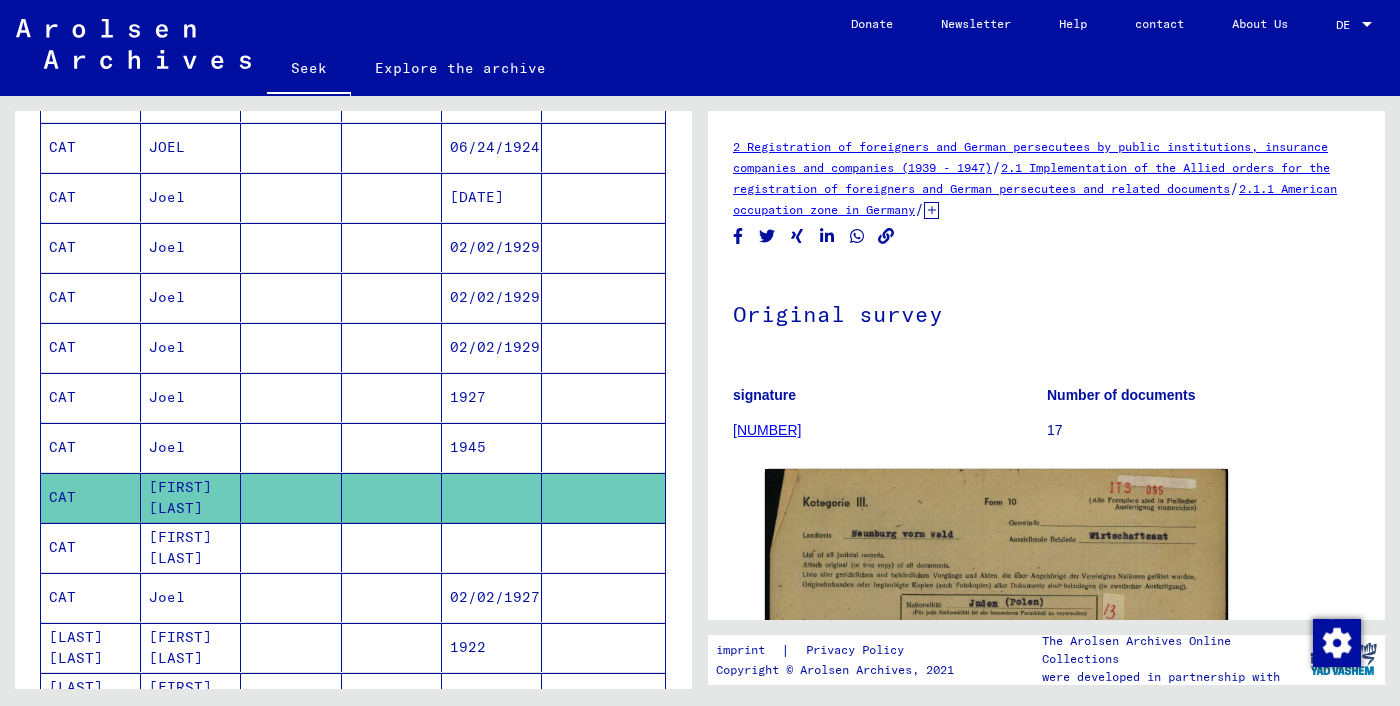 click at bounding box center (603, 497) 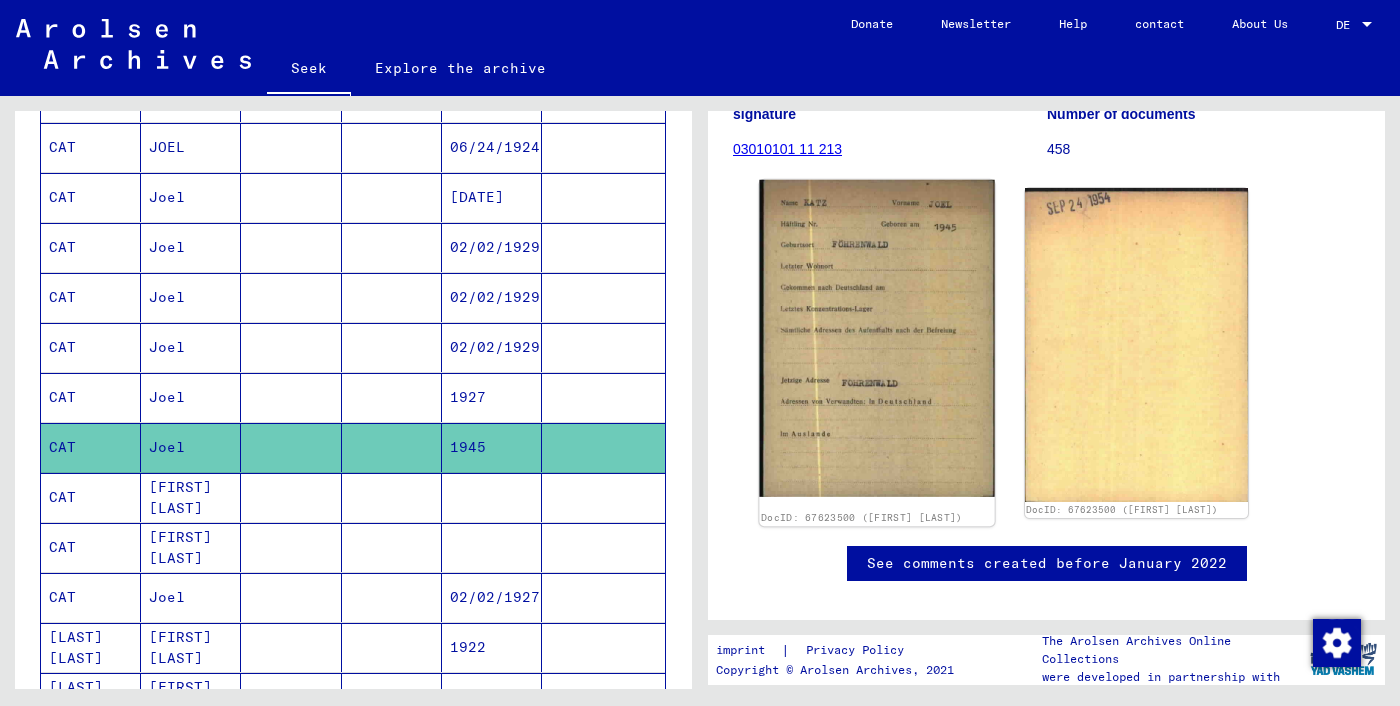 click 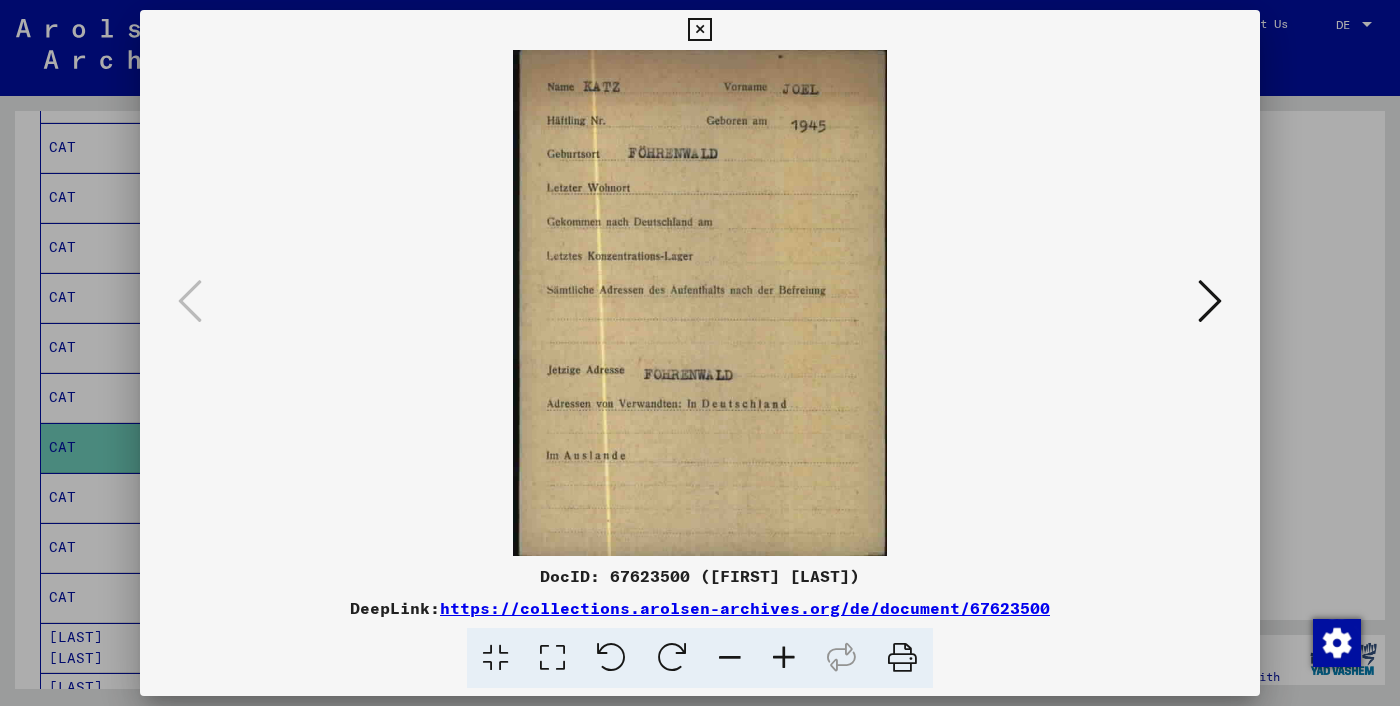 click at bounding box center (700, 303) 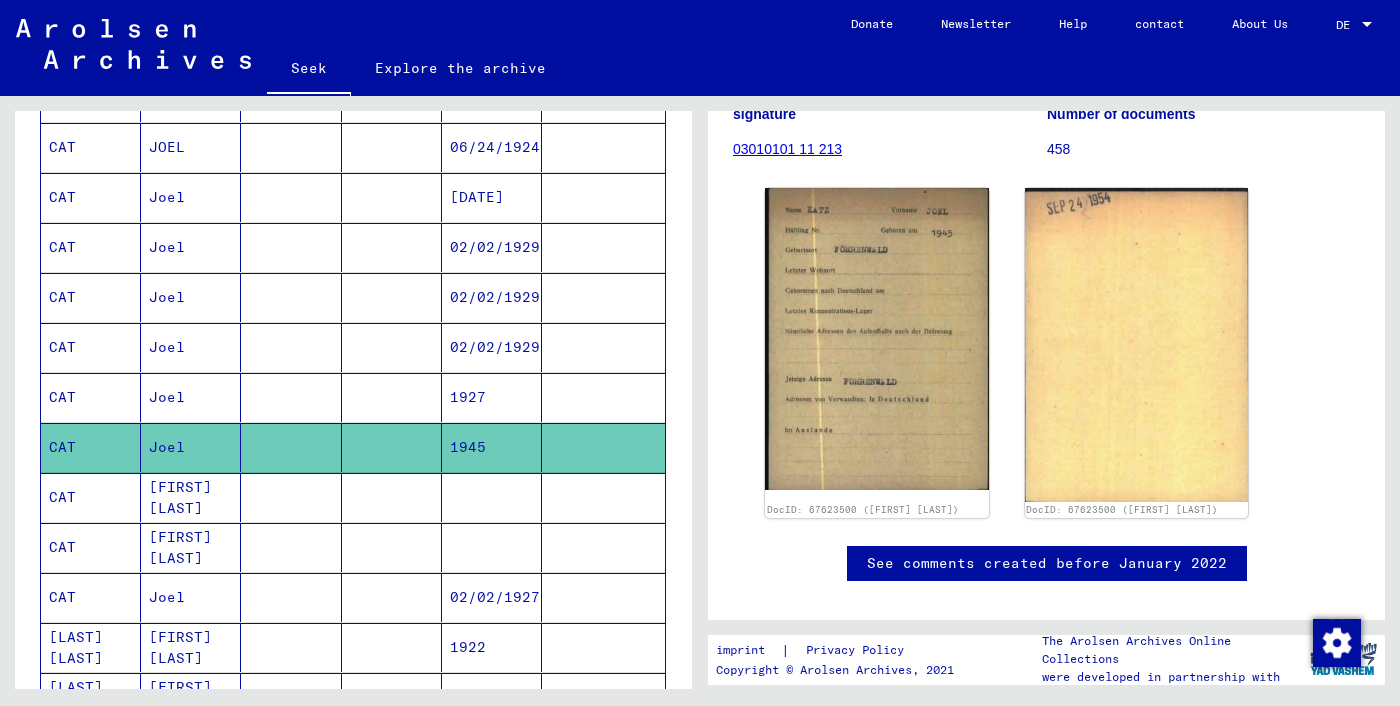 click on "1927" at bounding box center (492, 447) 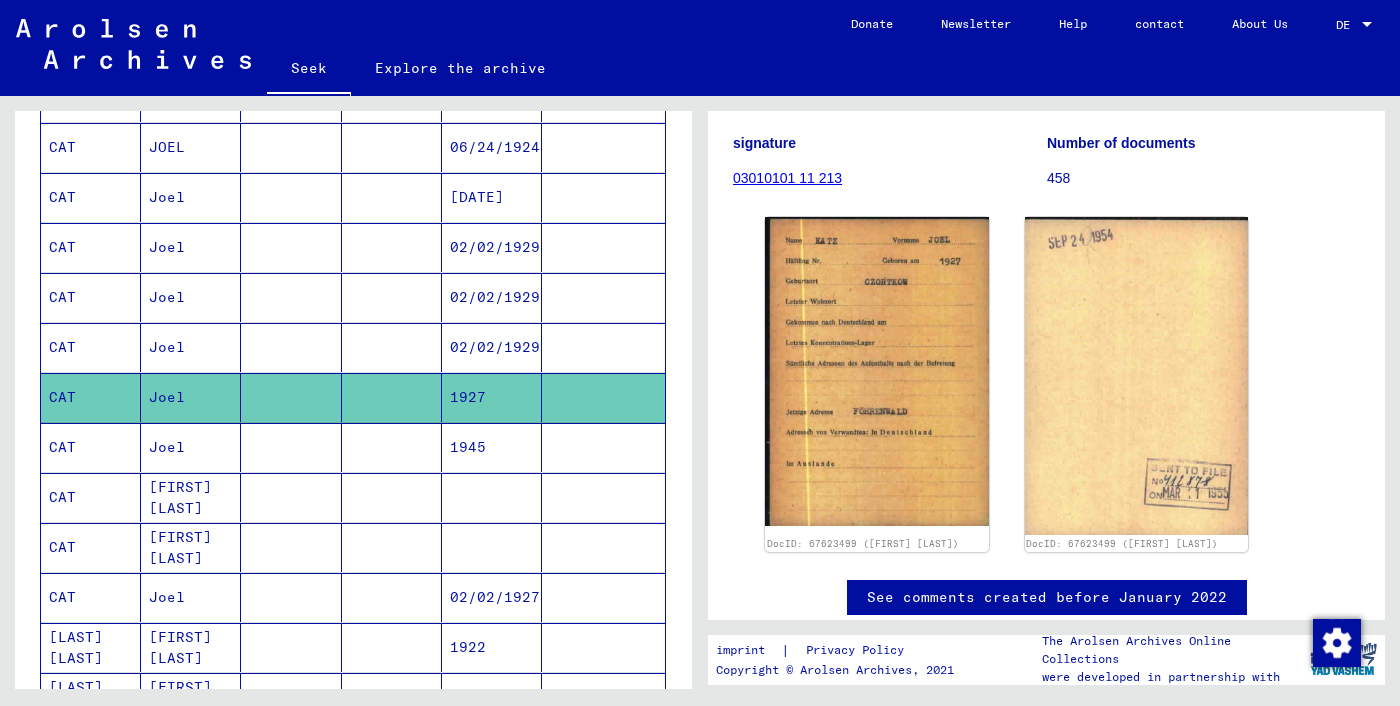 click on "02/02/1929" at bounding box center (492, 297) 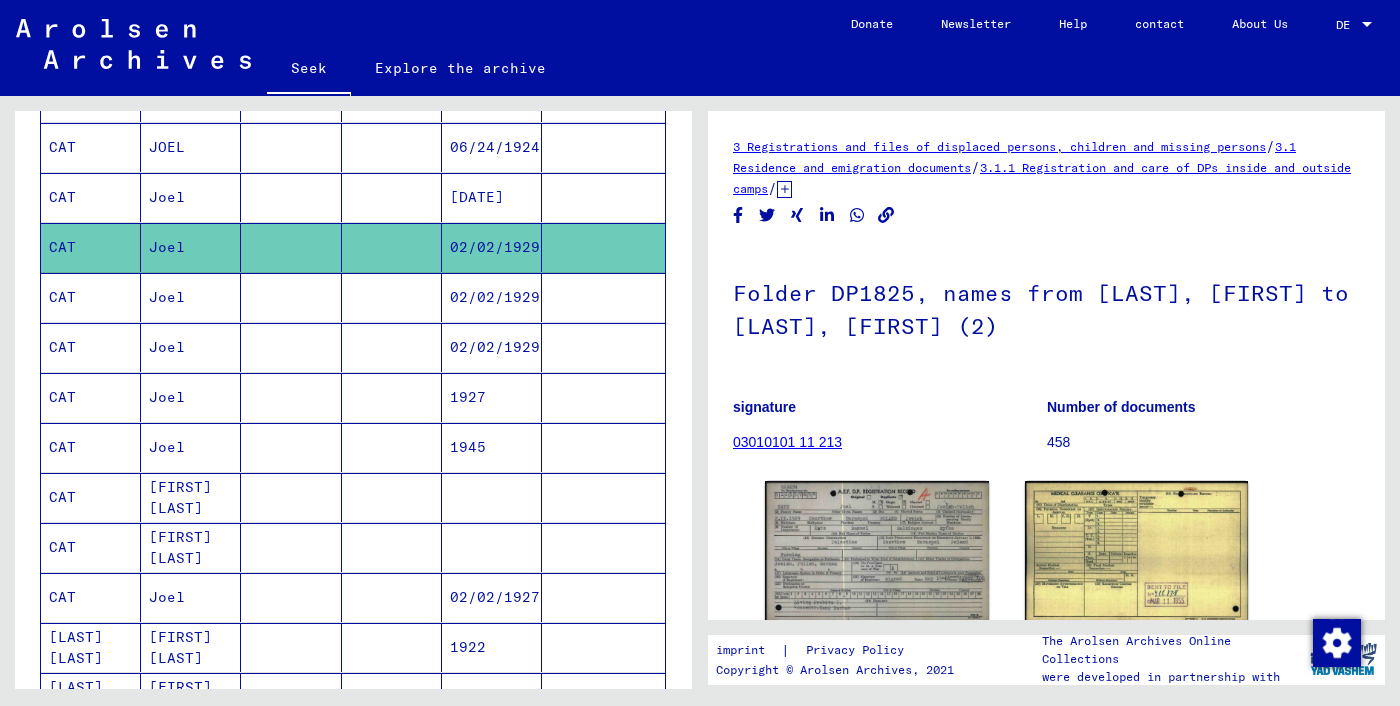 click on "02/02/1929" at bounding box center (492, 347) 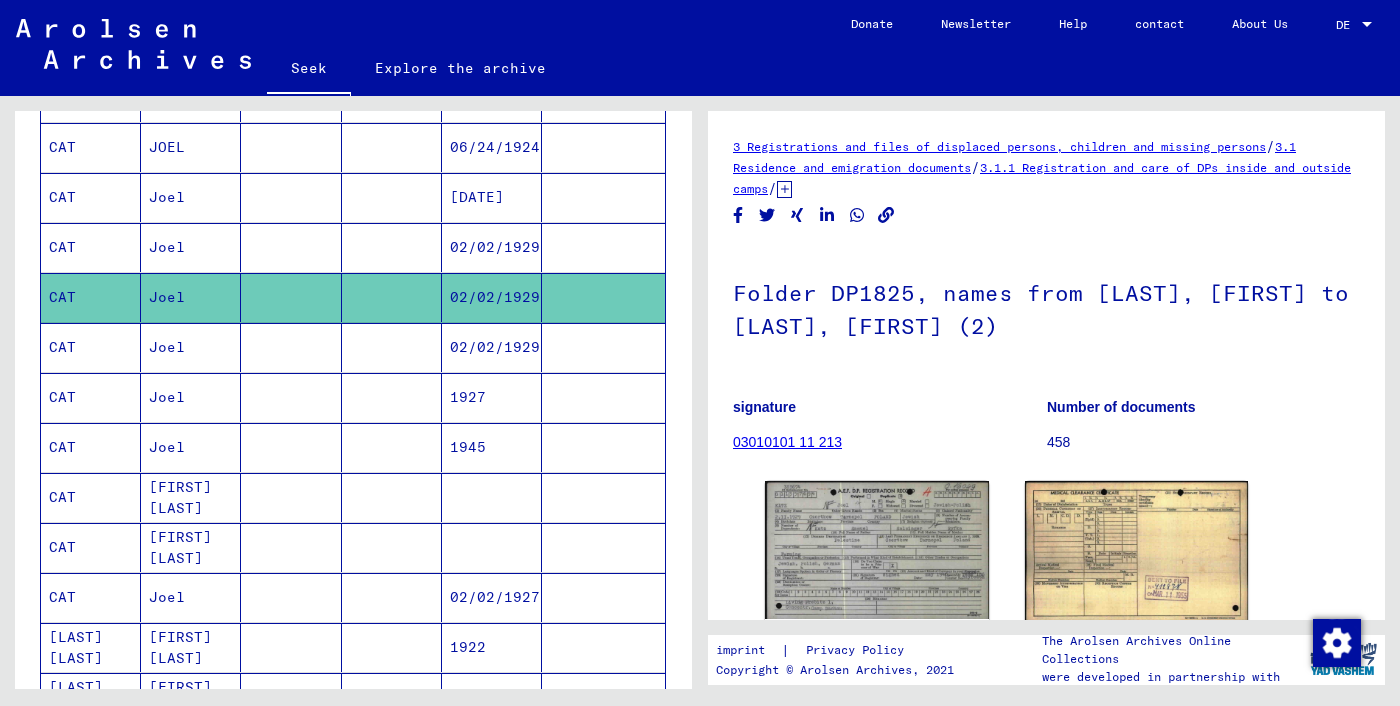 click on "02/02/1929" at bounding box center (468, 397) 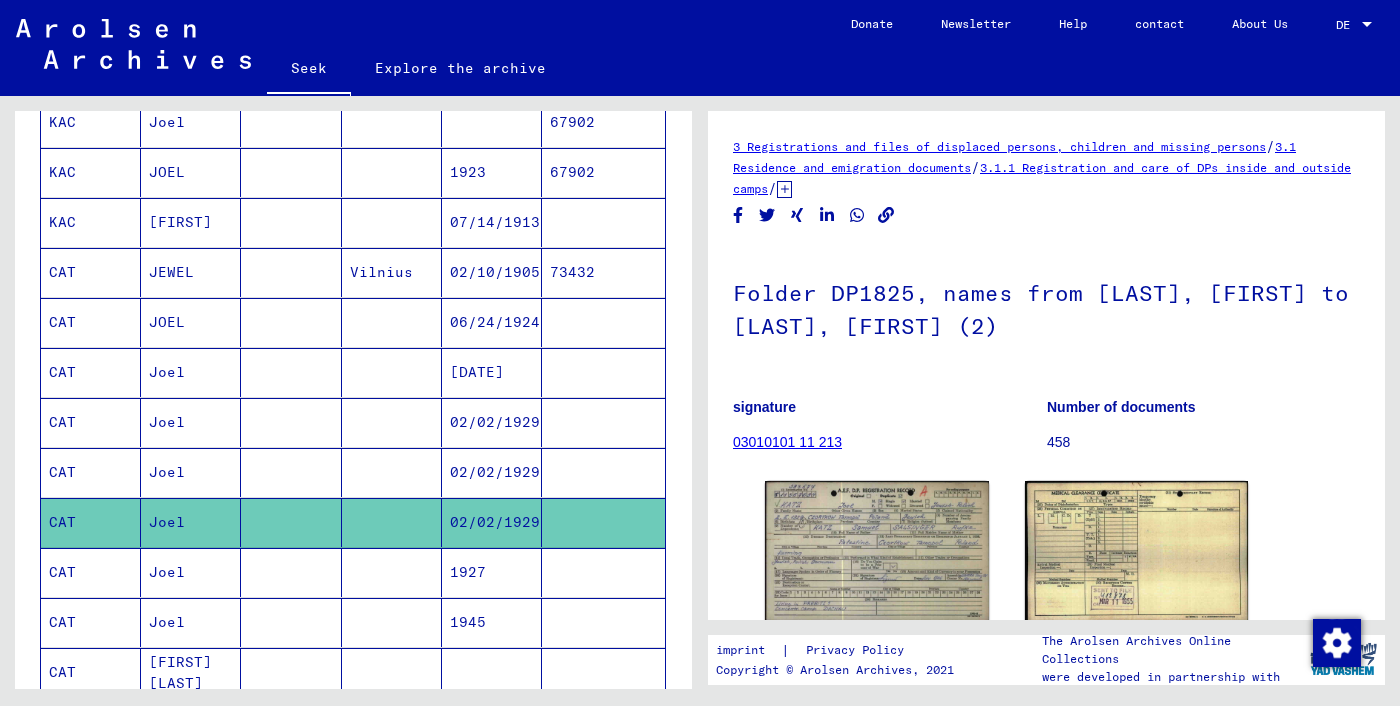 click on "02/10/1905" at bounding box center (492, 322) 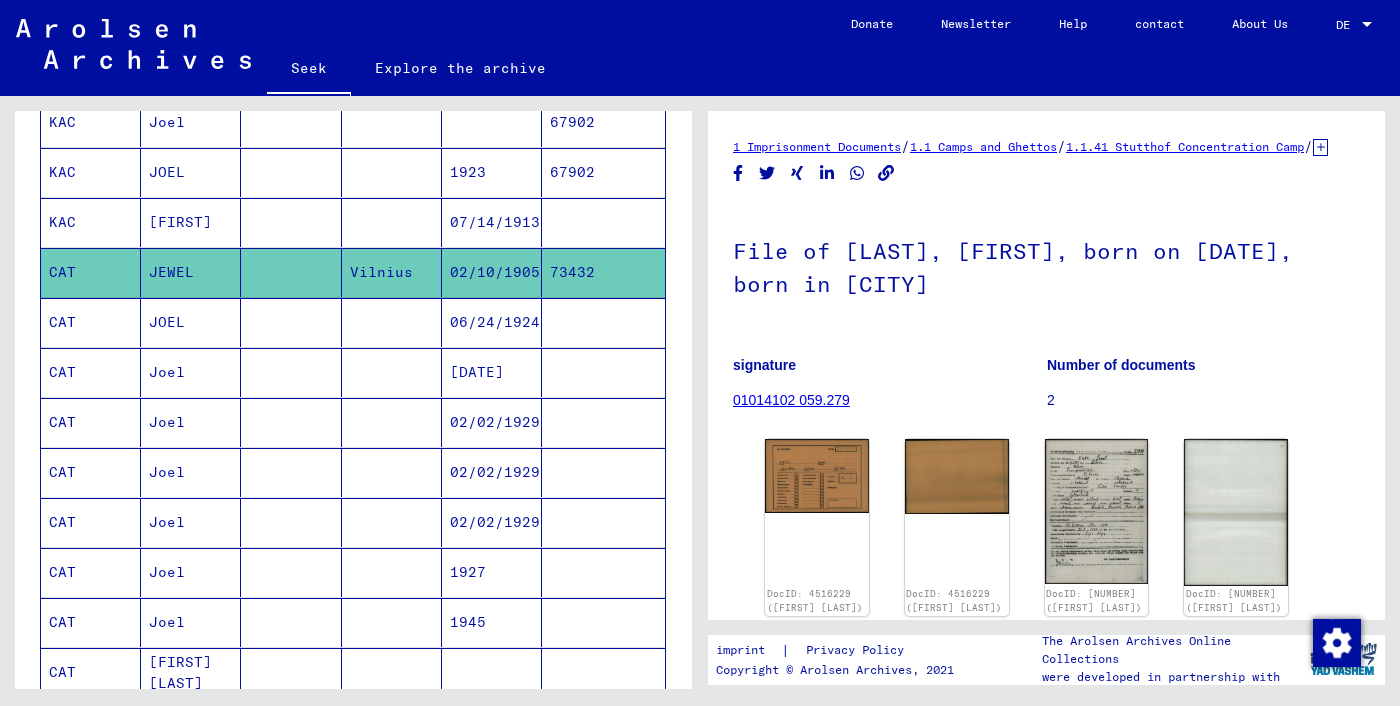 click on "06/24/1924" at bounding box center [477, 372] 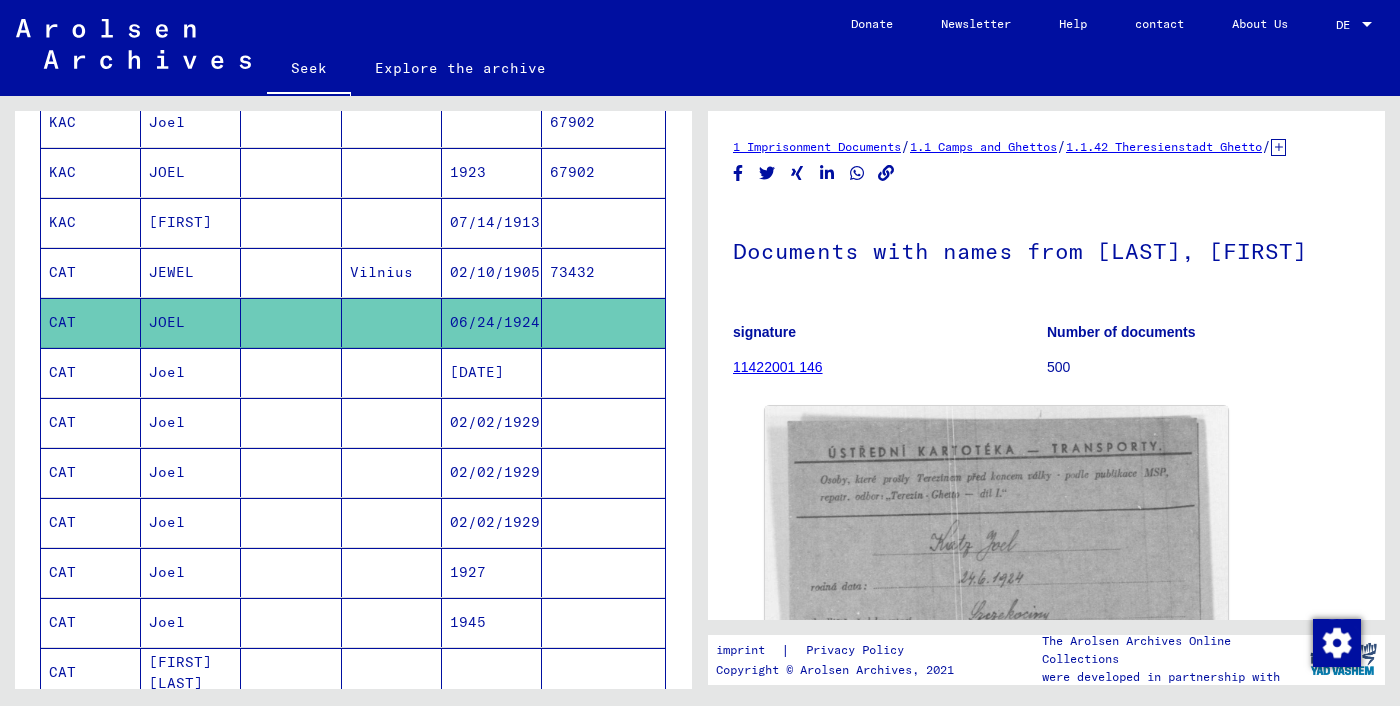 click on "[DATE]" at bounding box center (492, 422) 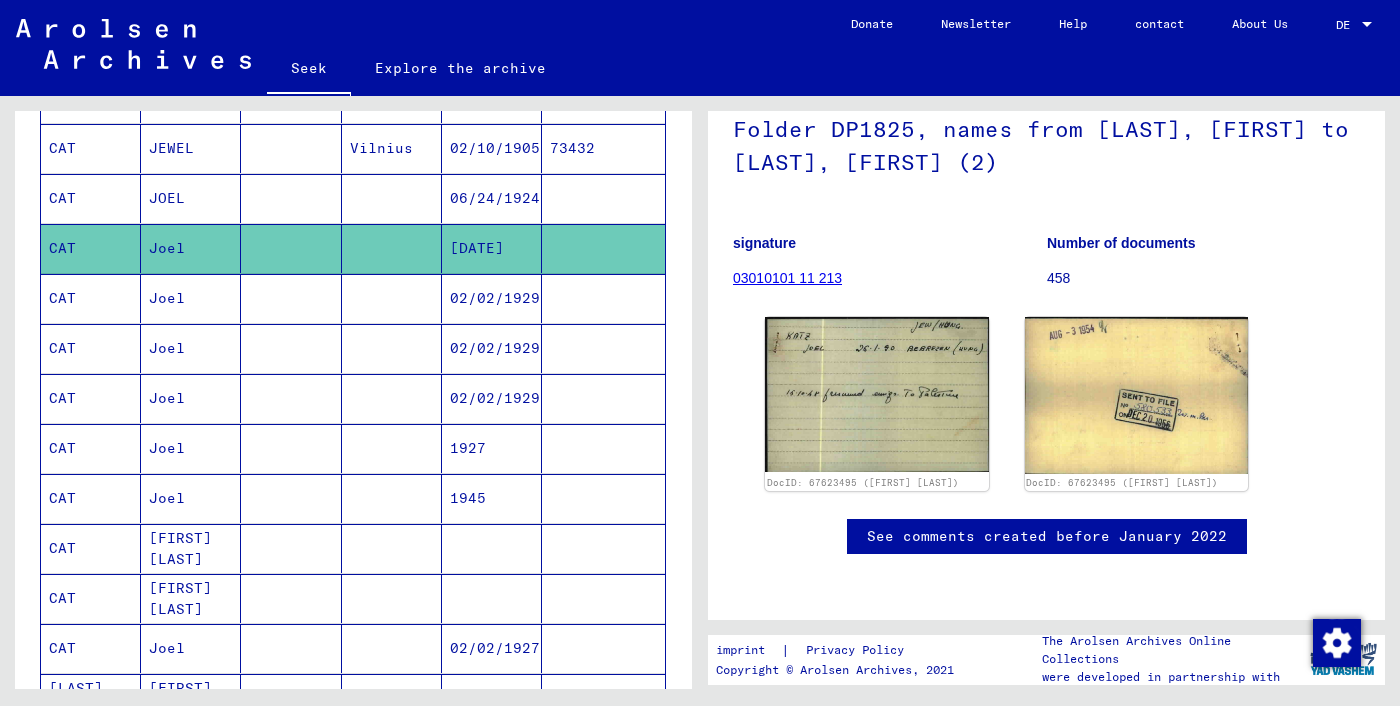 click on "[DATE]" 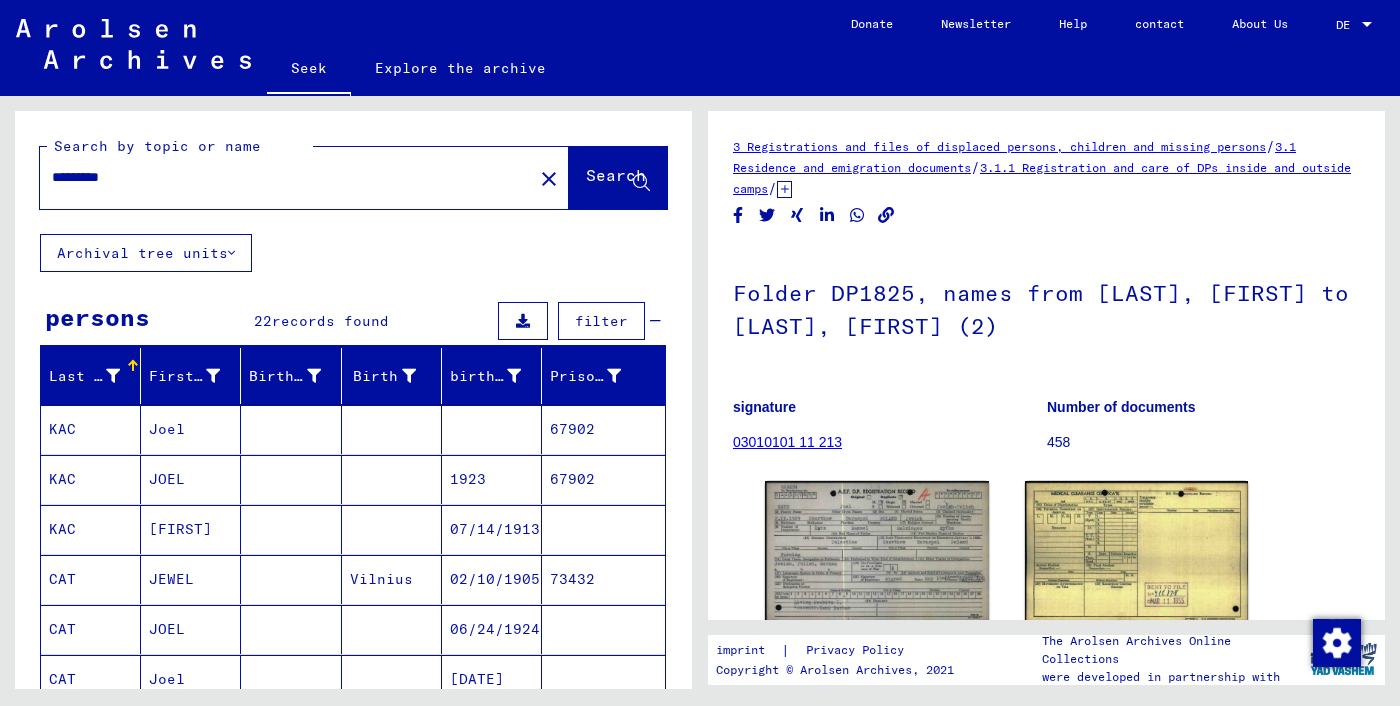 click at bounding box center [392, 479] 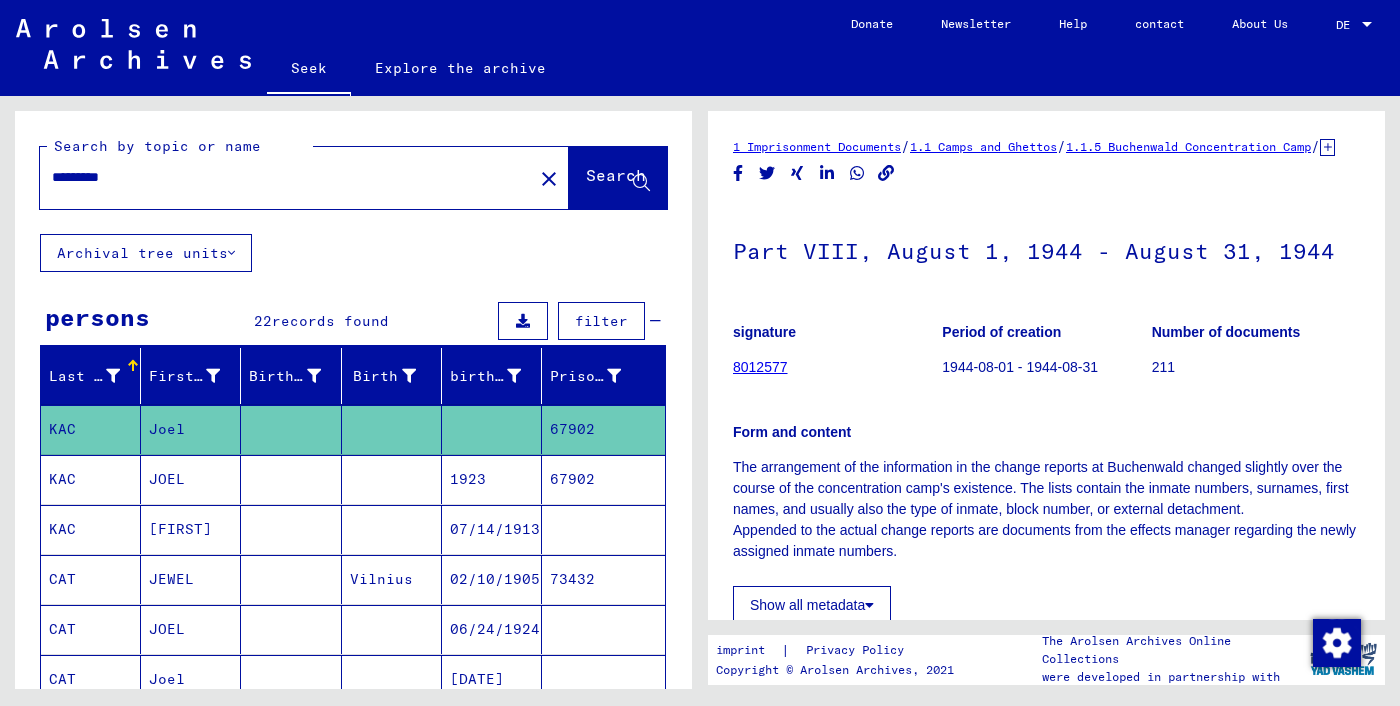 click at bounding box center [392, 529] 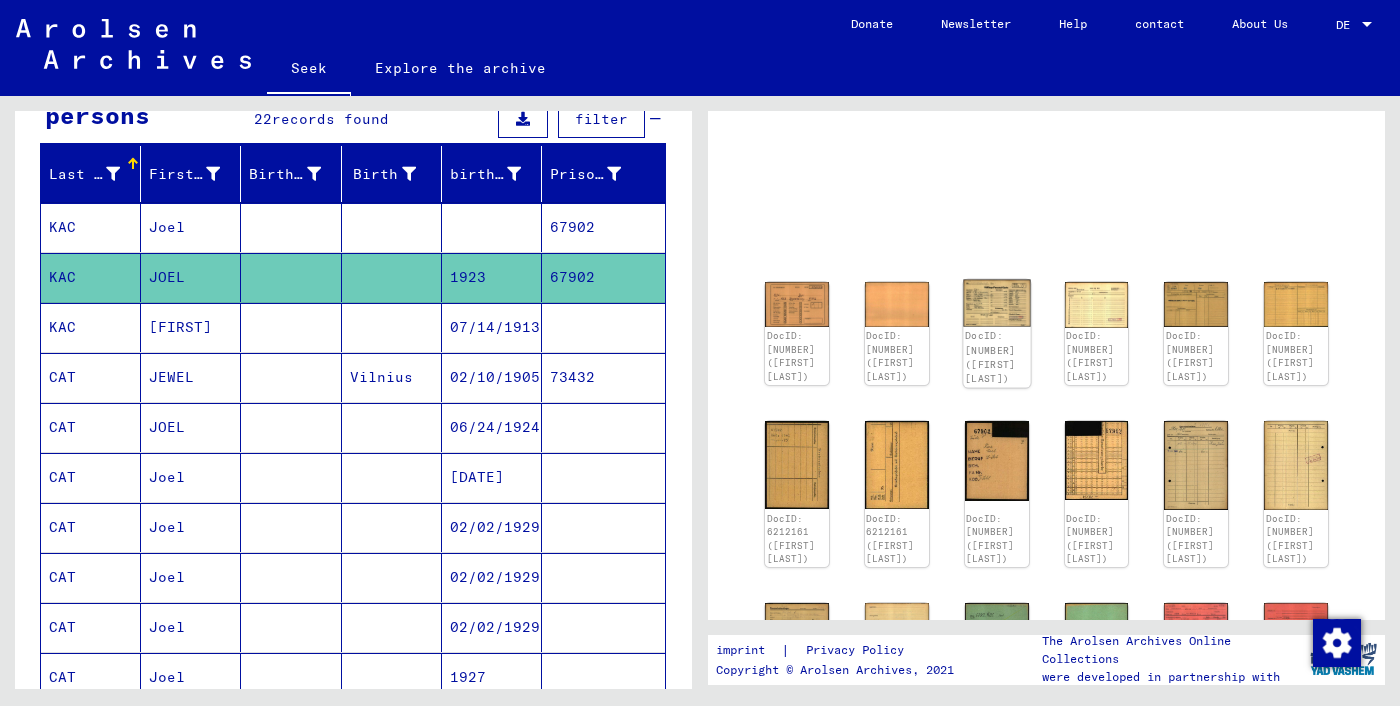 click 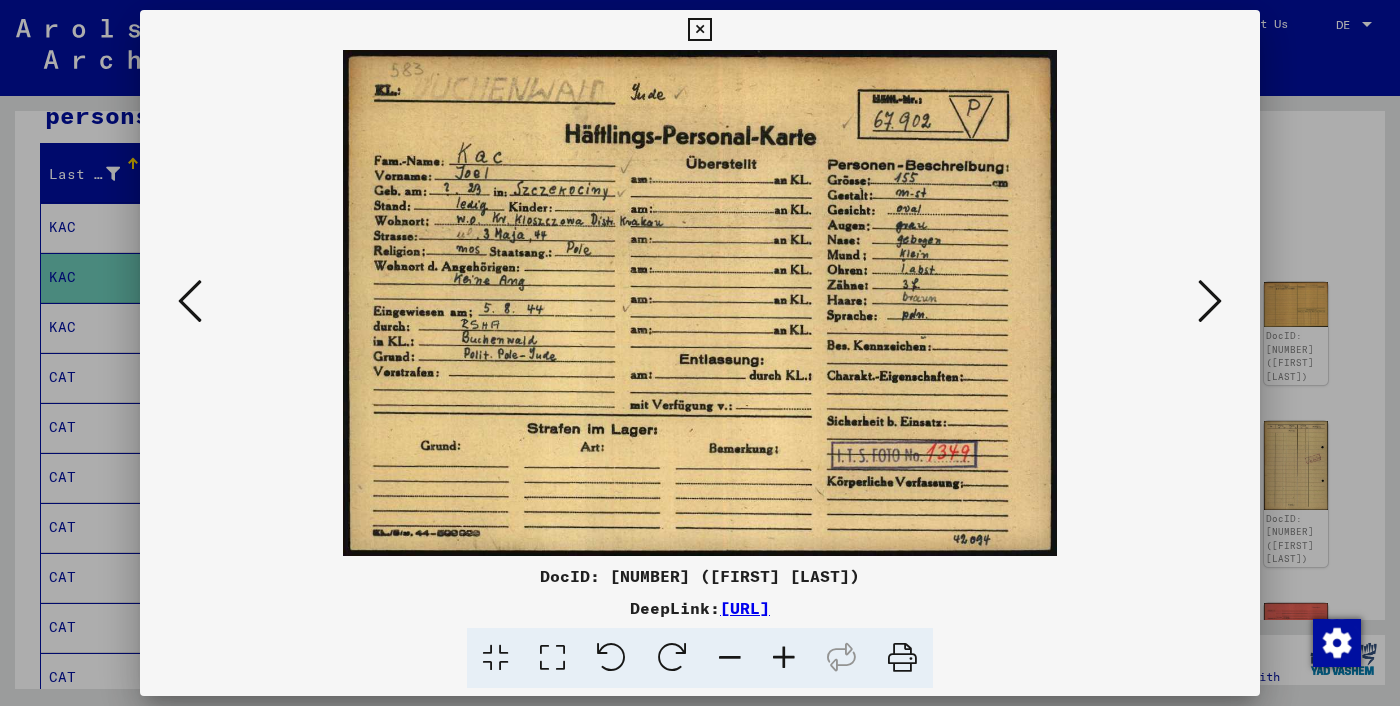 click at bounding box center [190, 301] 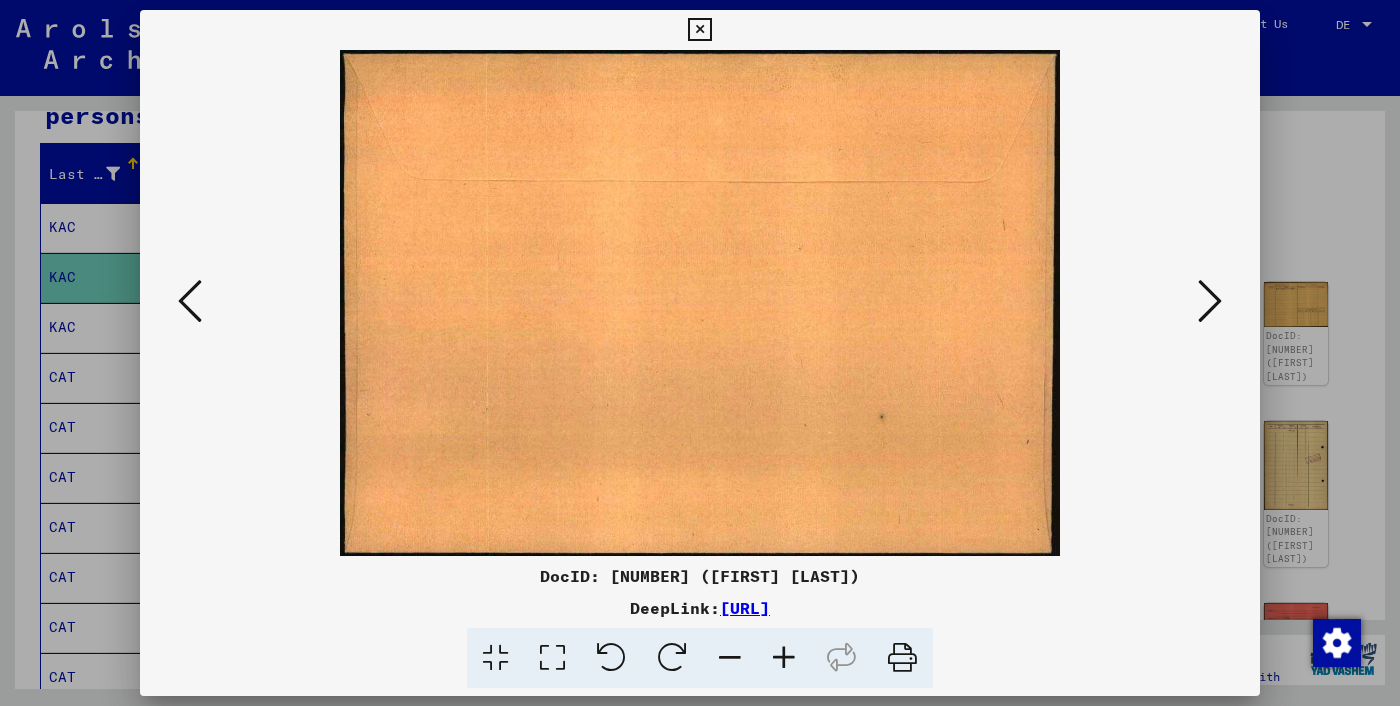 click at bounding box center [190, 301] 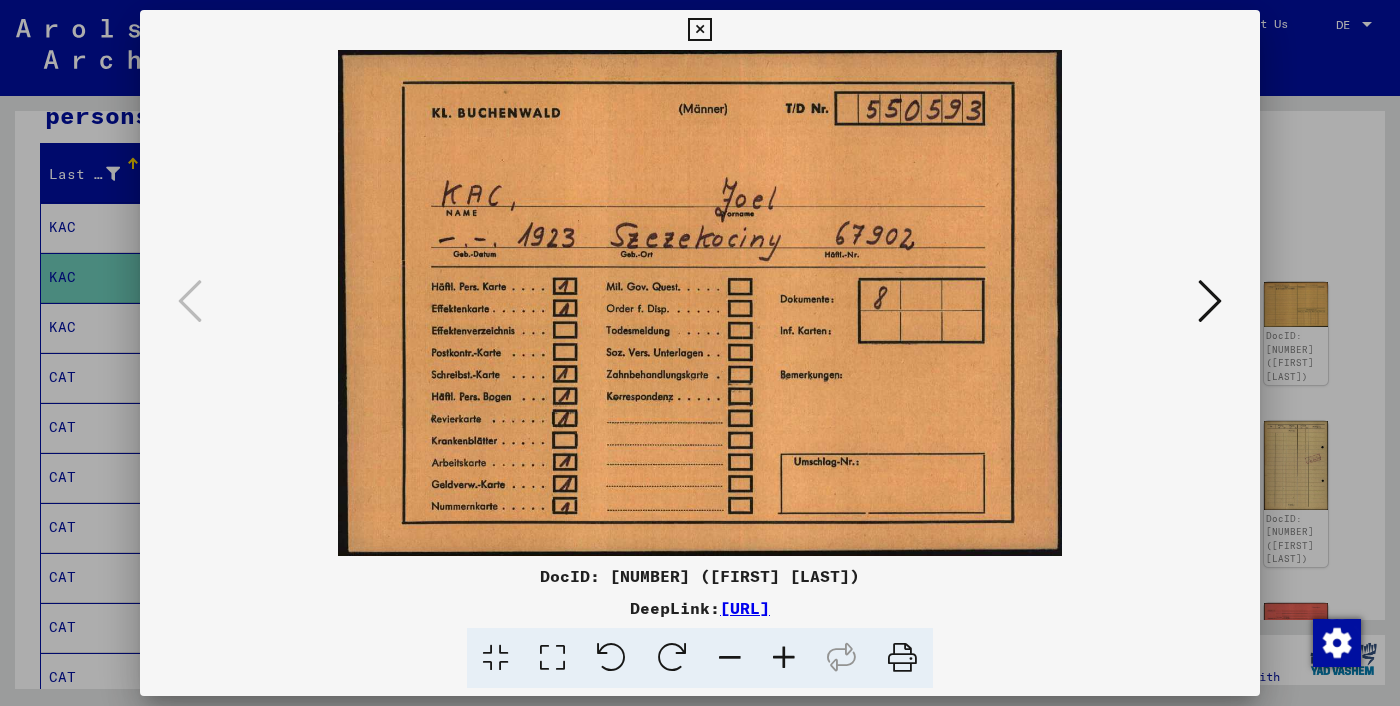 click at bounding box center [1210, 301] 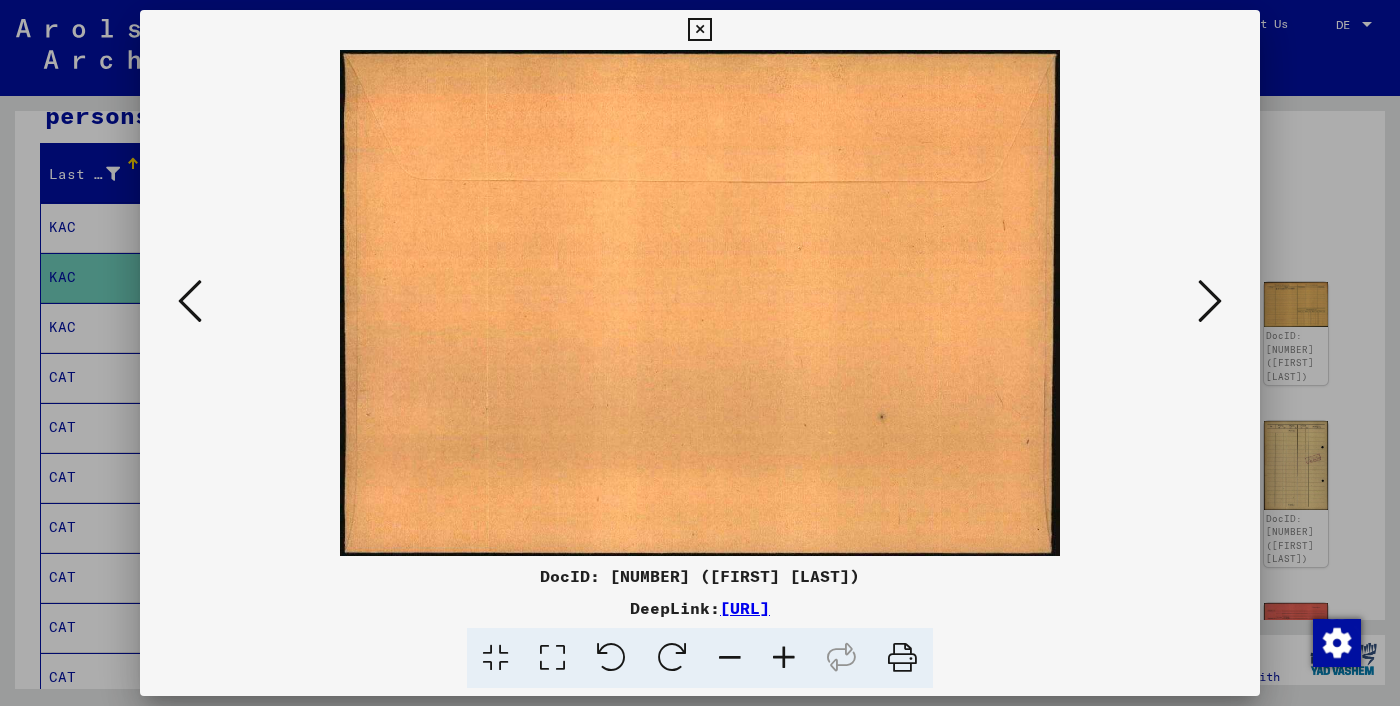 click at bounding box center [1210, 301] 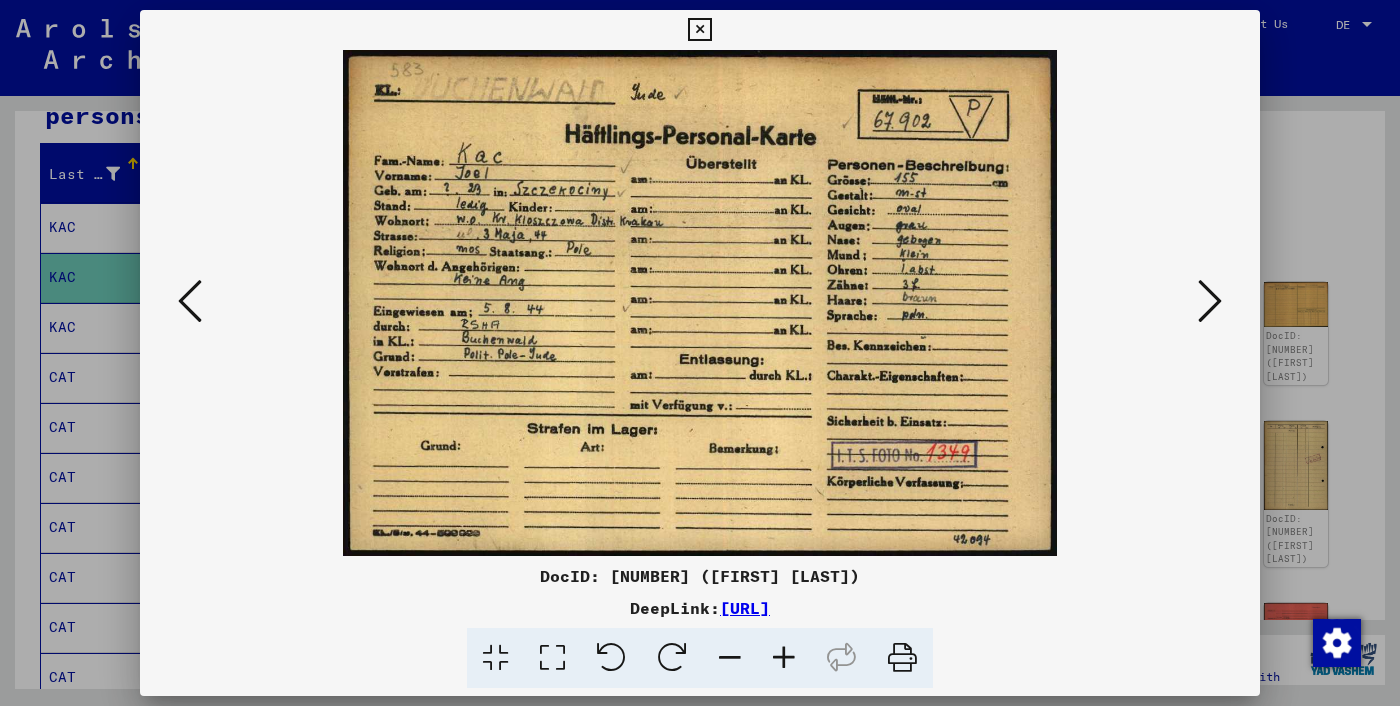 click at bounding box center [1210, 301] 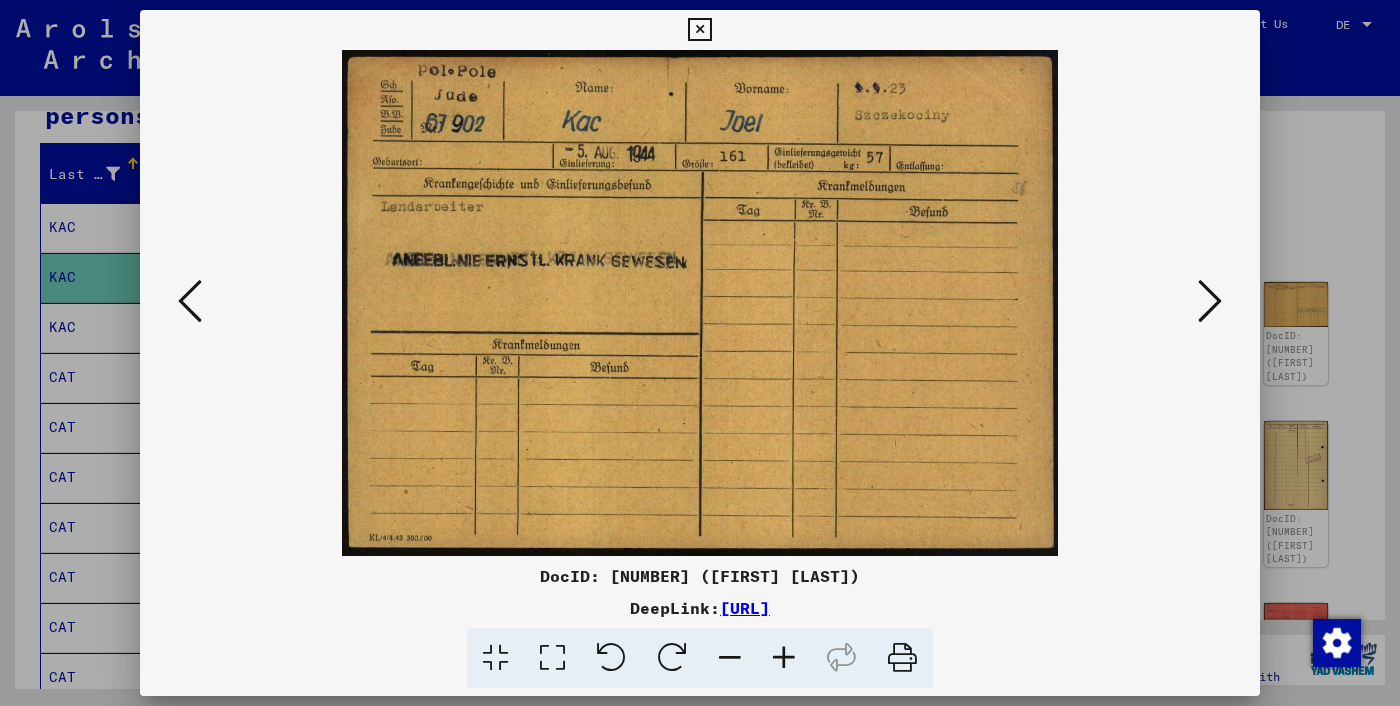 click at bounding box center (1210, 301) 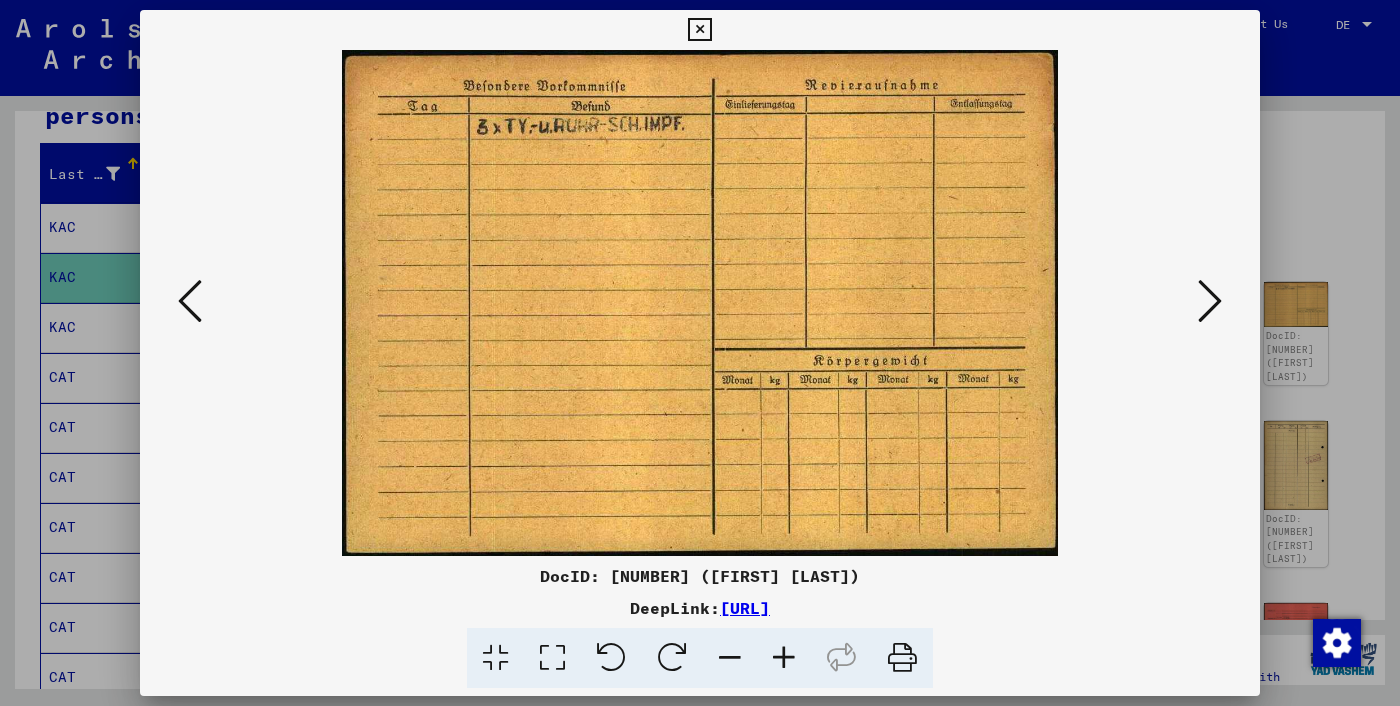click at bounding box center (1210, 301) 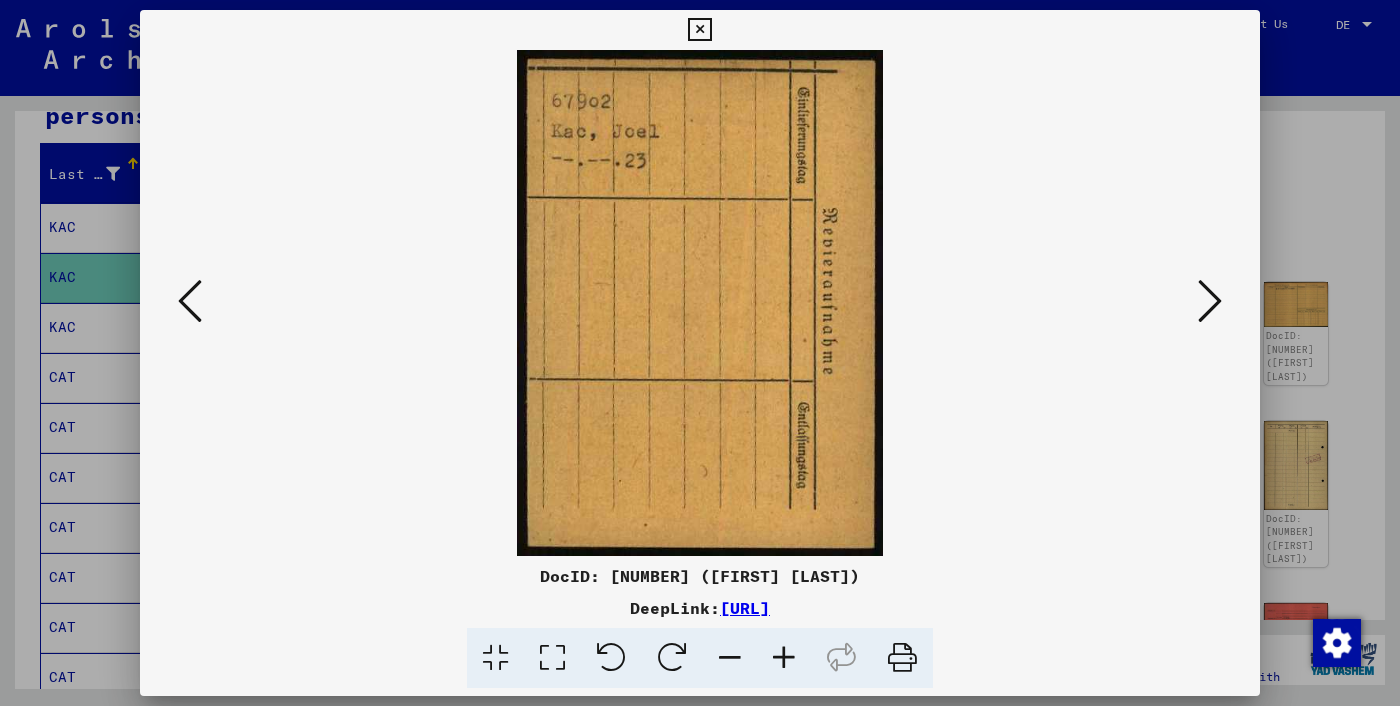 click at bounding box center [1210, 301] 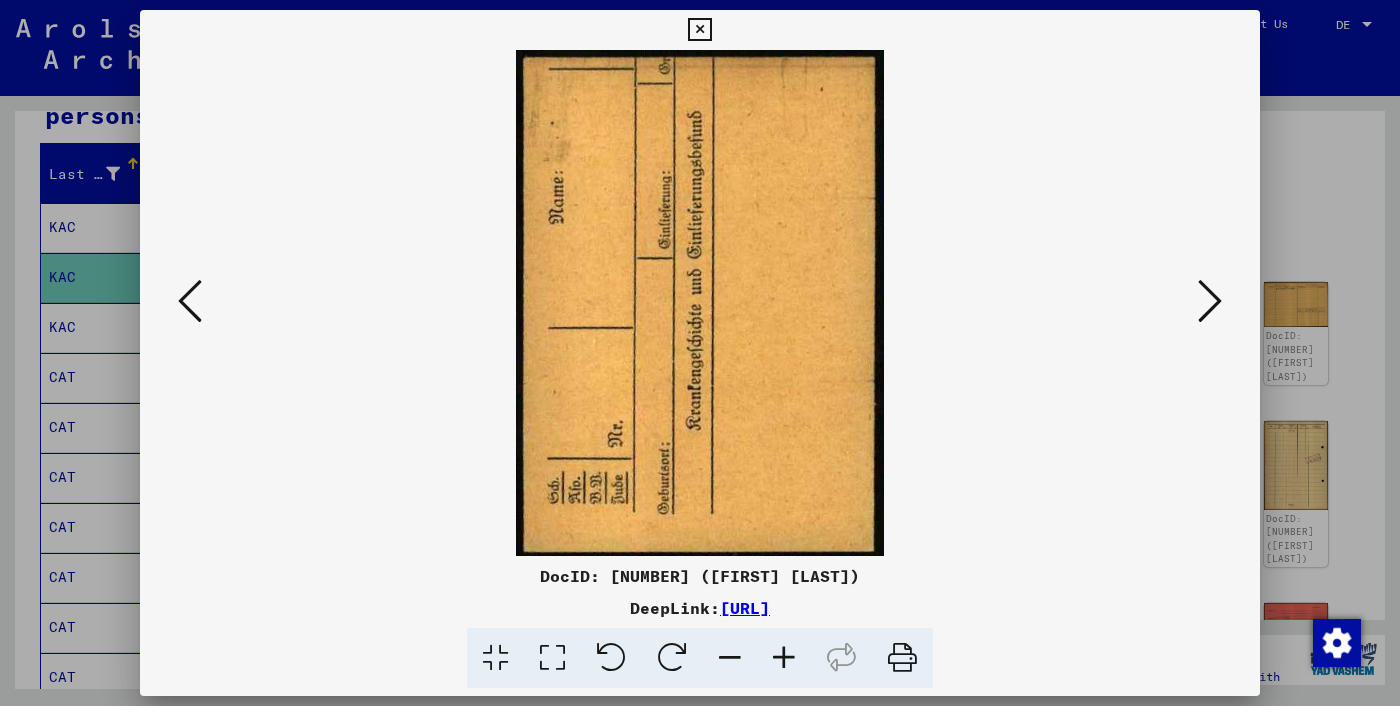 click at bounding box center [1210, 301] 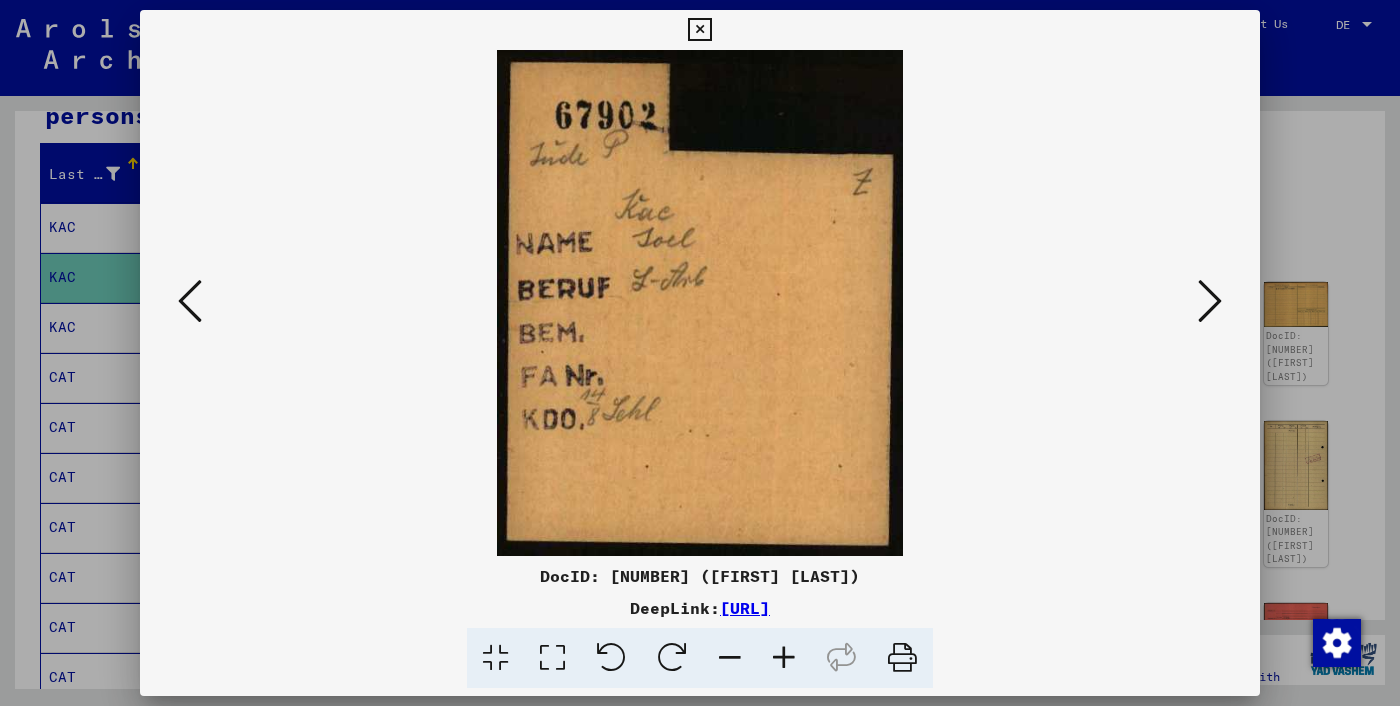 click at bounding box center (1210, 301) 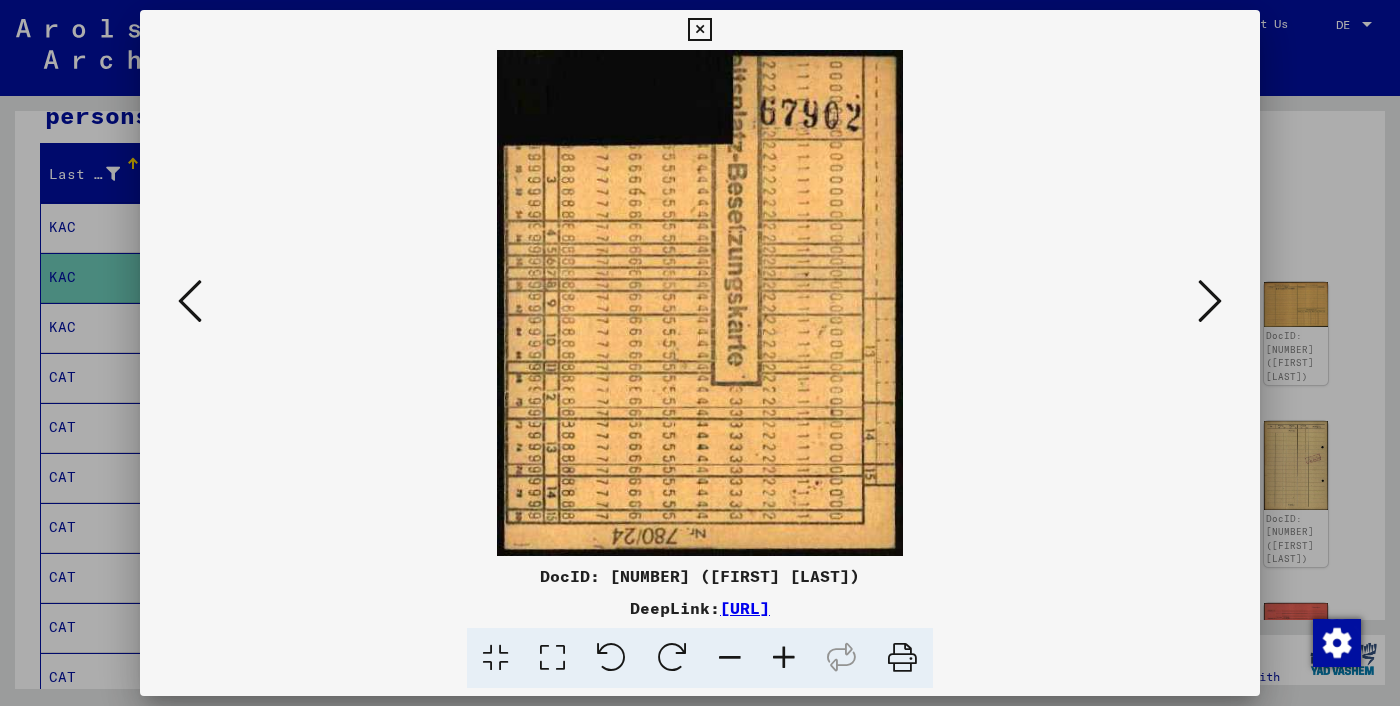 click at bounding box center [1210, 301] 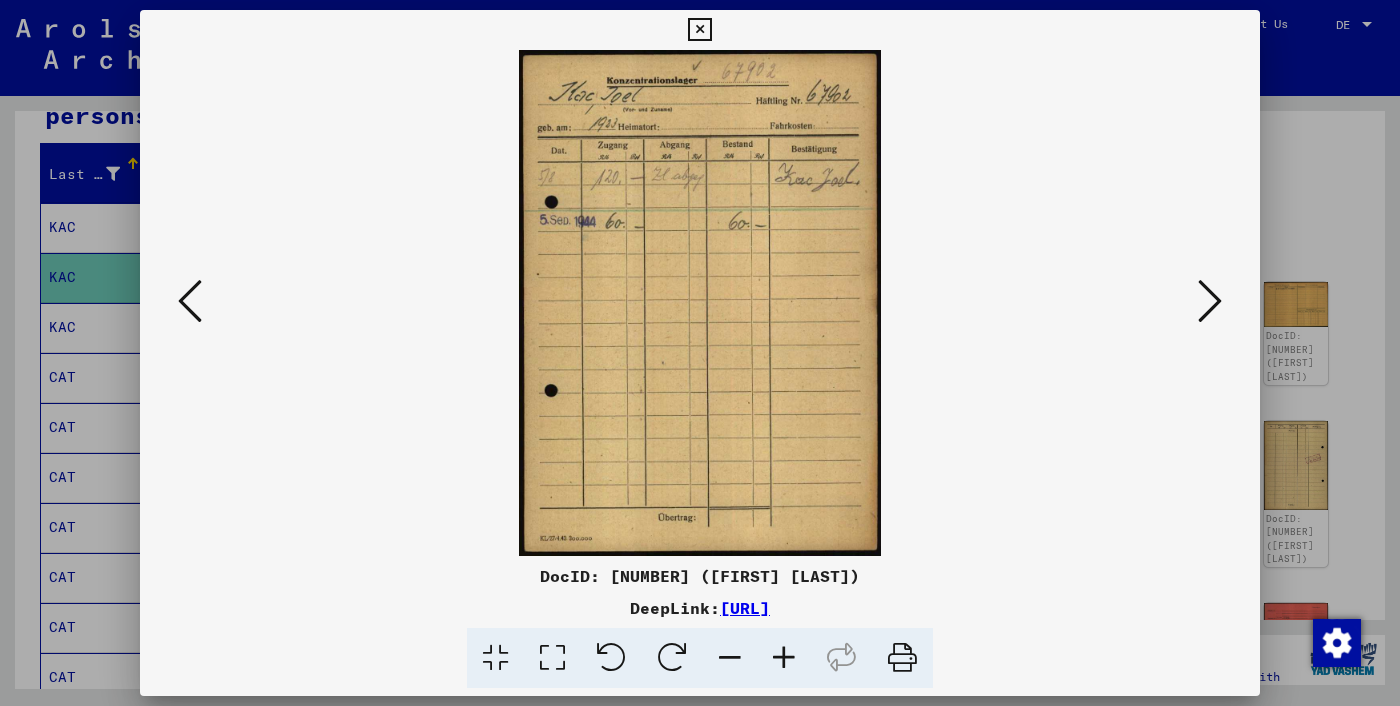 click at bounding box center (700, 353) 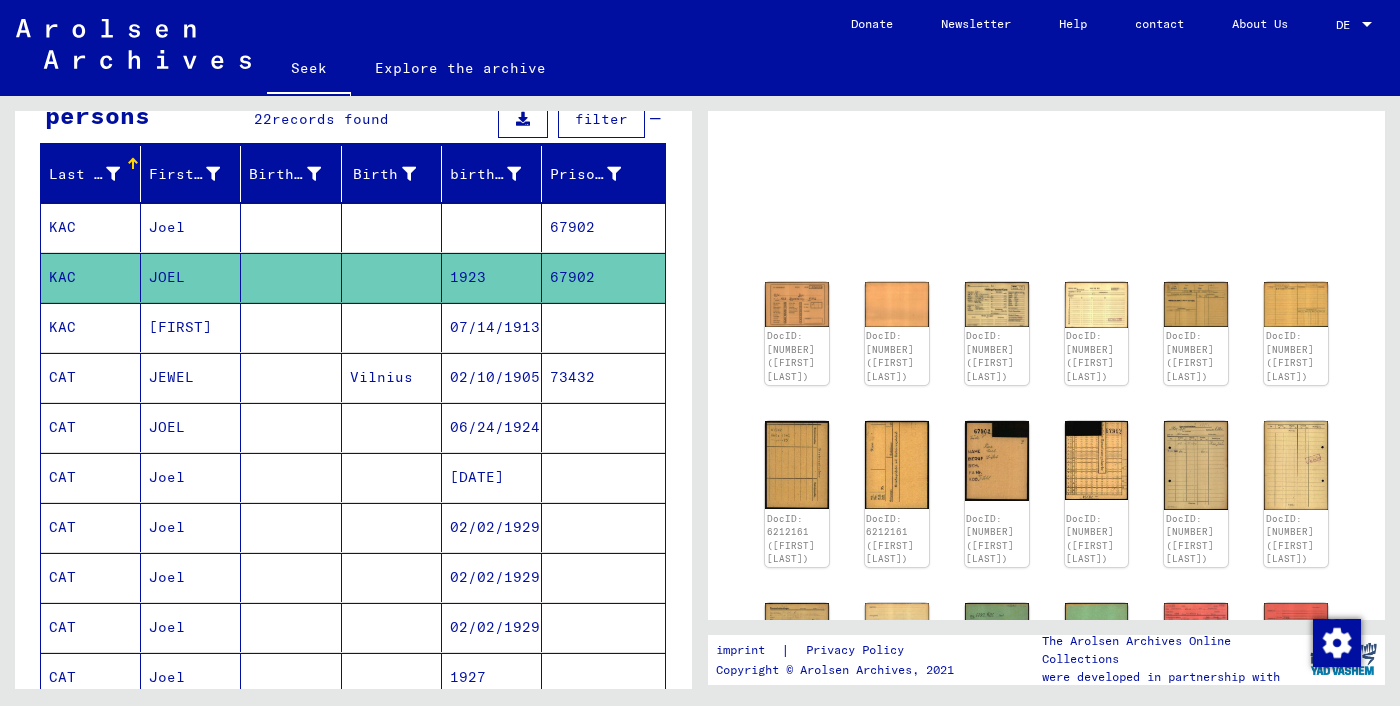 click on "67902" at bounding box center (572, 277) 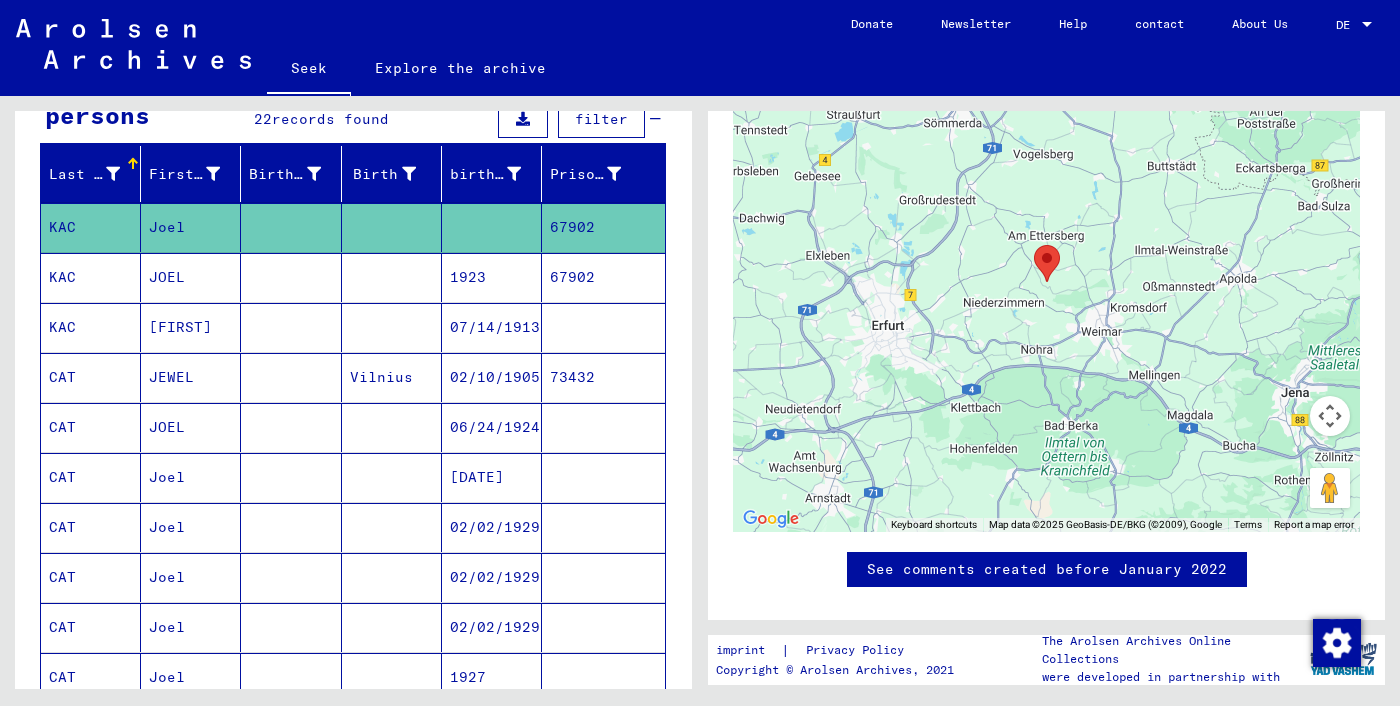 click at bounding box center (603, 377) 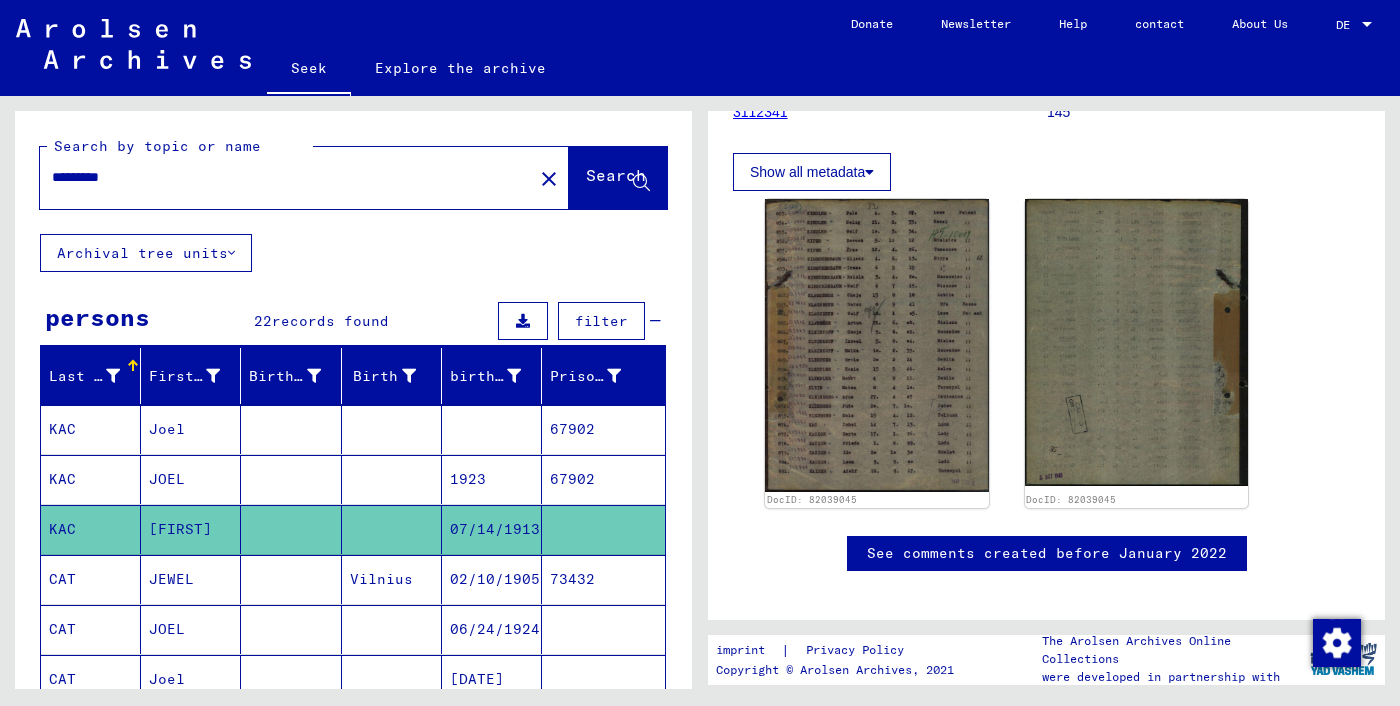 click on "*********" at bounding box center (286, 177) 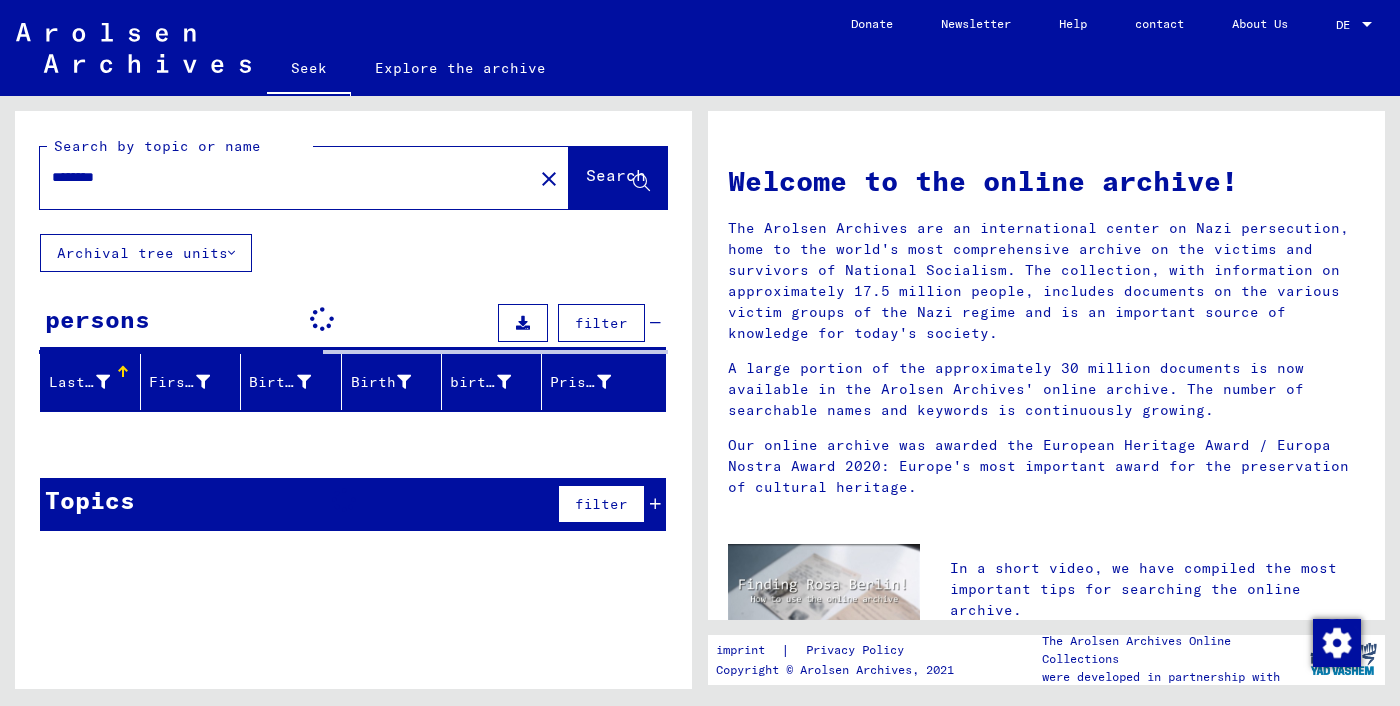type on "********" 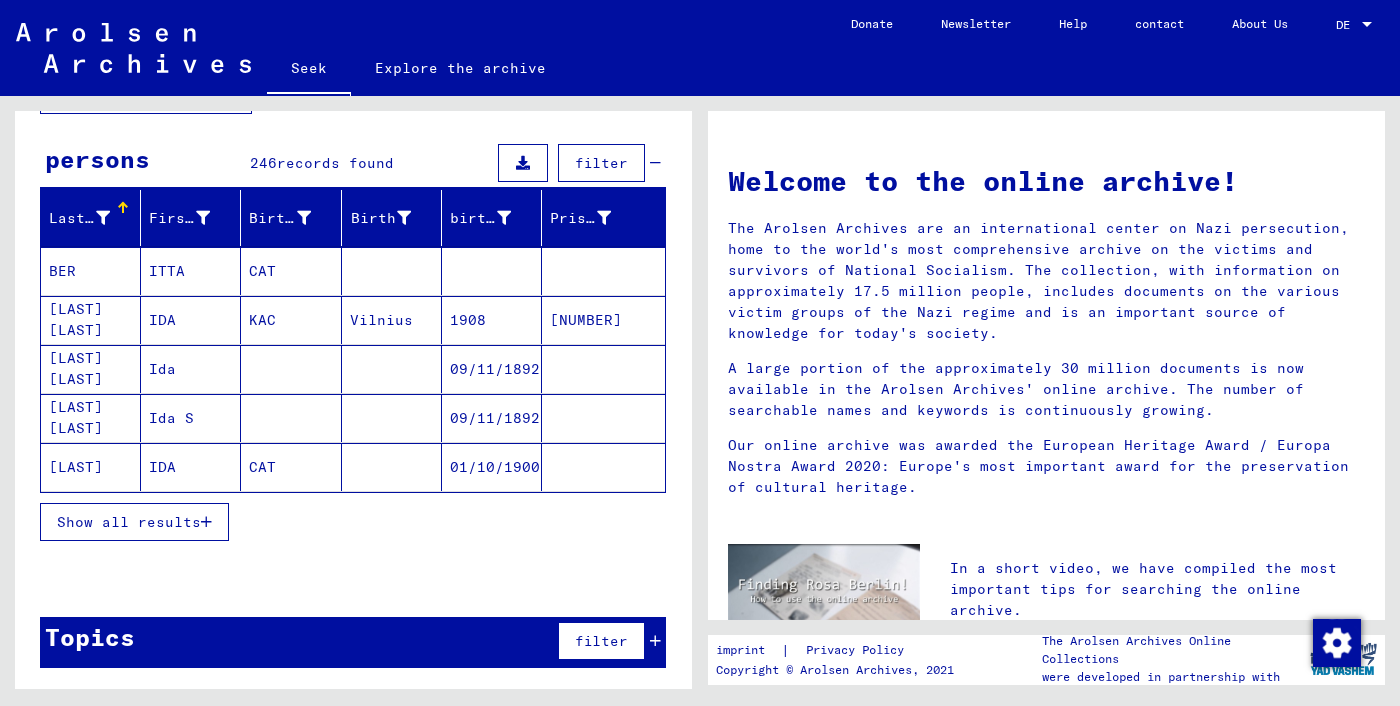click on "Show all results" at bounding box center (129, 522) 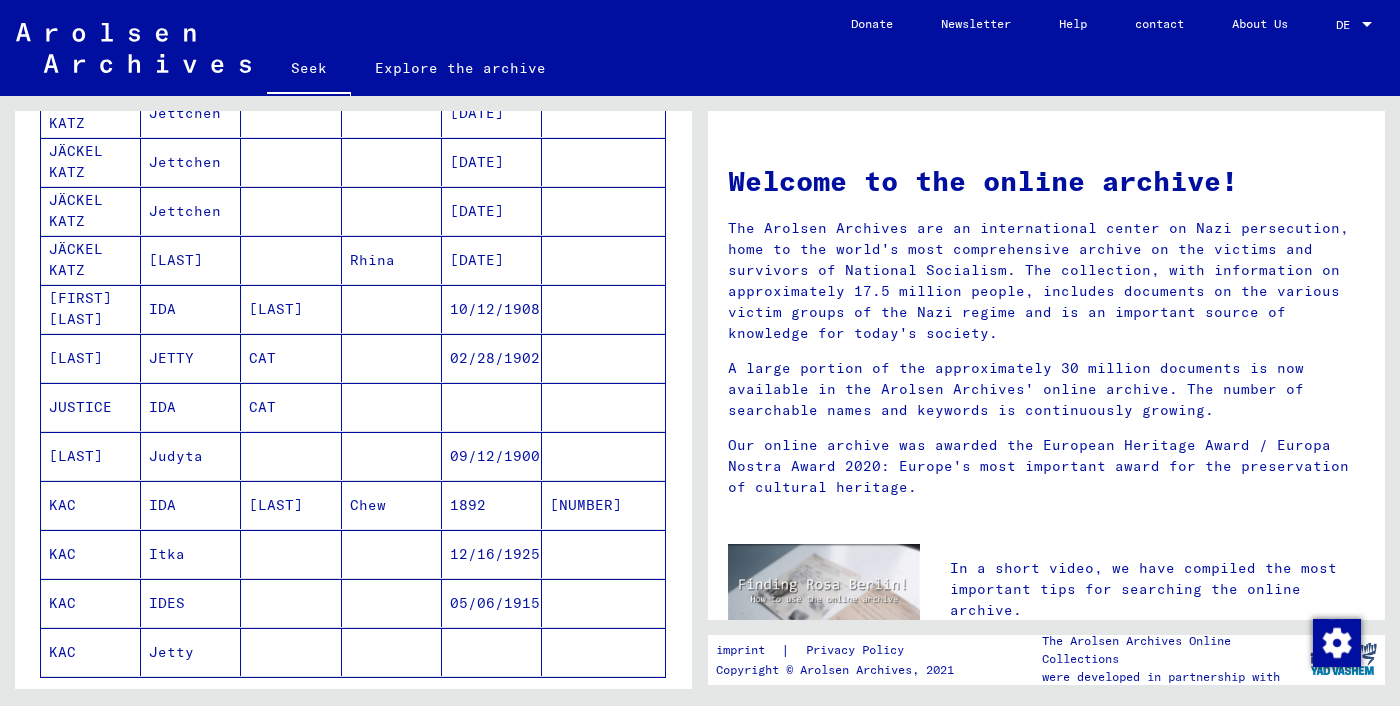 scroll, scrollTop: 964, scrollLeft: 0, axis: vertical 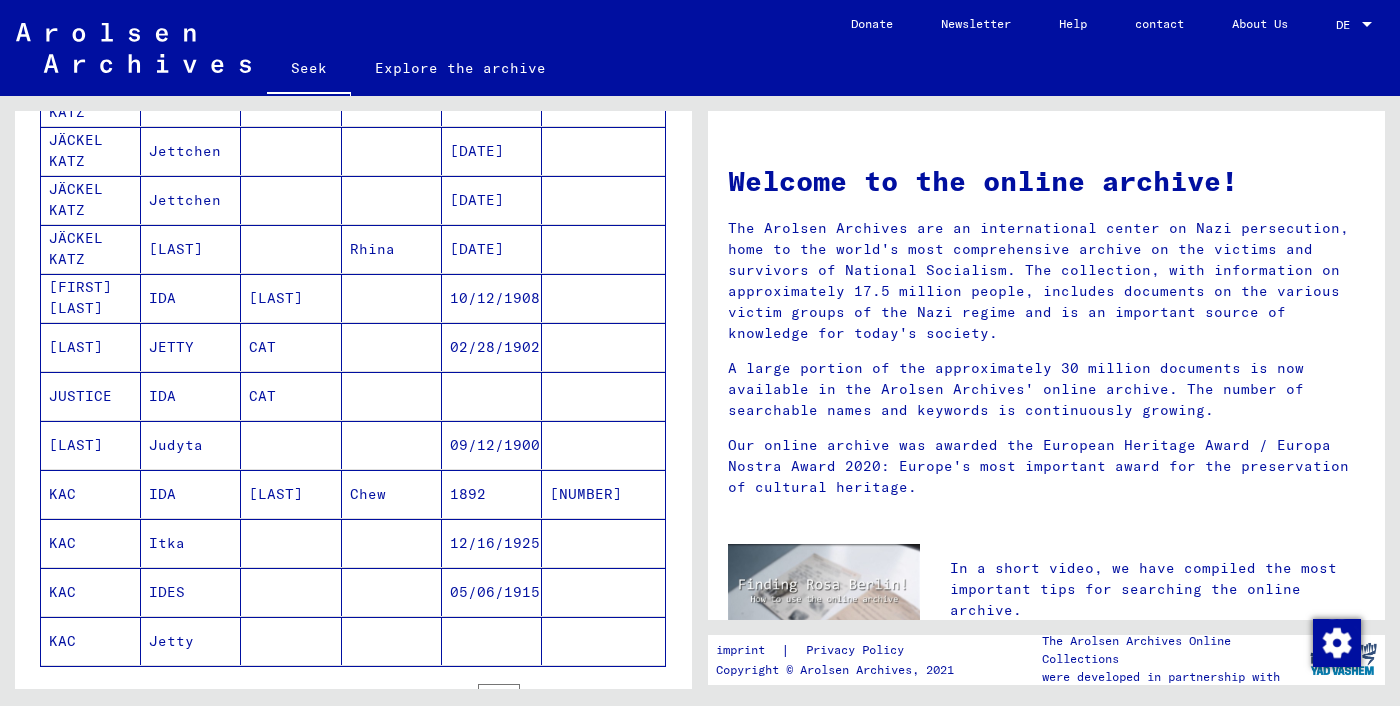 click on "Judyta" at bounding box center (162, 494) 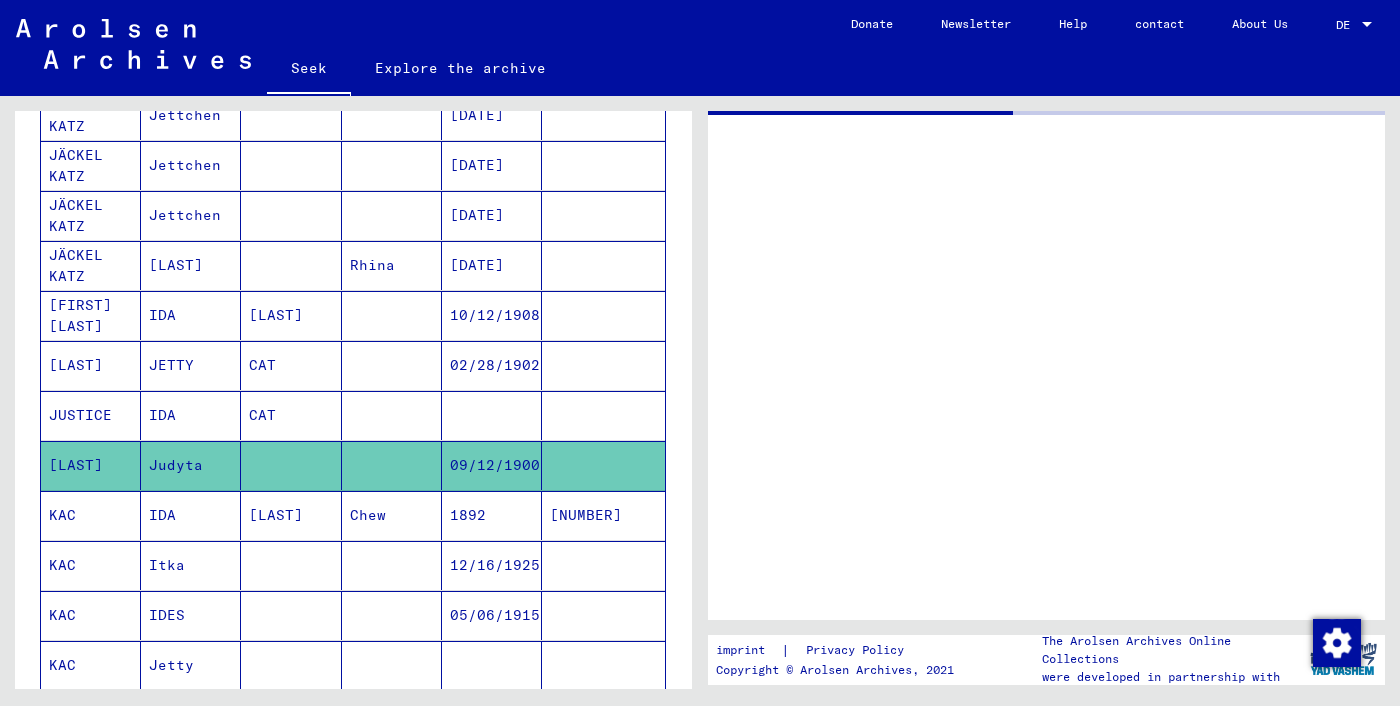 scroll, scrollTop: 978, scrollLeft: 0, axis: vertical 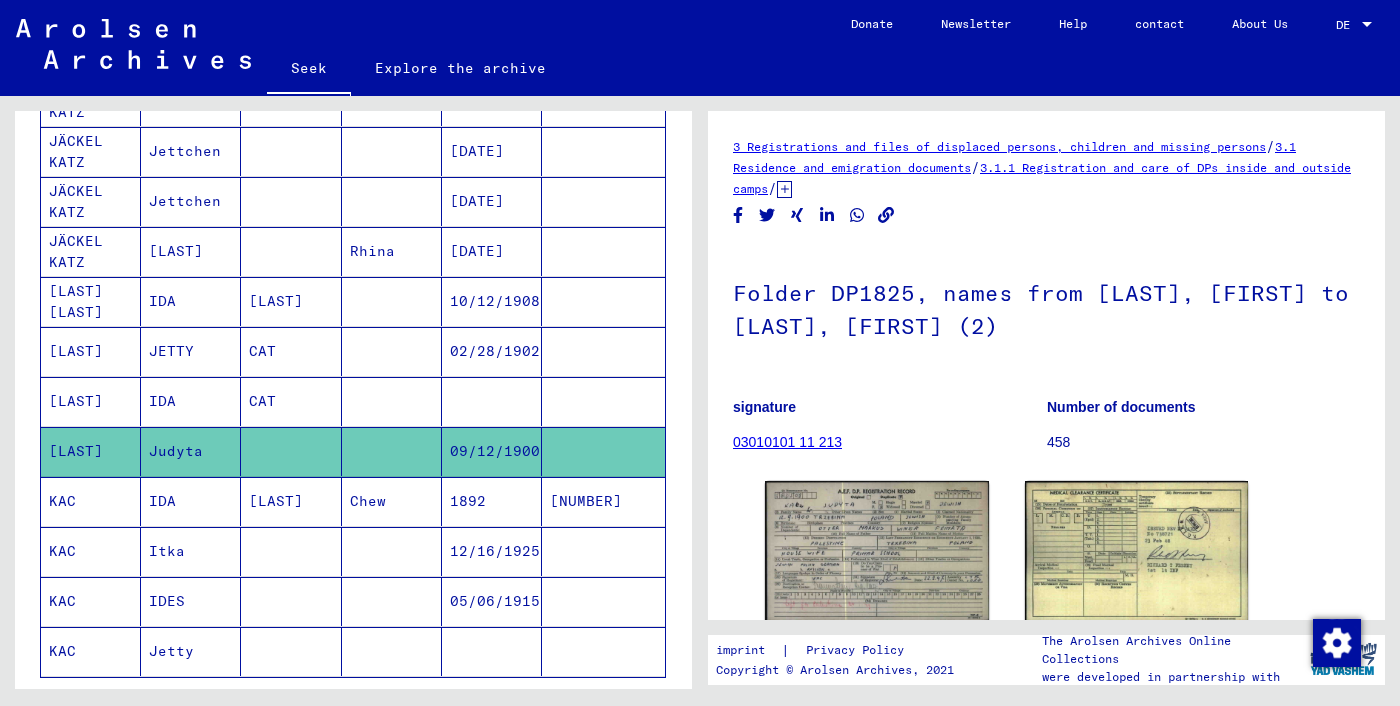 click on "Jetty" 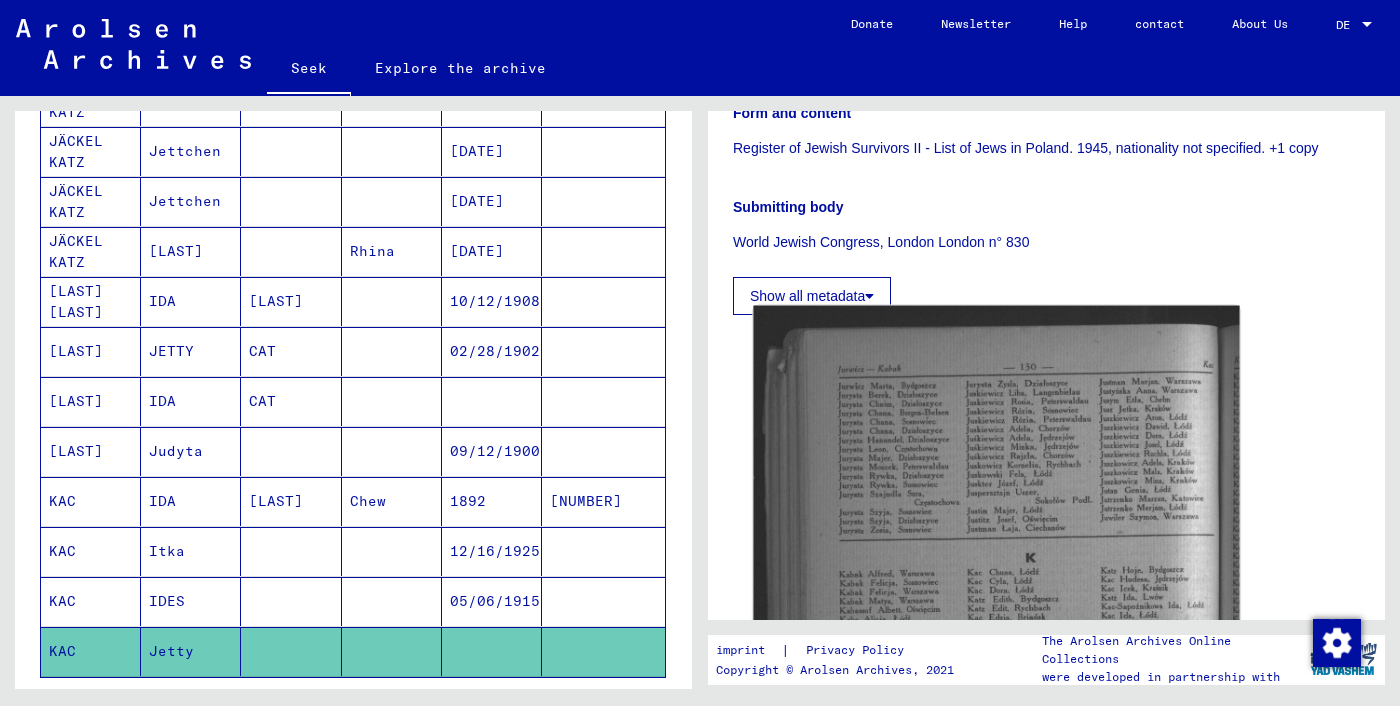 scroll, scrollTop: 959, scrollLeft: 0, axis: vertical 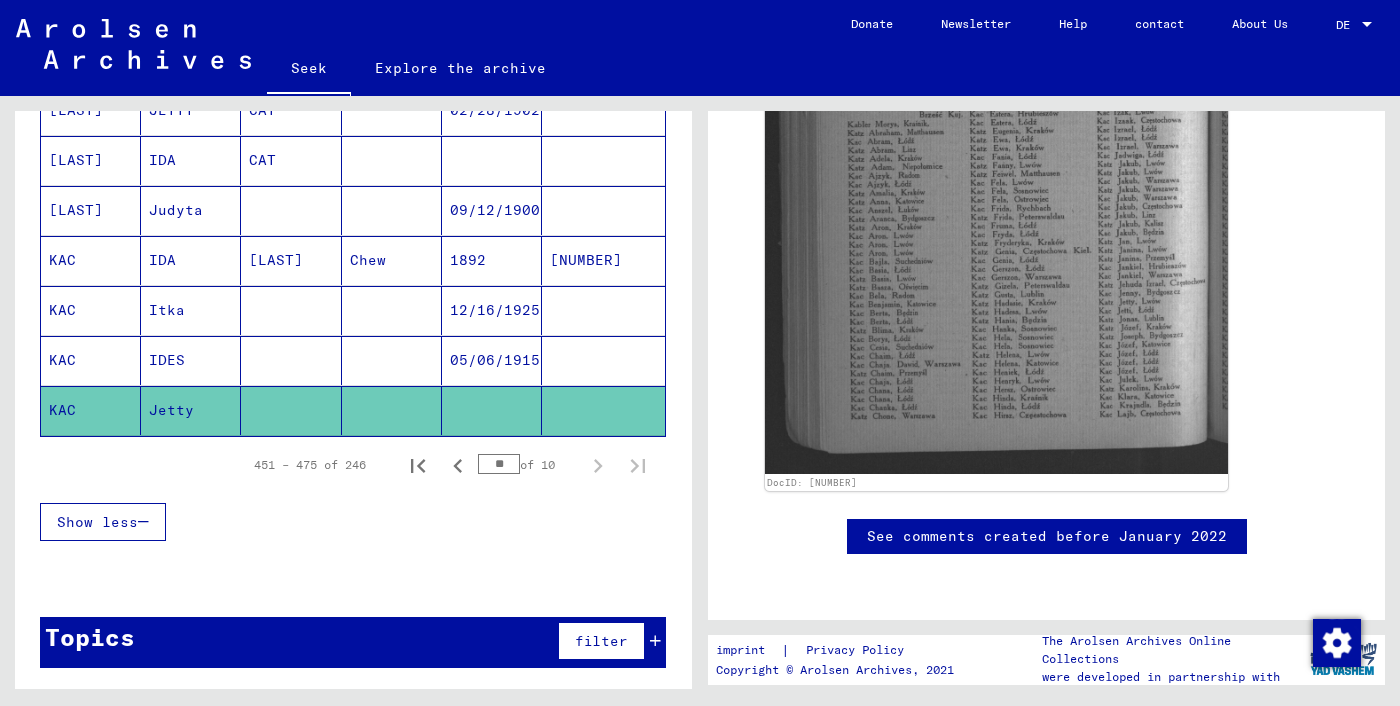 click 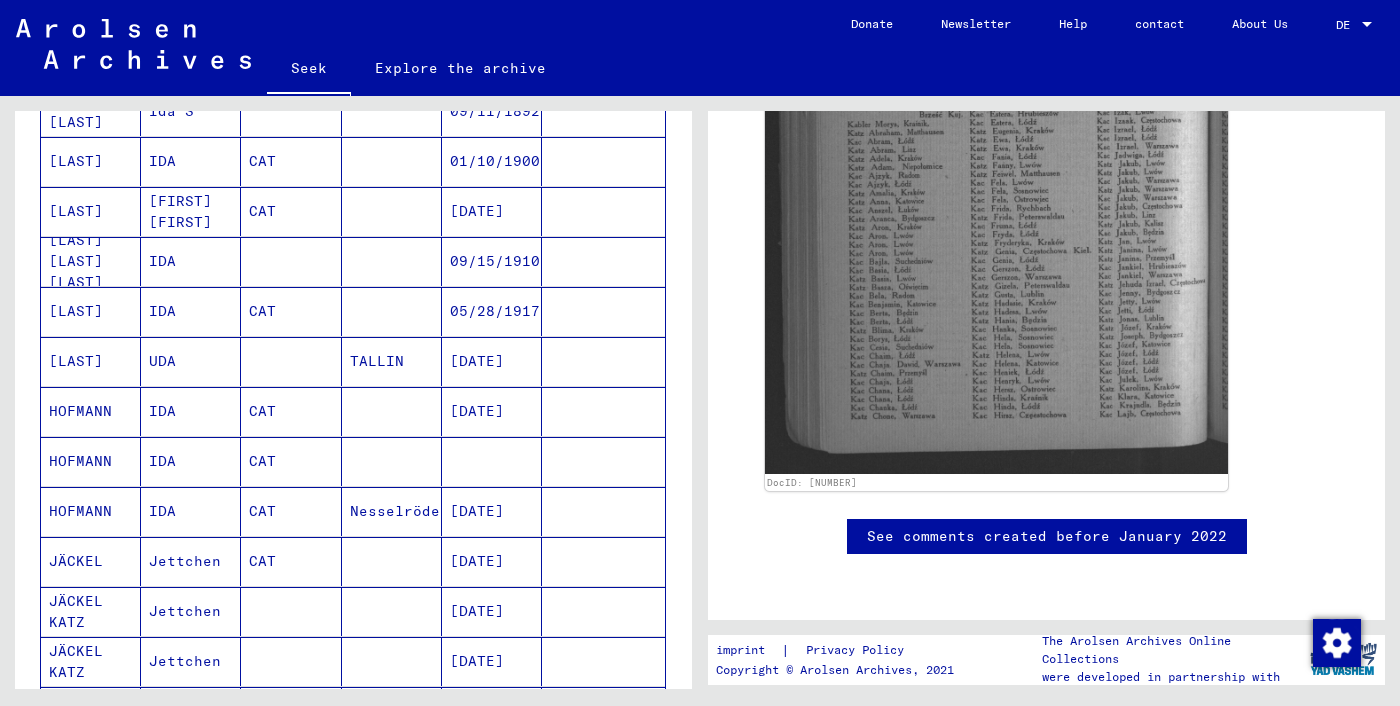 scroll, scrollTop: 0, scrollLeft: 0, axis: both 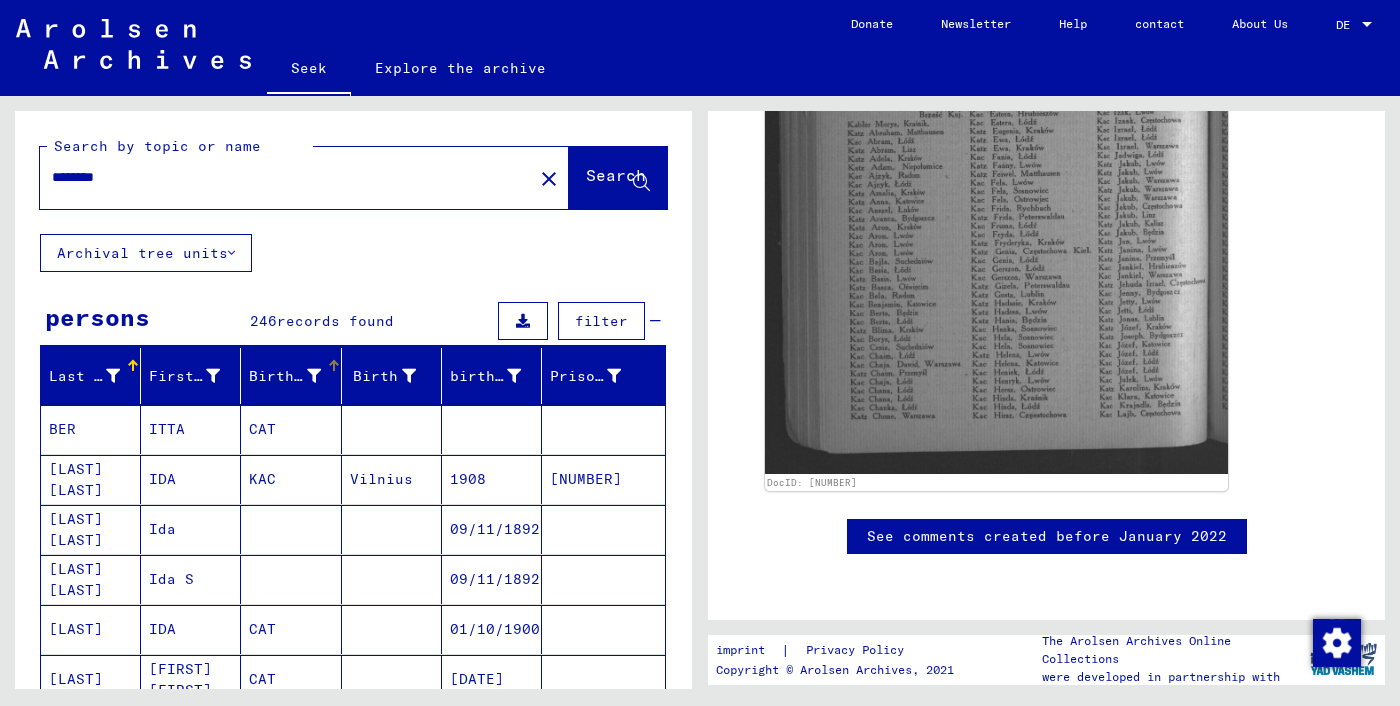 click on "Birth name" at bounding box center (294, 376) 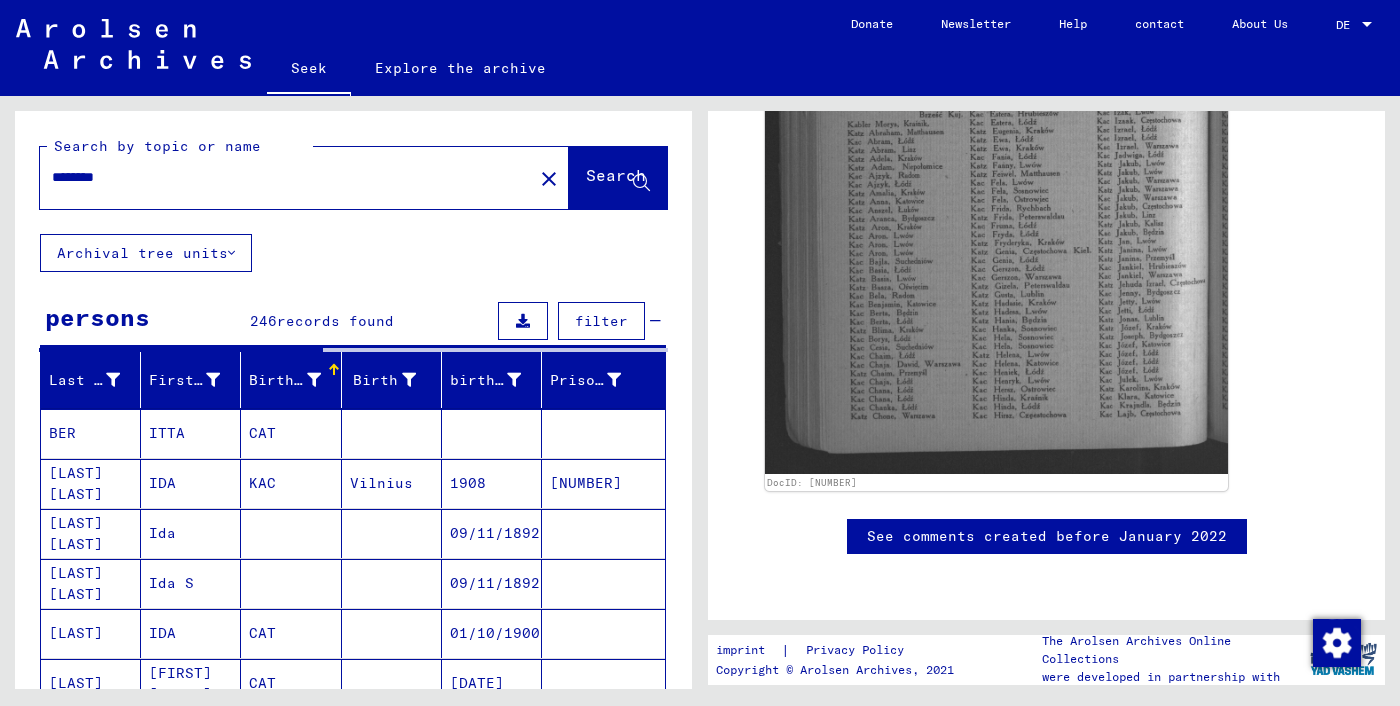 click on "Birth name" at bounding box center [294, 380] 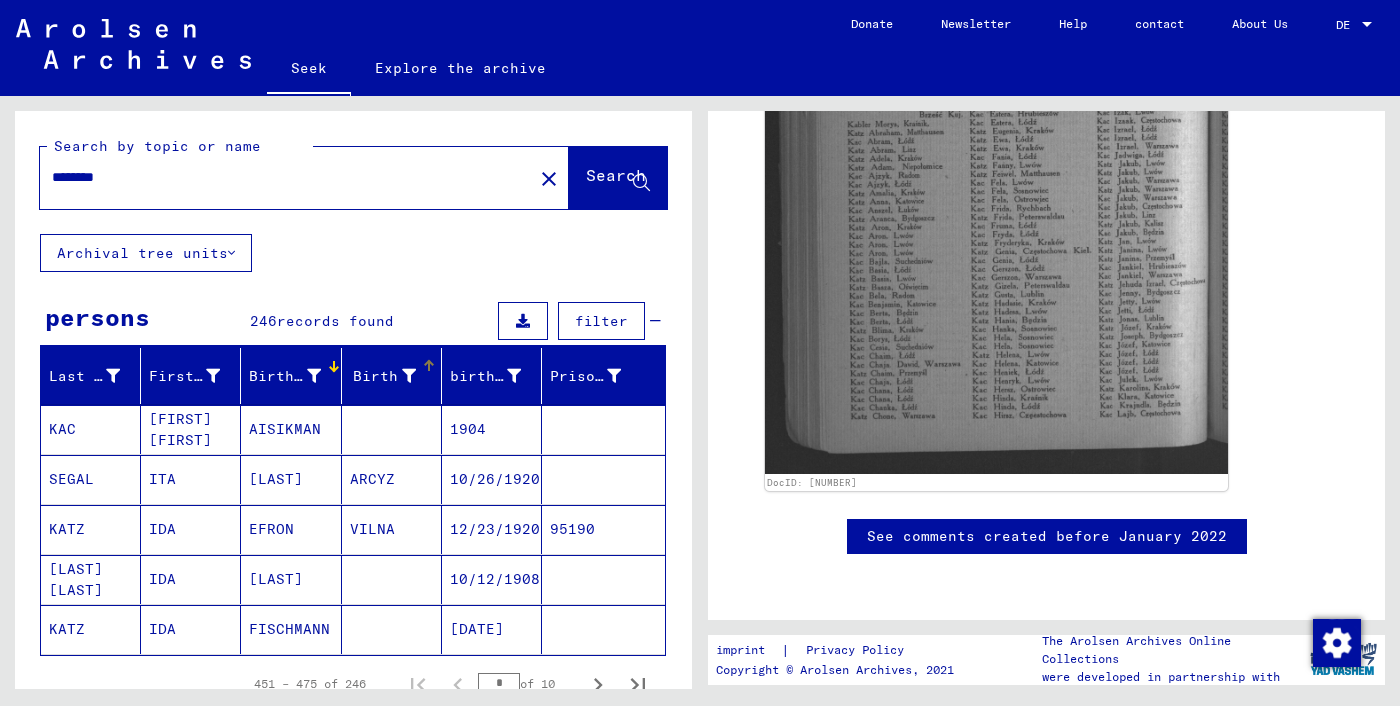 click on "Birth" at bounding box center [395, 376] 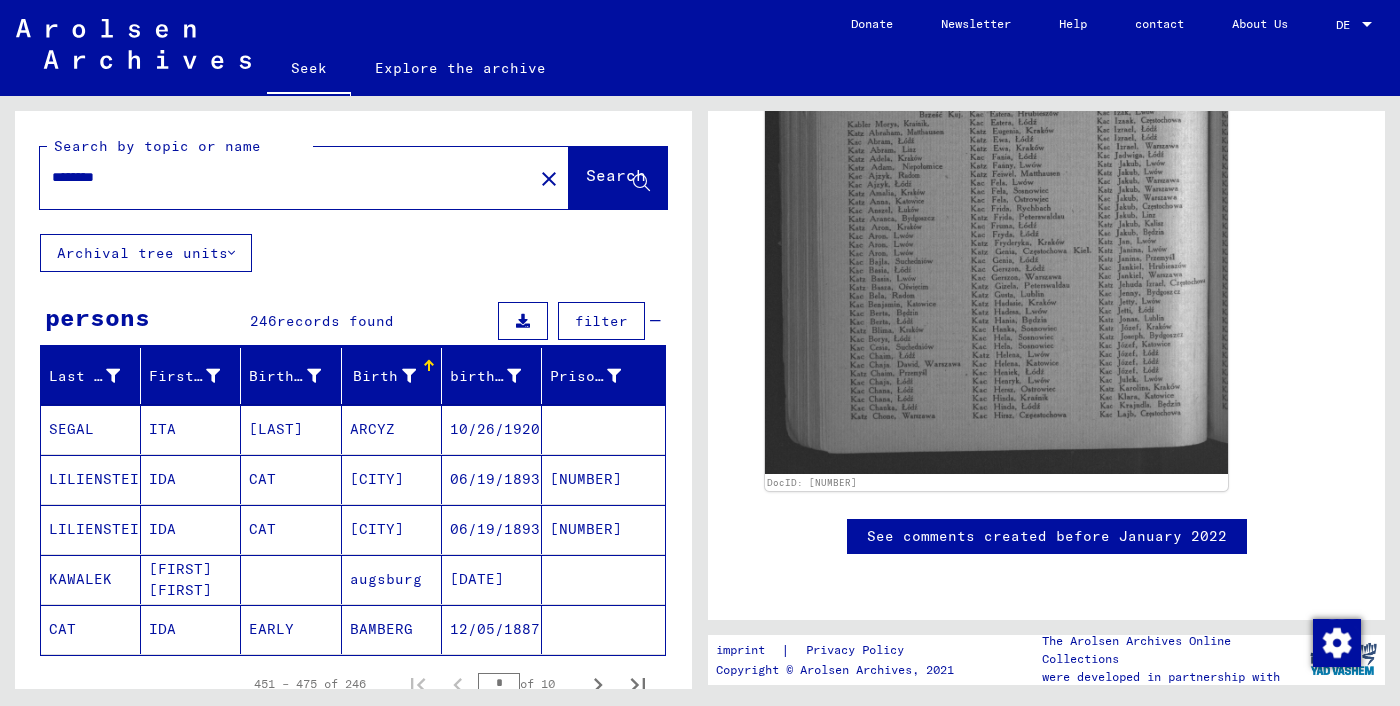 click at bounding box center [409, 376] 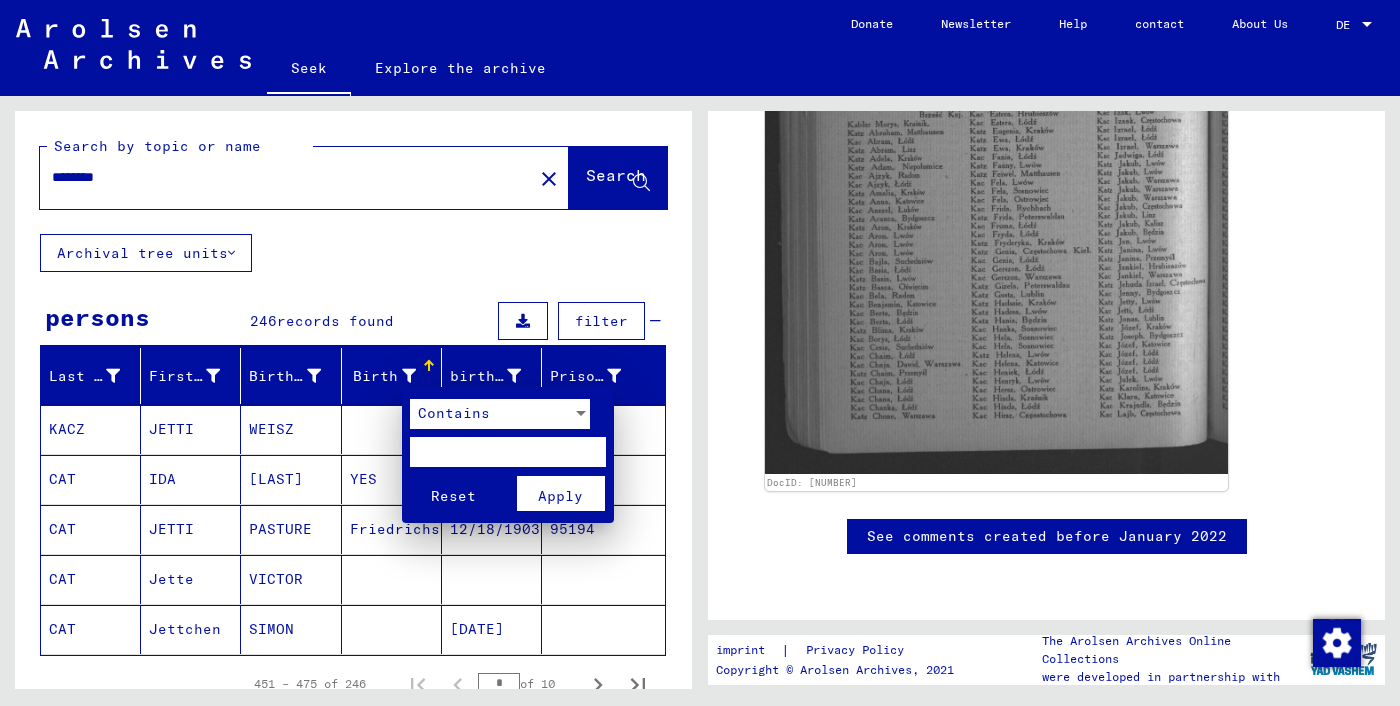 click at bounding box center (508, 452) 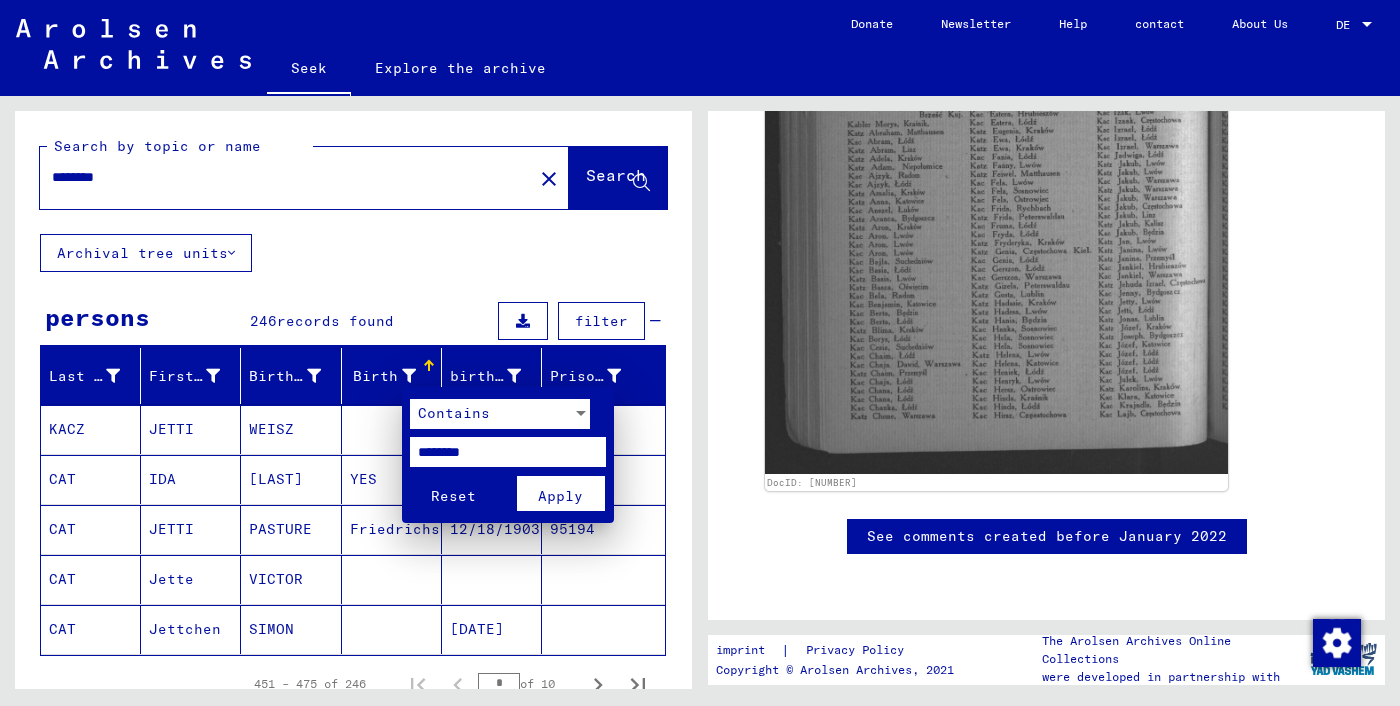 click on "Contains" at bounding box center [454, 413] 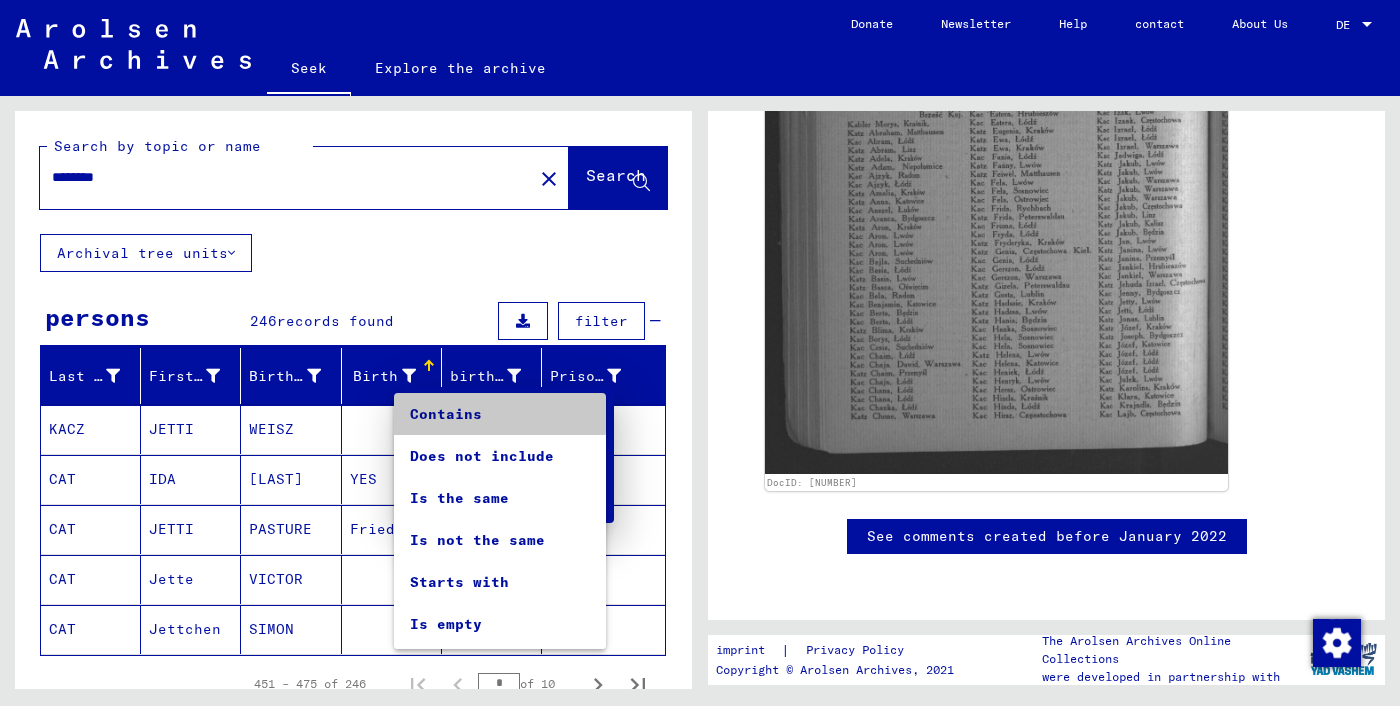 click on "Contains" at bounding box center [500, 414] 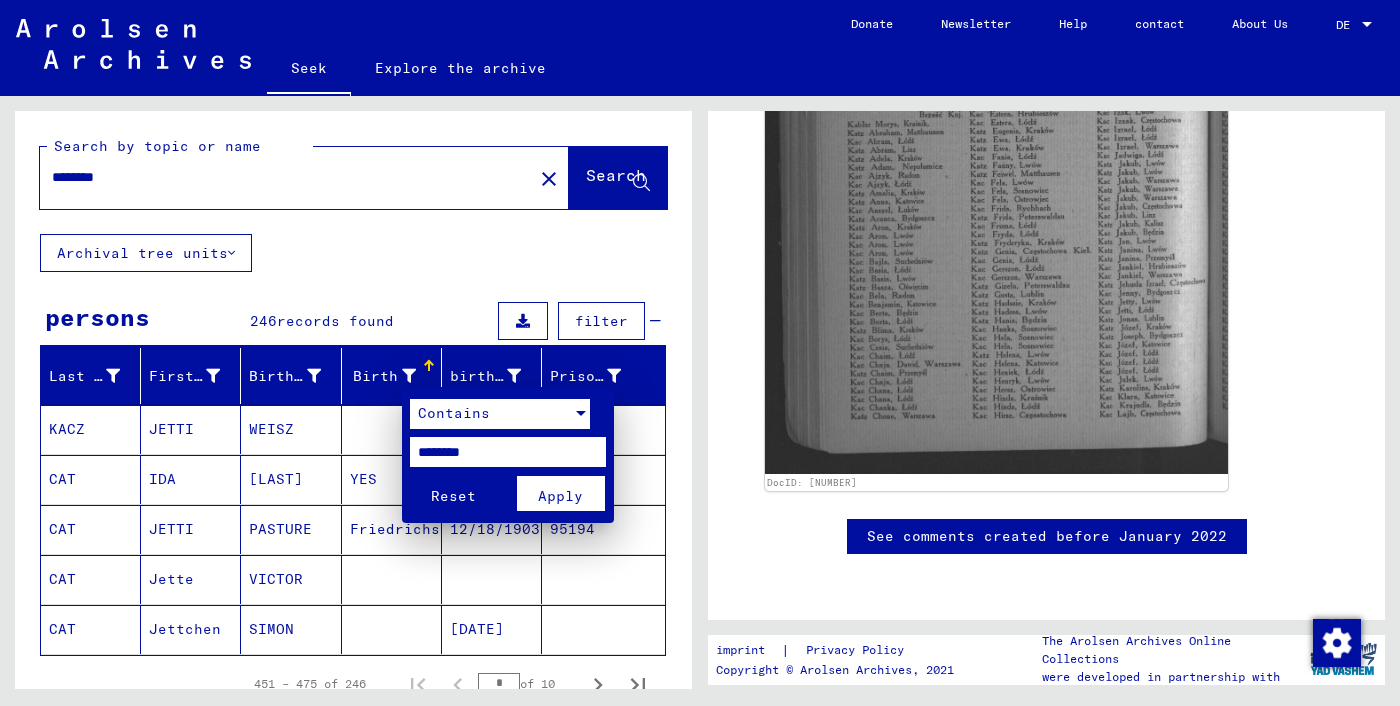 click on "********" at bounding box center [508, 452] 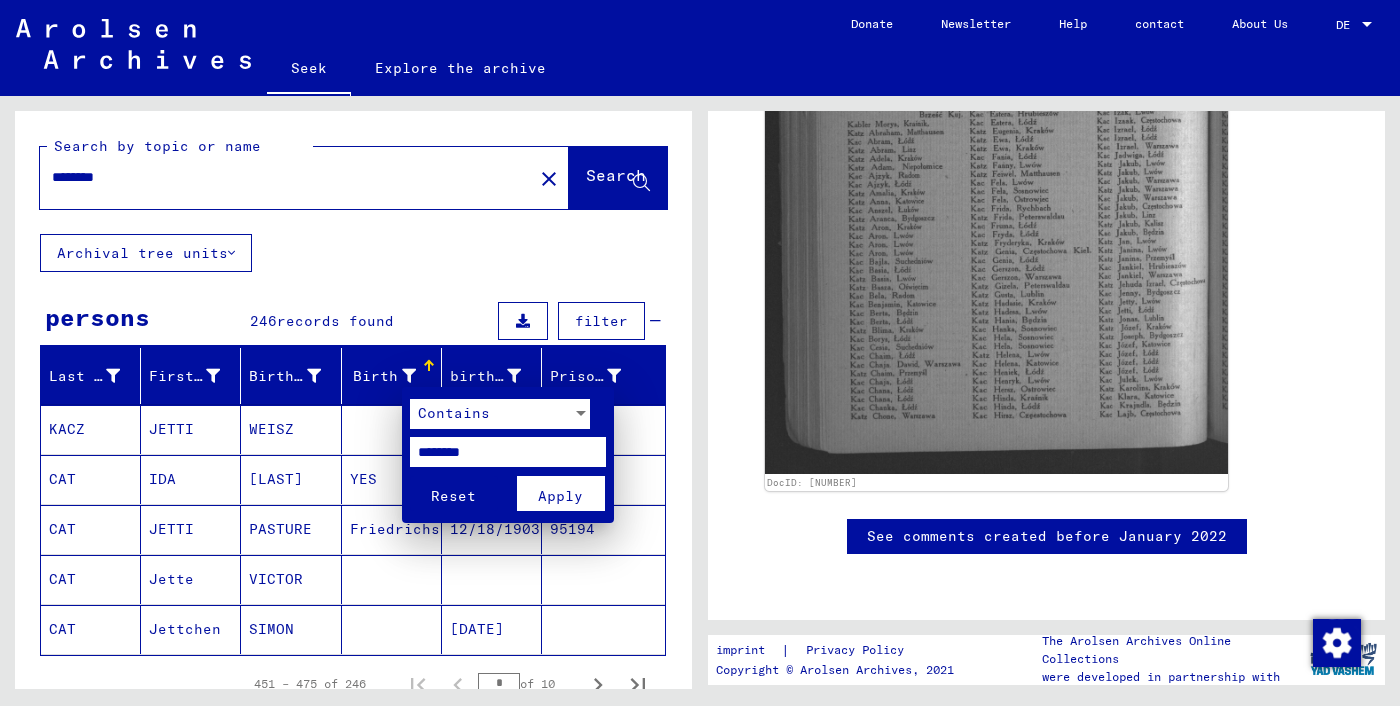 click on "********" at bounding box center (508, 452) 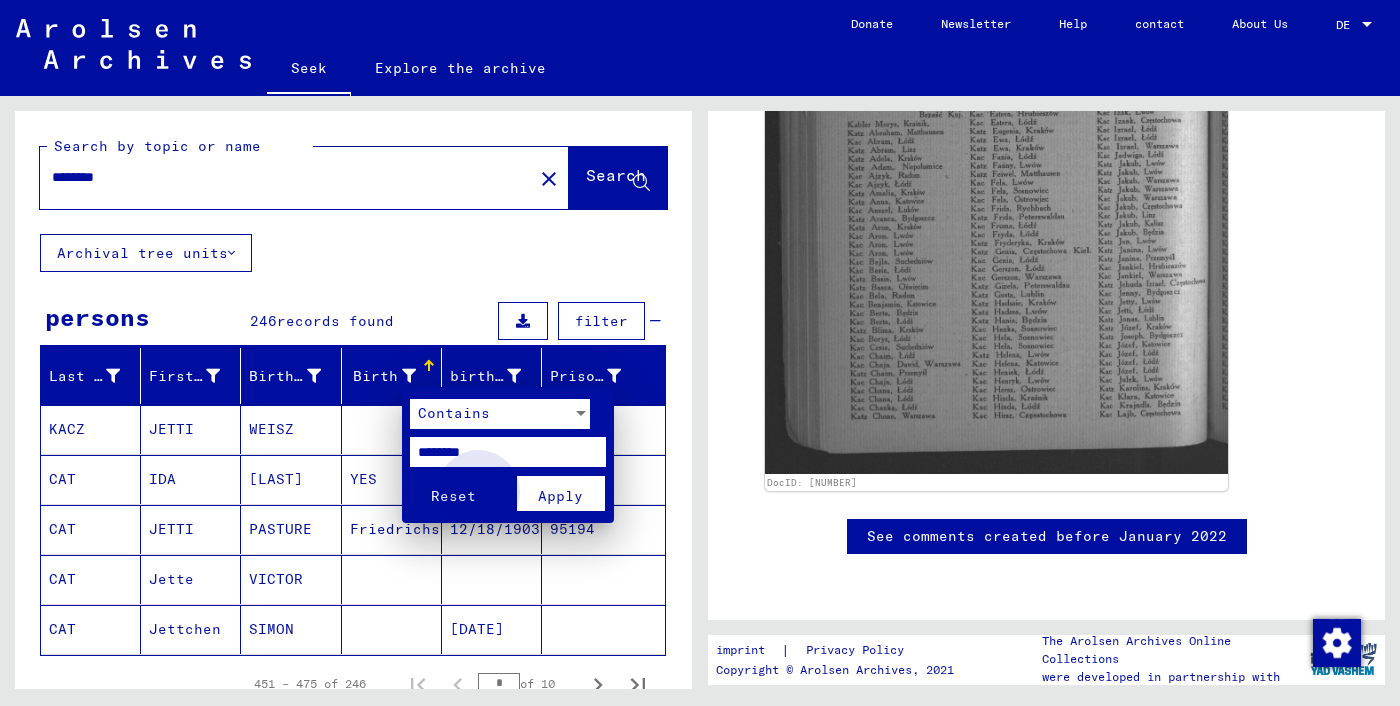 click on "Apply" at bounding box center [560, 496] 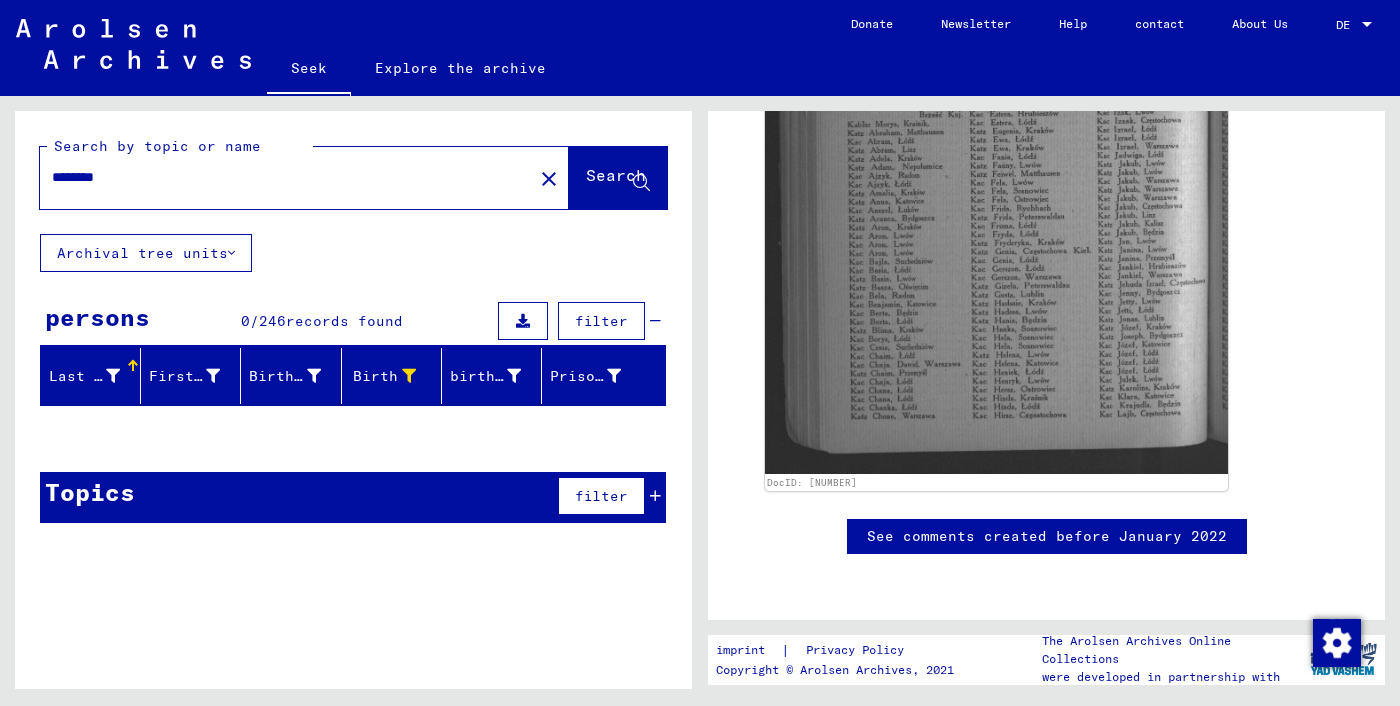 click on "********" at bounding box center [286, 177] 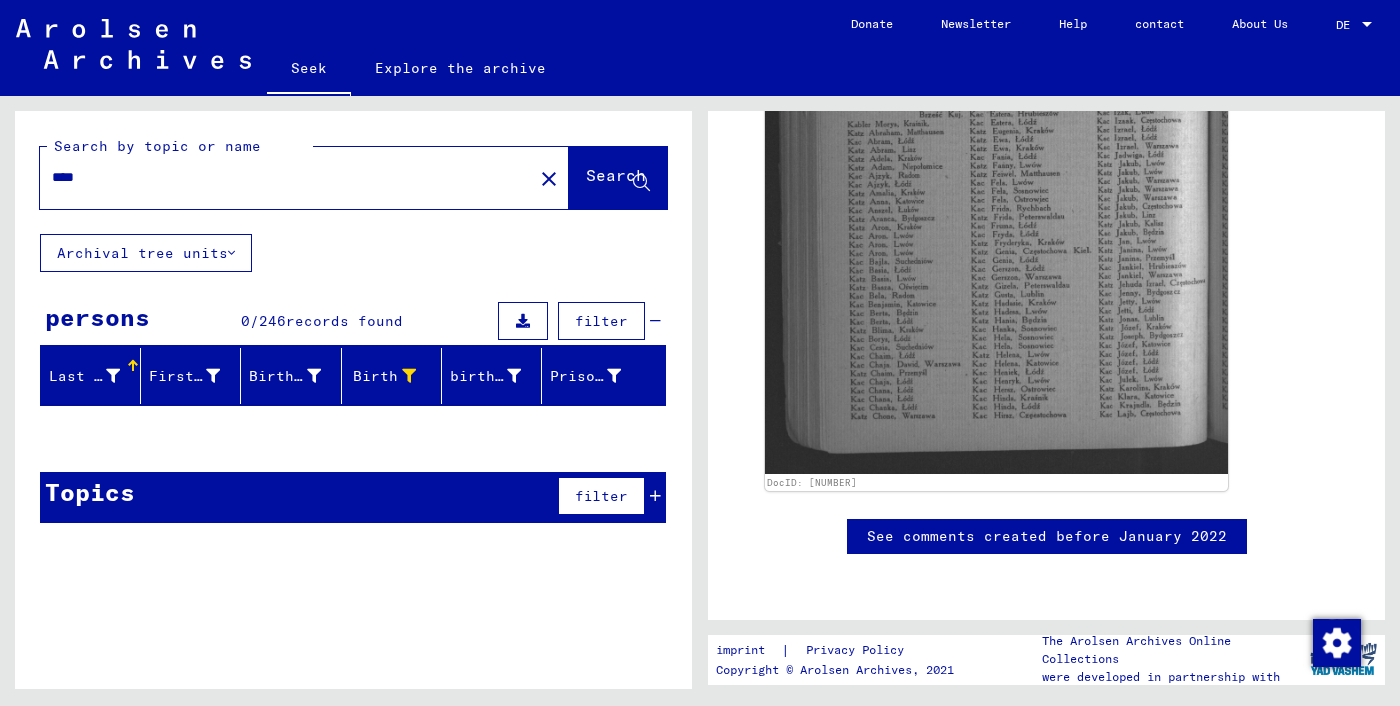 type on "****" 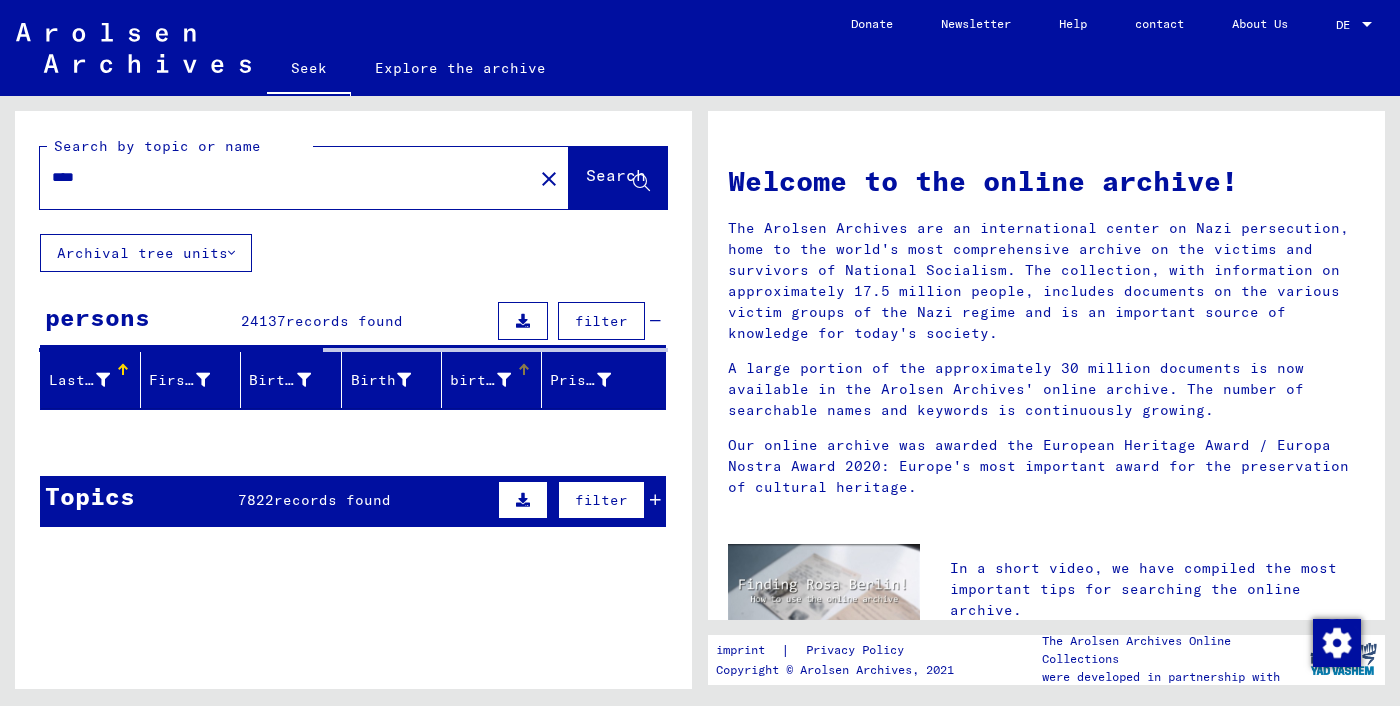 click on "birth date" at bounding box center [495, 380] 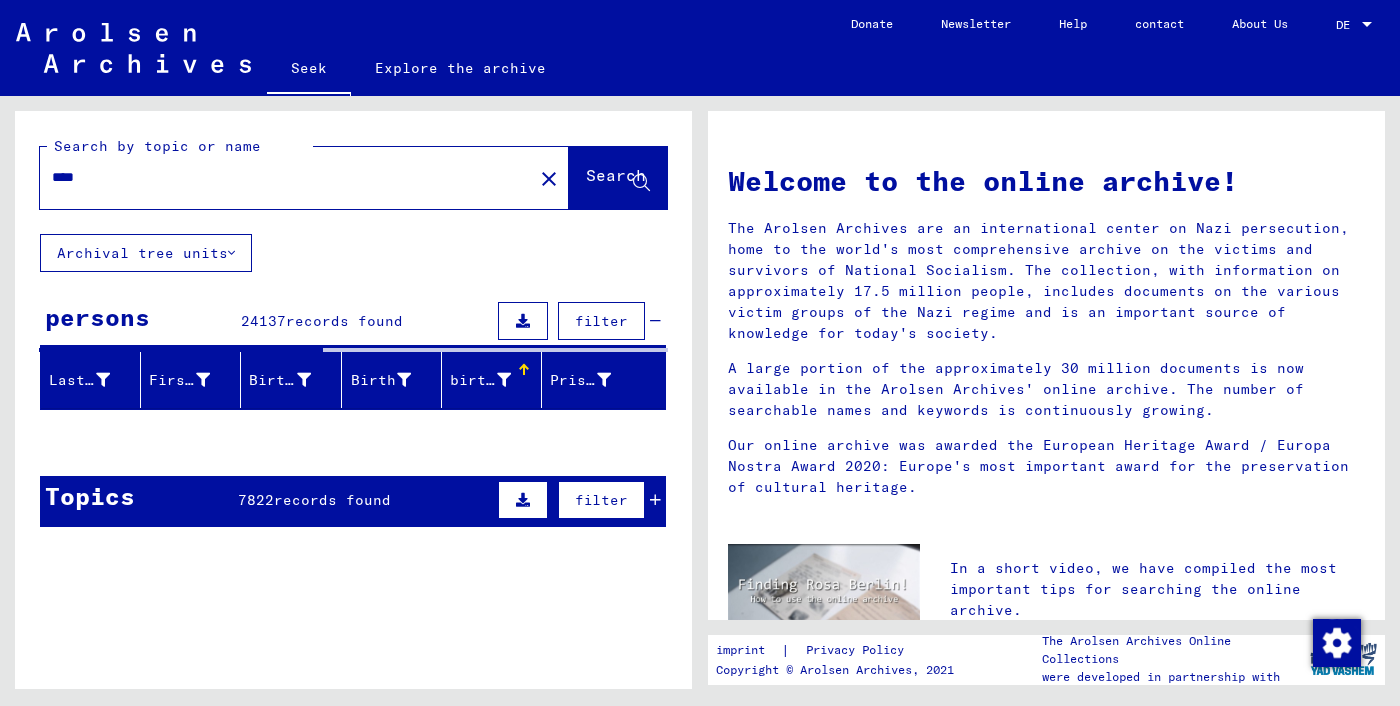 click on "birth date" at bounding box center [483, 380] 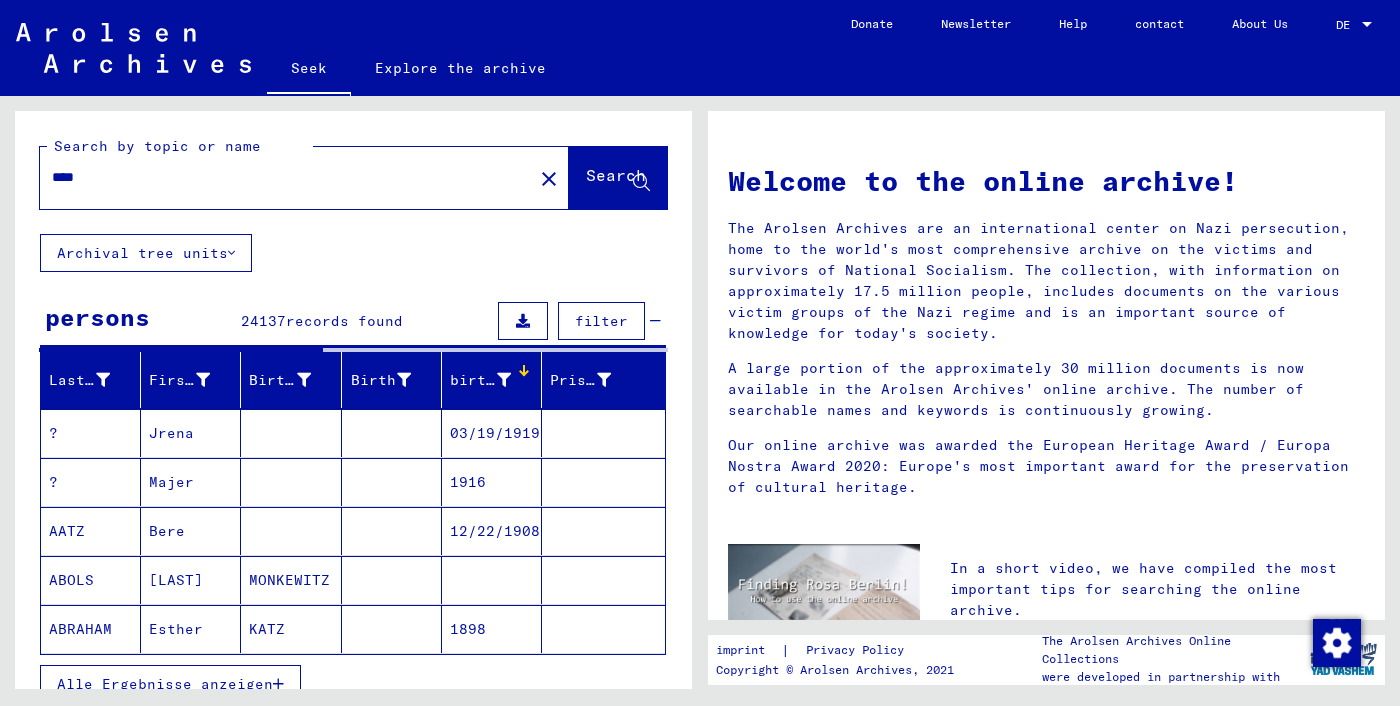 click on "birth date" at bounding box center (495, 380) 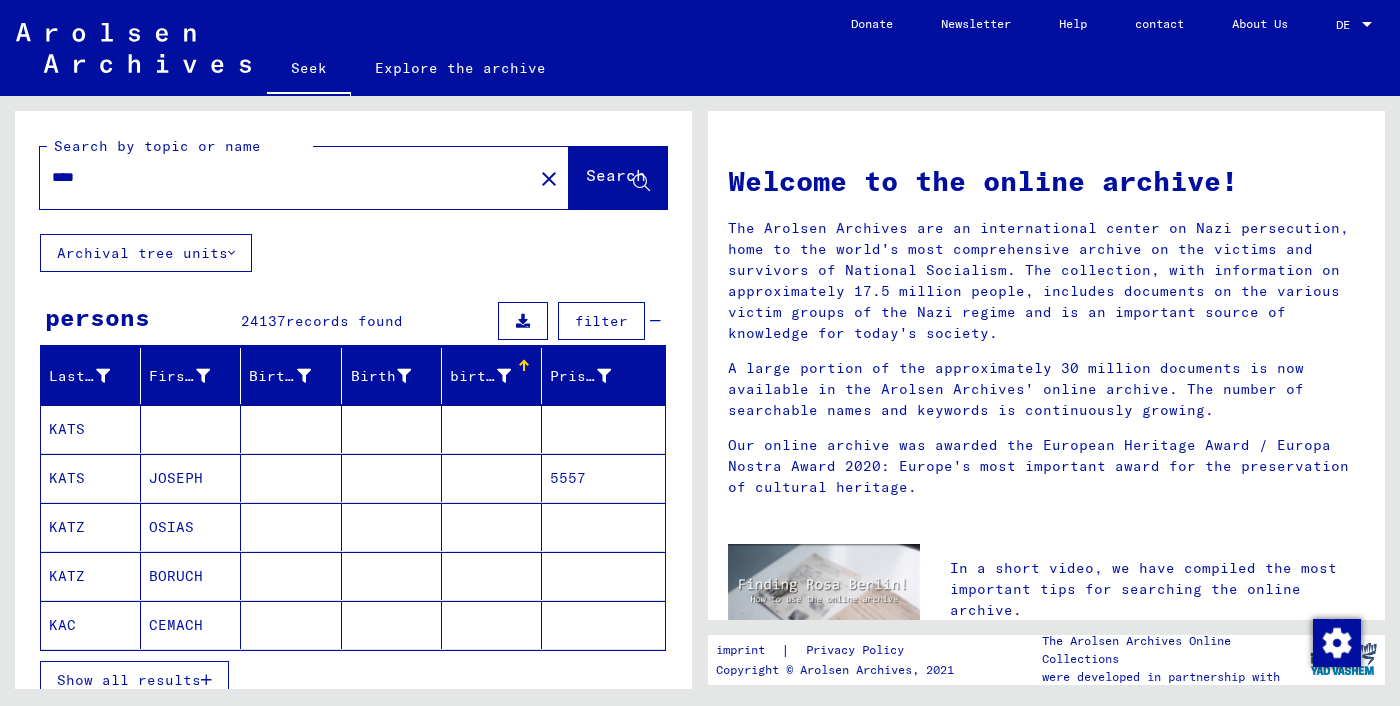 click on "birth date" at bounding box center (495, 376) 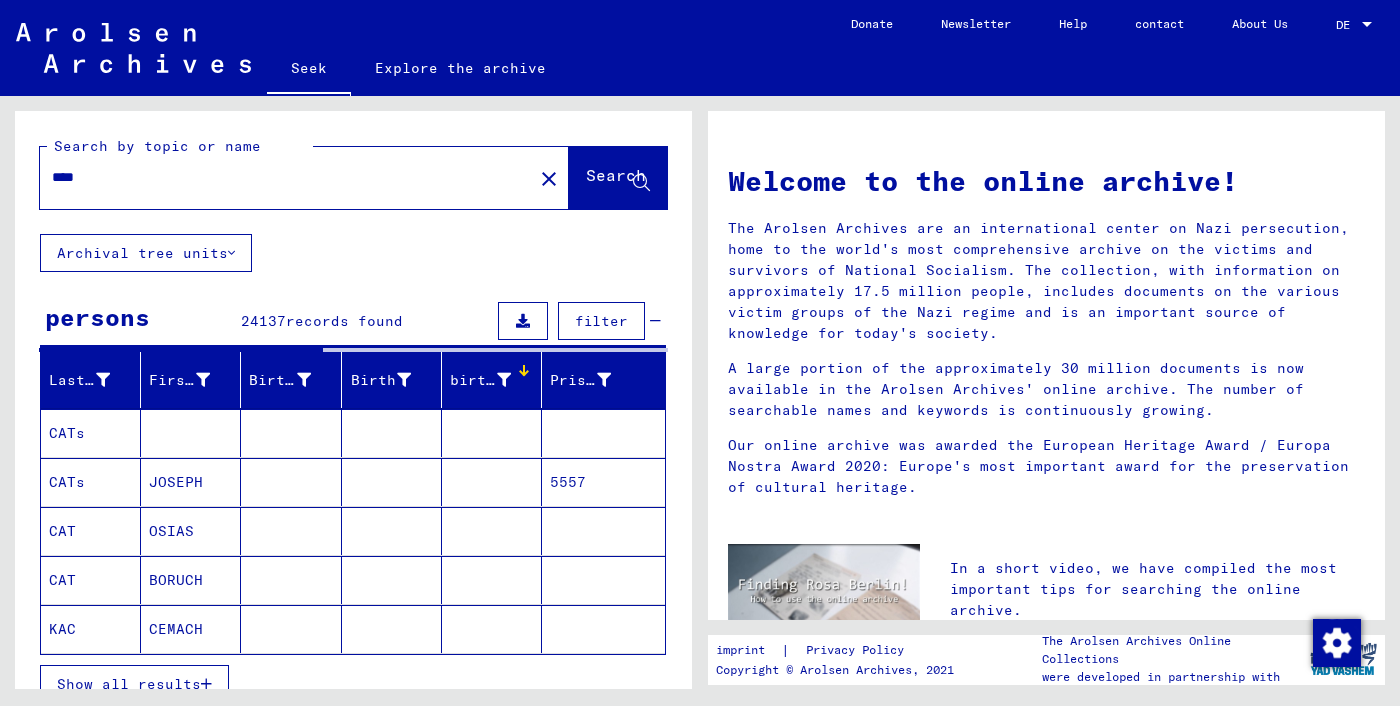 click on "birth date" at bounding box center (495, 380) 